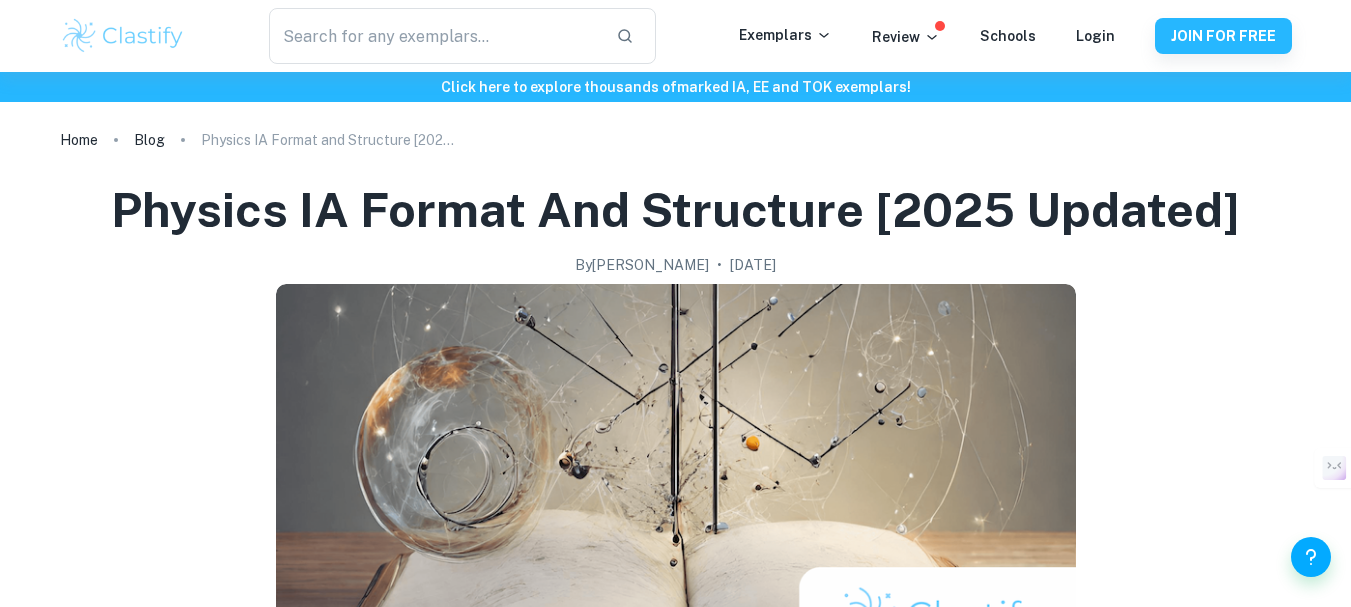 scroll, scrollTop: 1308, scrollLeft: 0, axis: vertical 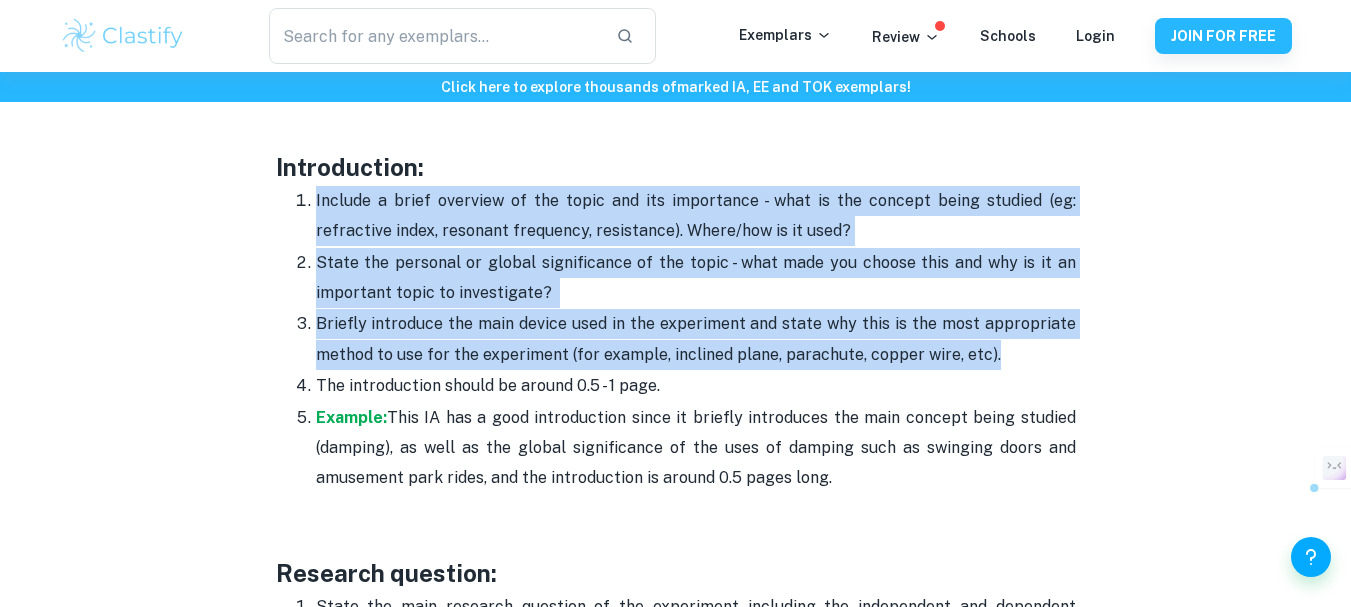 drag, startPoint x: 1020, startPoint y: 358, endPoint x: 317, endPoint y: 199, distance: 720.75653 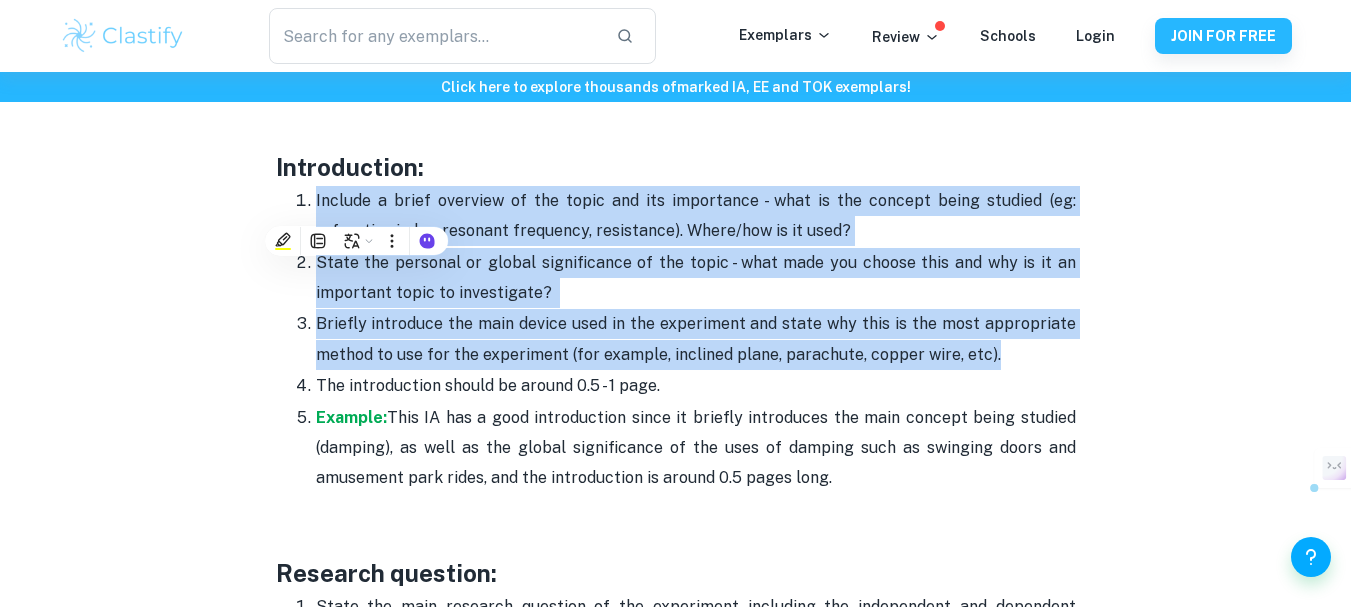copy on "Include a brief overview of the topic and its importance - what is the concept being studied (eg: refractive index, resonant frequency, resistance). Where/how is it used?  State the personal or global significance of the topic - what made you choose this and why is it an important topic to investigate?   Briefly introduce the main device used in the experiment and state why this is the most appropriate method to use for the experiment (for example, inclined plane, parachute, copper wire, etc)." 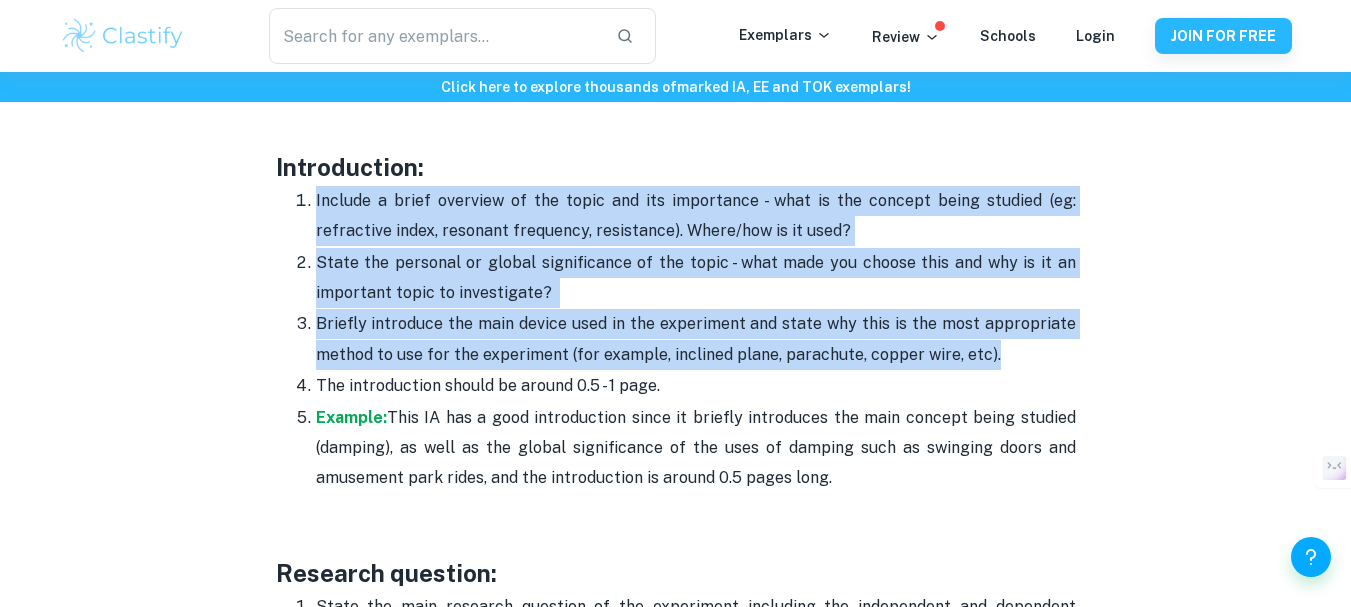 click on "Briefly introduce the main device used in the experiment and state why this is the most appropriate method to use for the experiment (for example, inclined plane, parachute, copper wire, etc)." at bounding box center (696, 339) 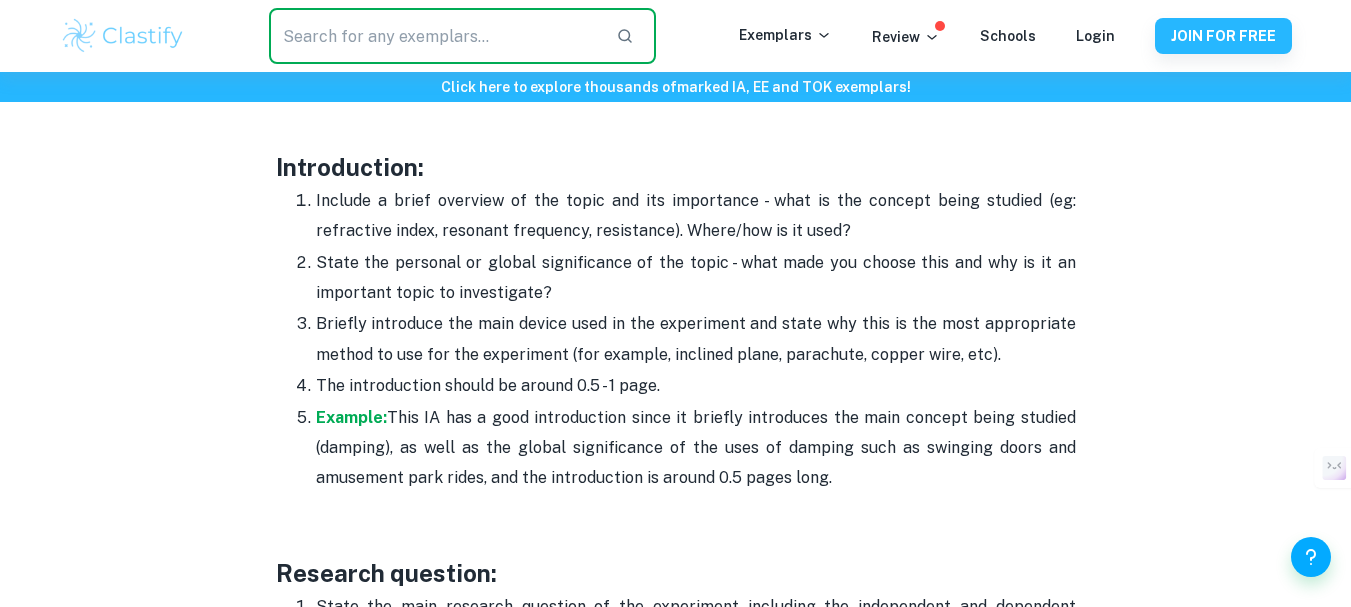 click at bounding box center [434, 36] 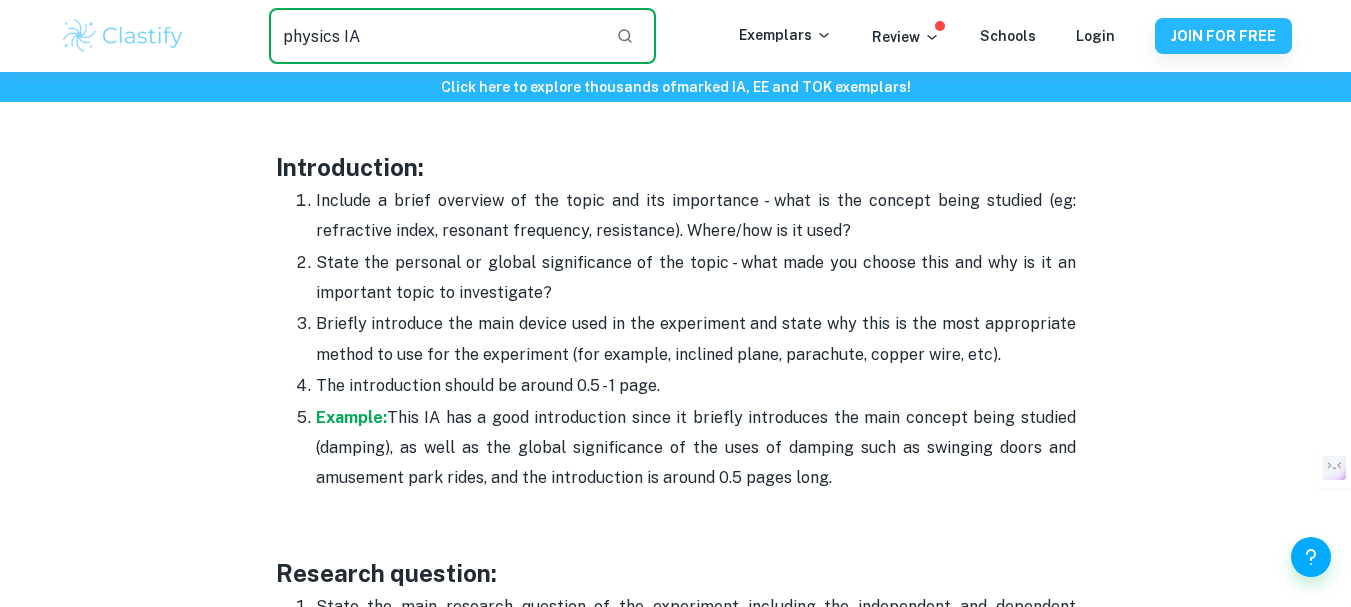 type on "physics IA" 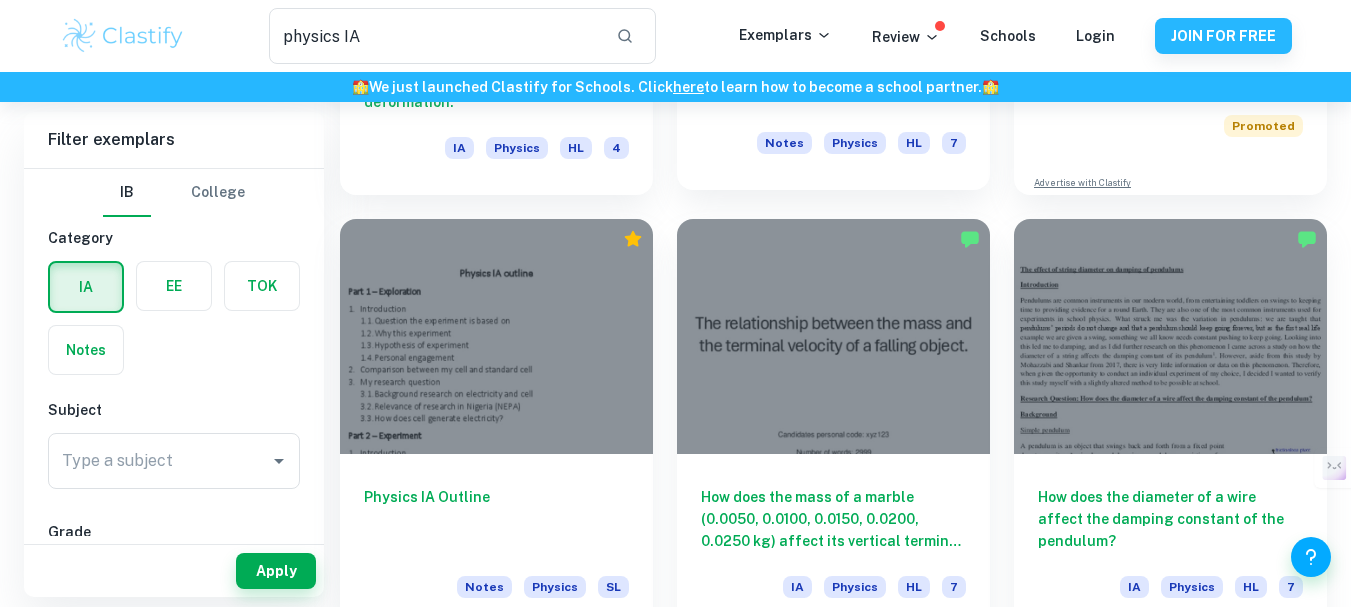 scroll, scrollTop: 600, scrollLeft: 0, axis: vertical 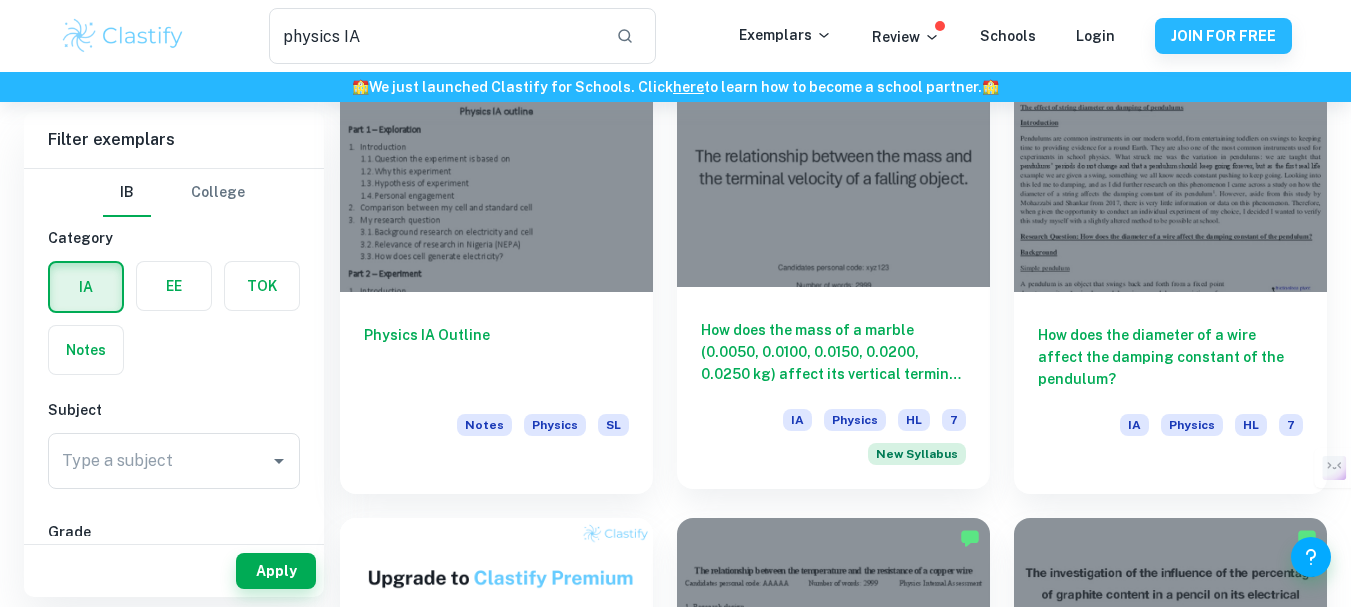 click on "How does the mass of a marble (0.0050, 0.0100, 0.0150, 0.0200, 0.0250 kg) affect its vertical terminal velocity in a water container when dropped from a constant height measured using video analysis software? IA Physics HL 7 New Syllabus" at bounding box center (833, 388) 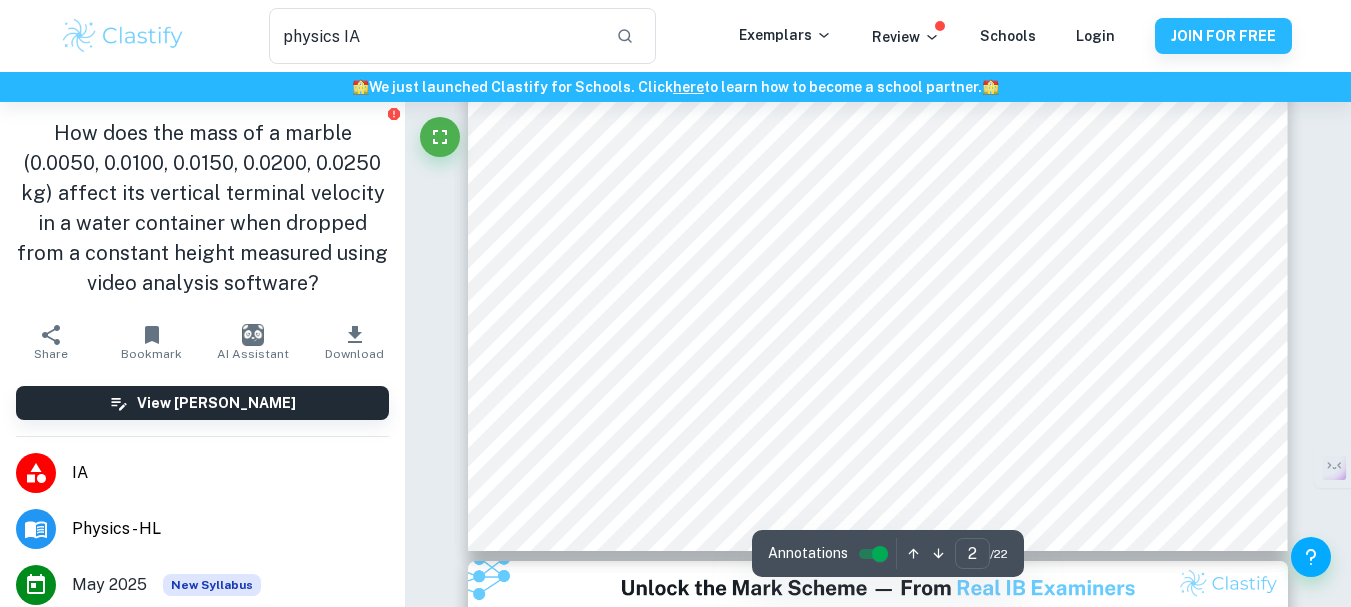 scroll, scrollTop: 2000, scrollLeft: 0, axis: vertical 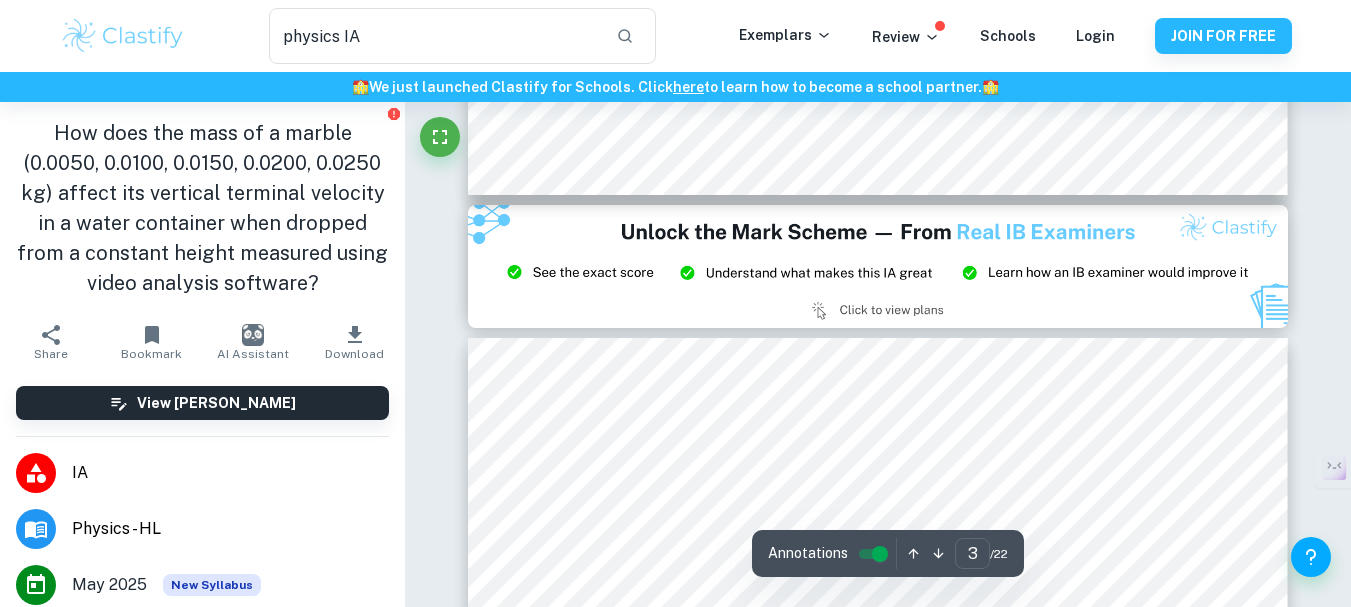 type on "2" 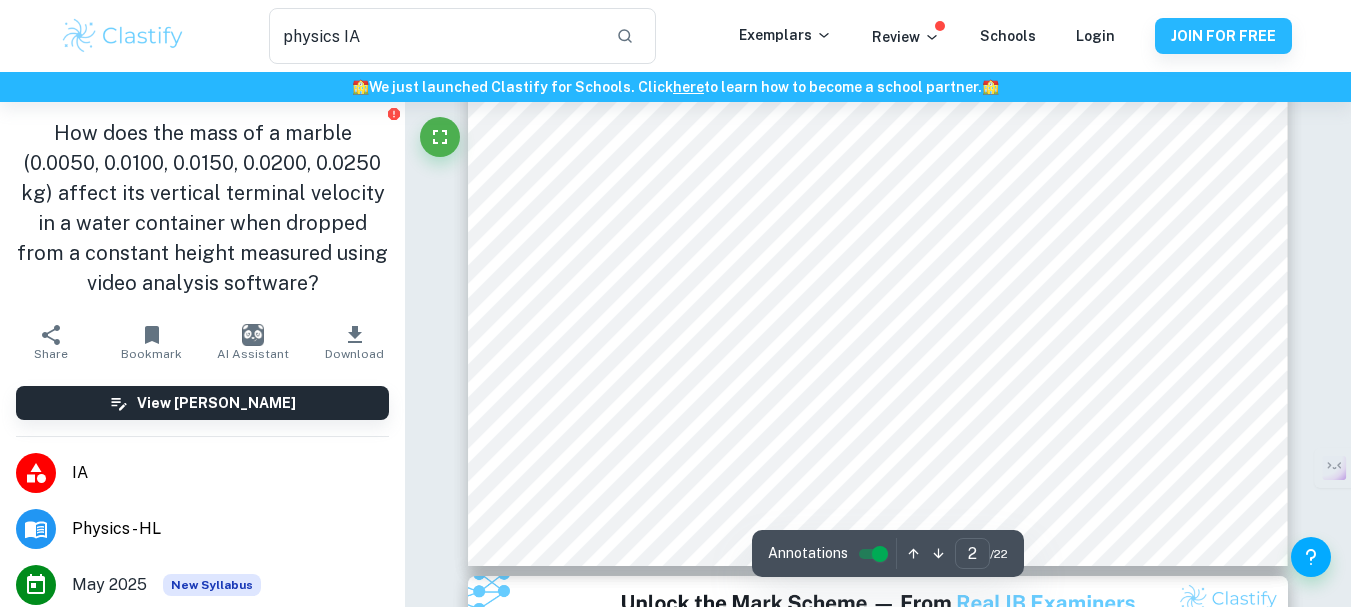 scroll, scrollTop: 2000, scrollLeft: 0, axis: vertical 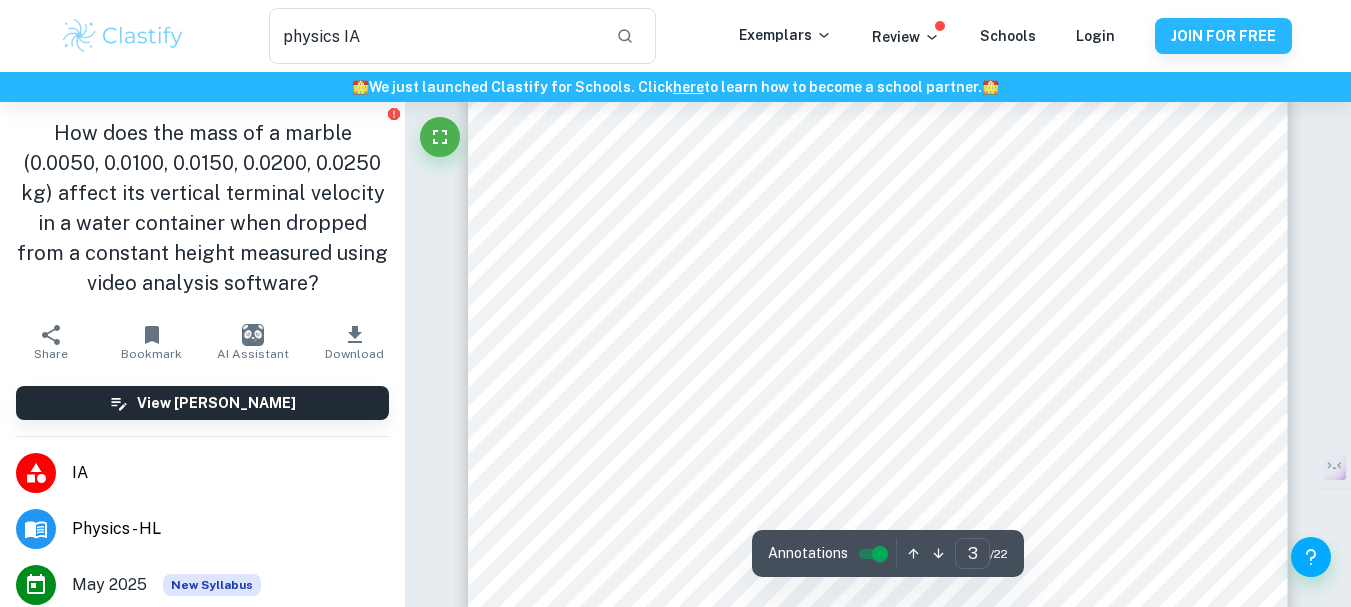 type on "2" 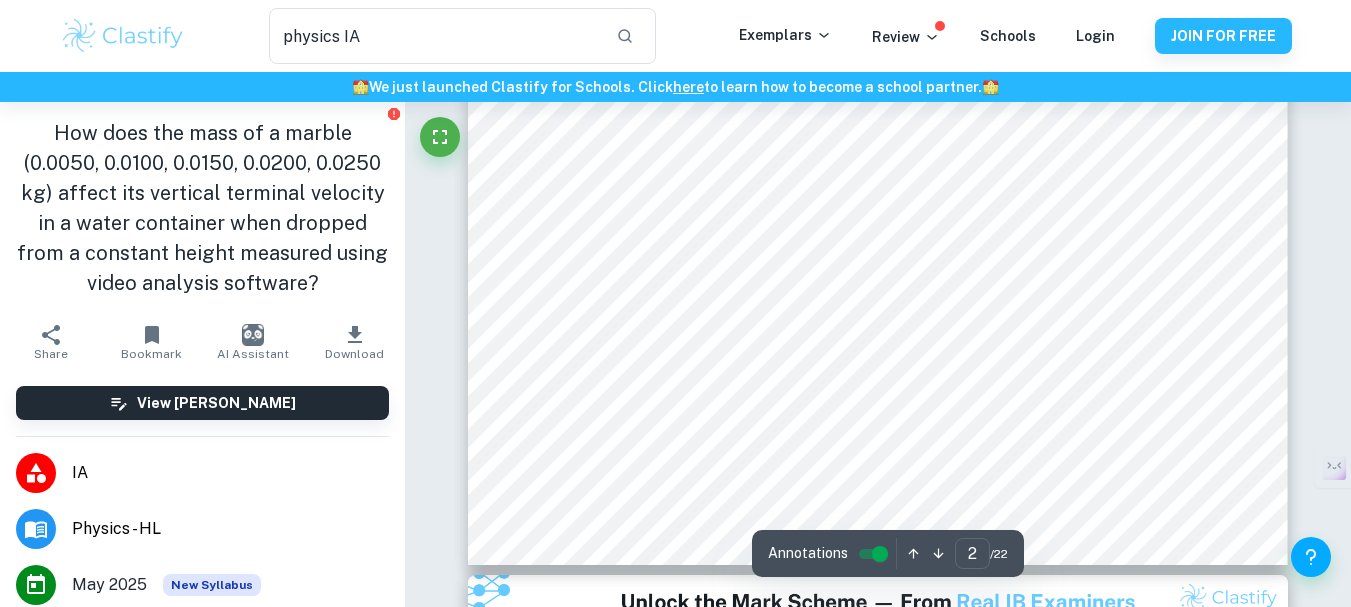 scroll, scrollTop: 1968, scrollLeft: 0, axis: vertical 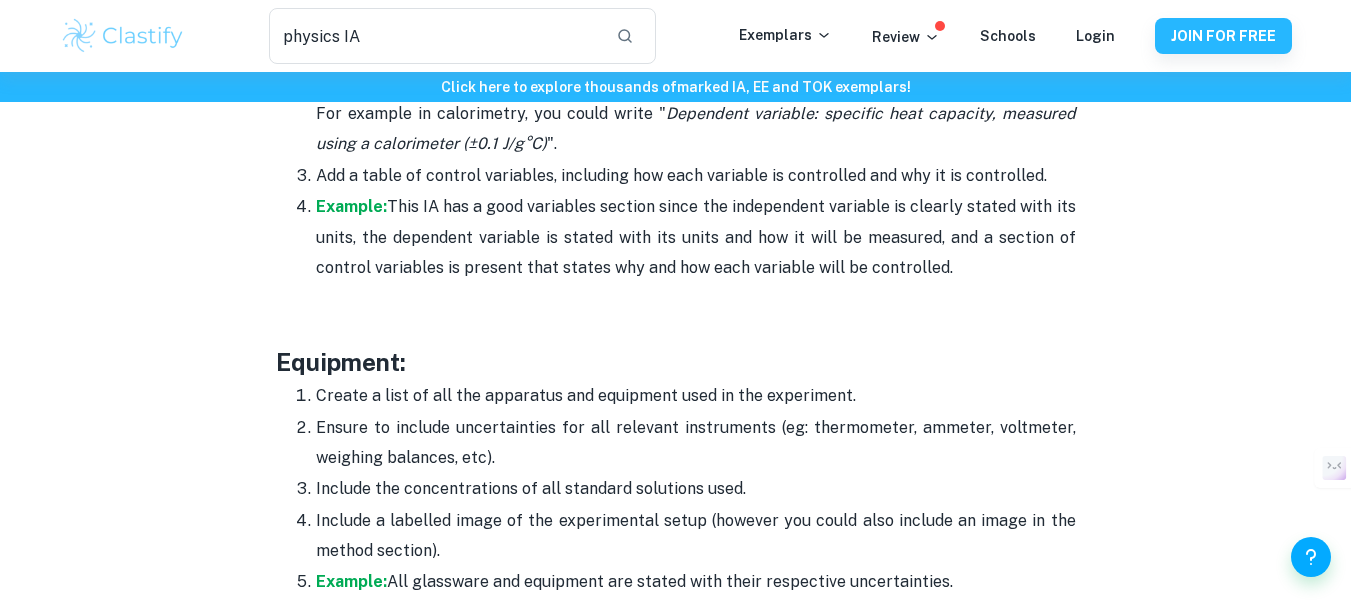 drag, startPoint x: 511, startPoint y: 297, endPoint x: 364, endPoint y: 253, distance: 153.4438 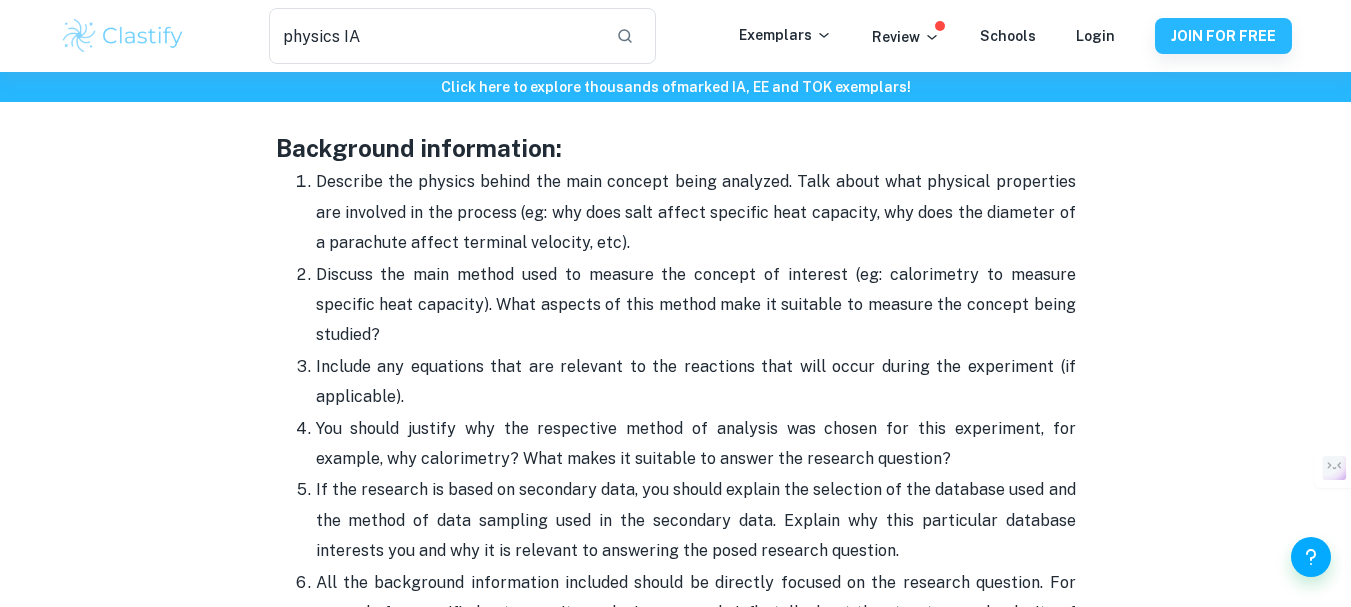 scroll, scrollTop: 2083, scrollLeft: 0, axis: vertical 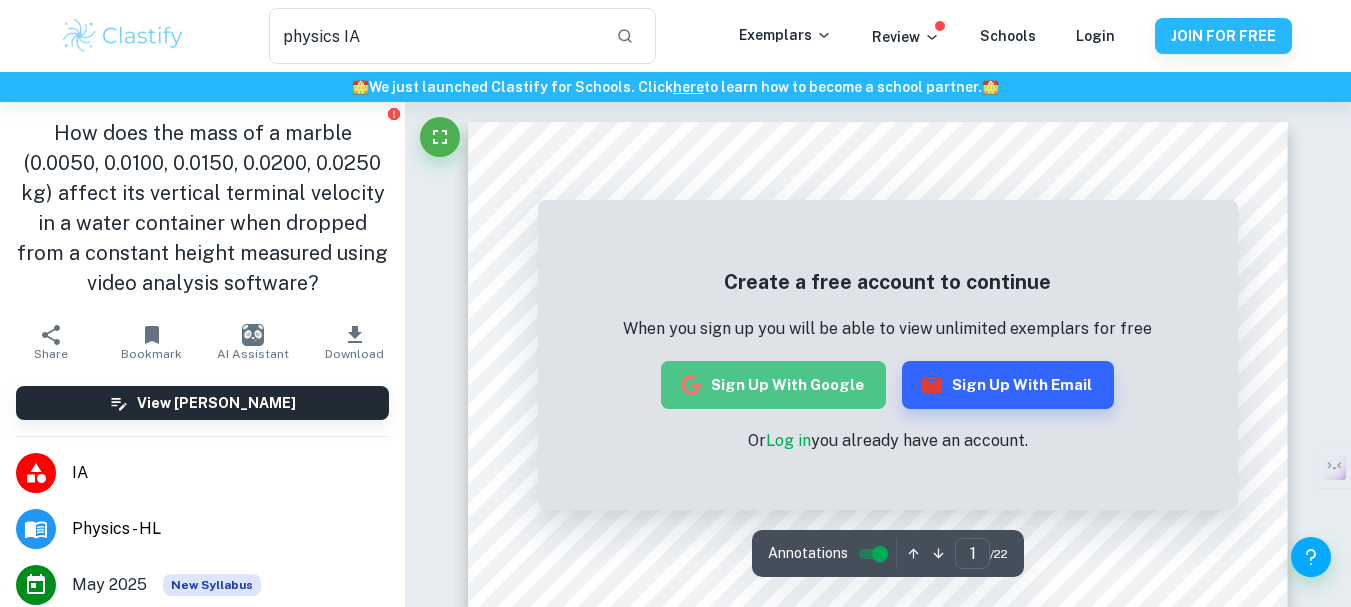 click on "Sign up with Google" at bounding box center [773, 385] 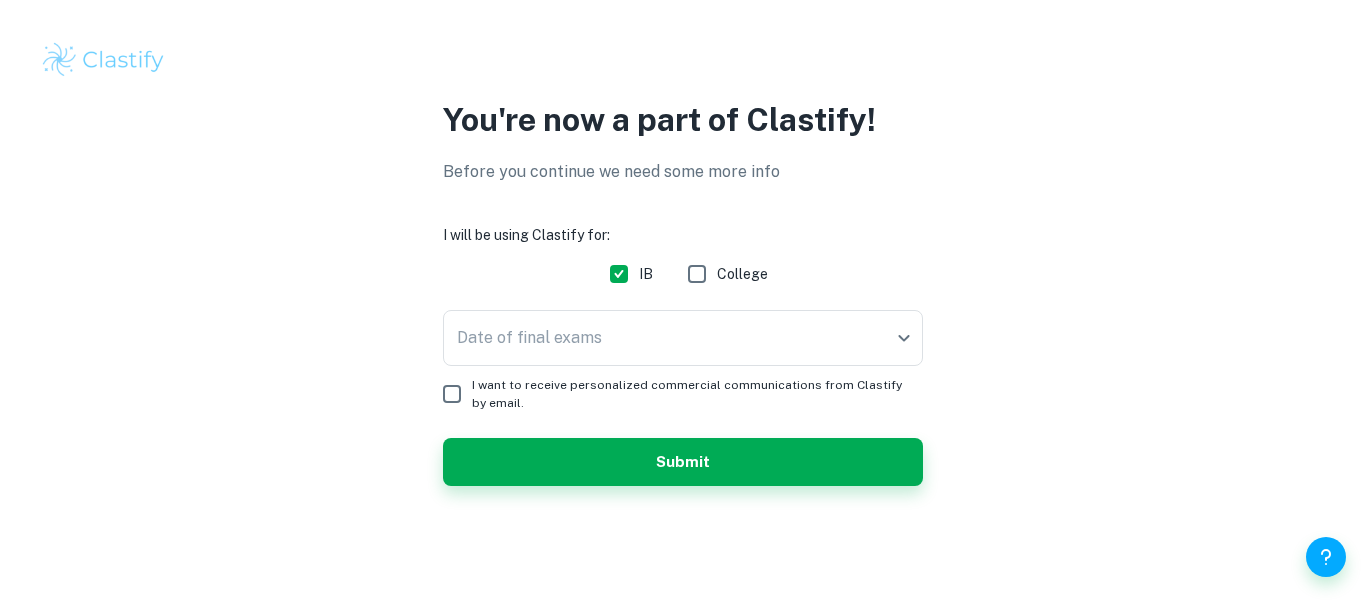 scroll, scrollTop: 0, scrollLeft: 0, axis: both 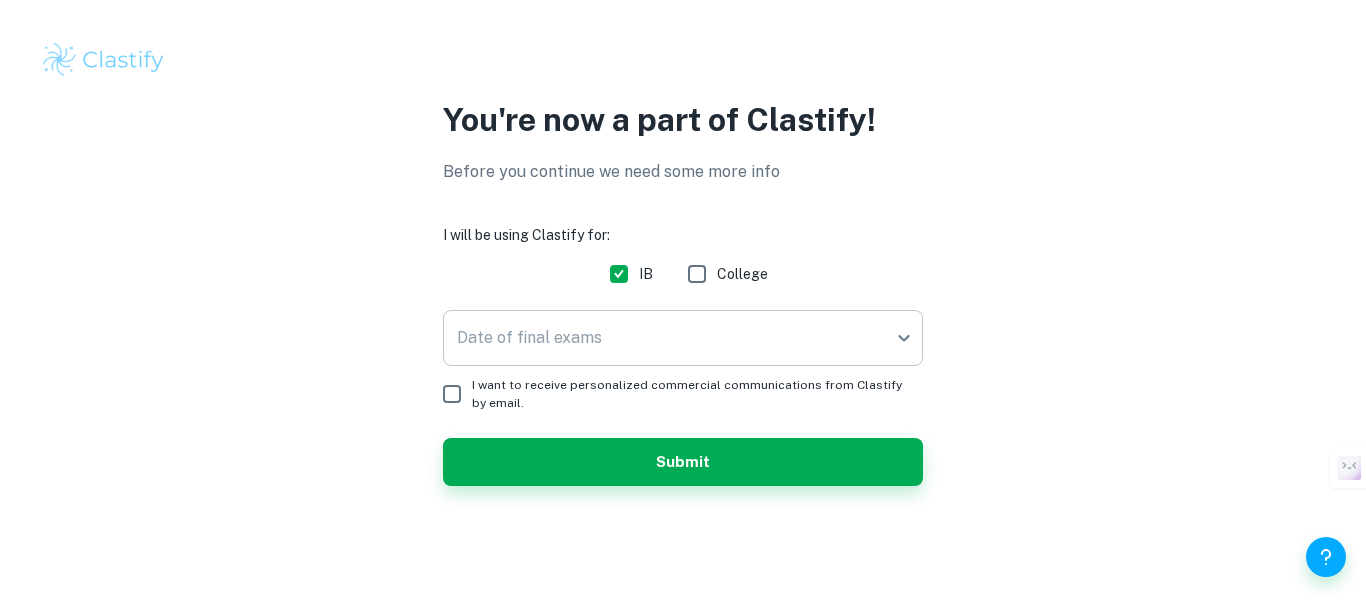 click on "You're now a part of Clastify! Before you continue we need some more info I will be using Clastify for: IB College Date of final exams ​ Date of final exams I want to receive personalized commercial communications from Clastify by email. Submit /profile/additional-info?programs=IB&redirect=%2Fia%2Fphysics%2F661bfb6b99d0863e557c3c49" at bounding box center (683, 303) 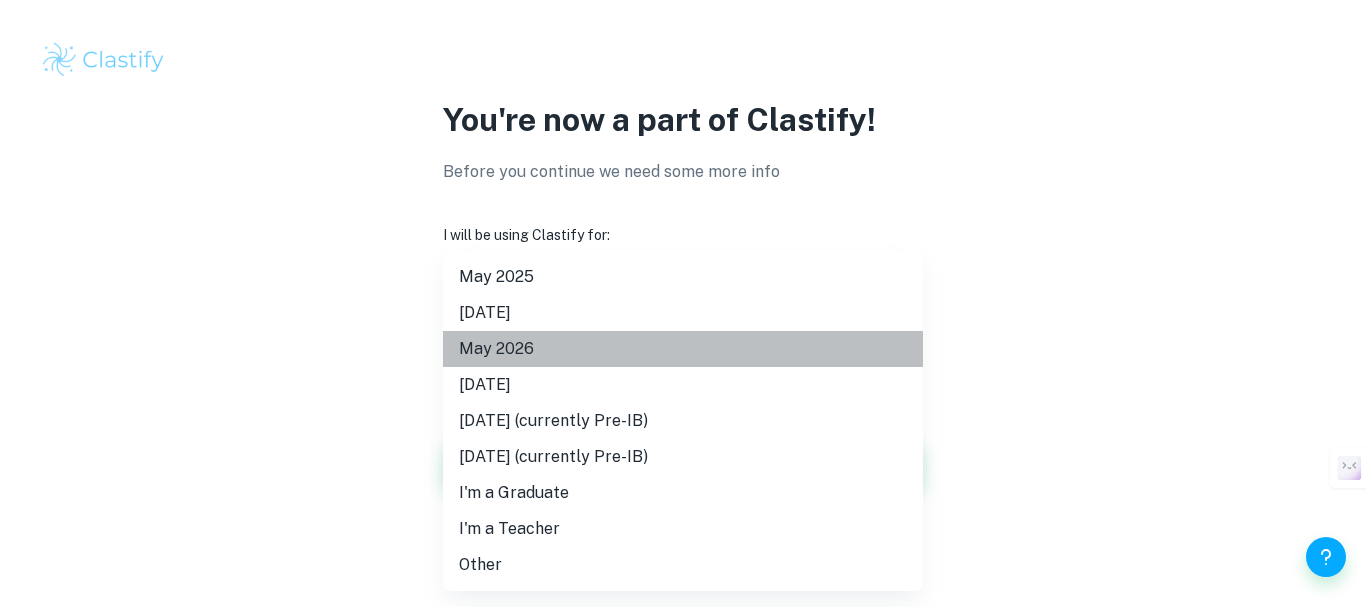 click on "May 2026" at bounding box center [683, 349] 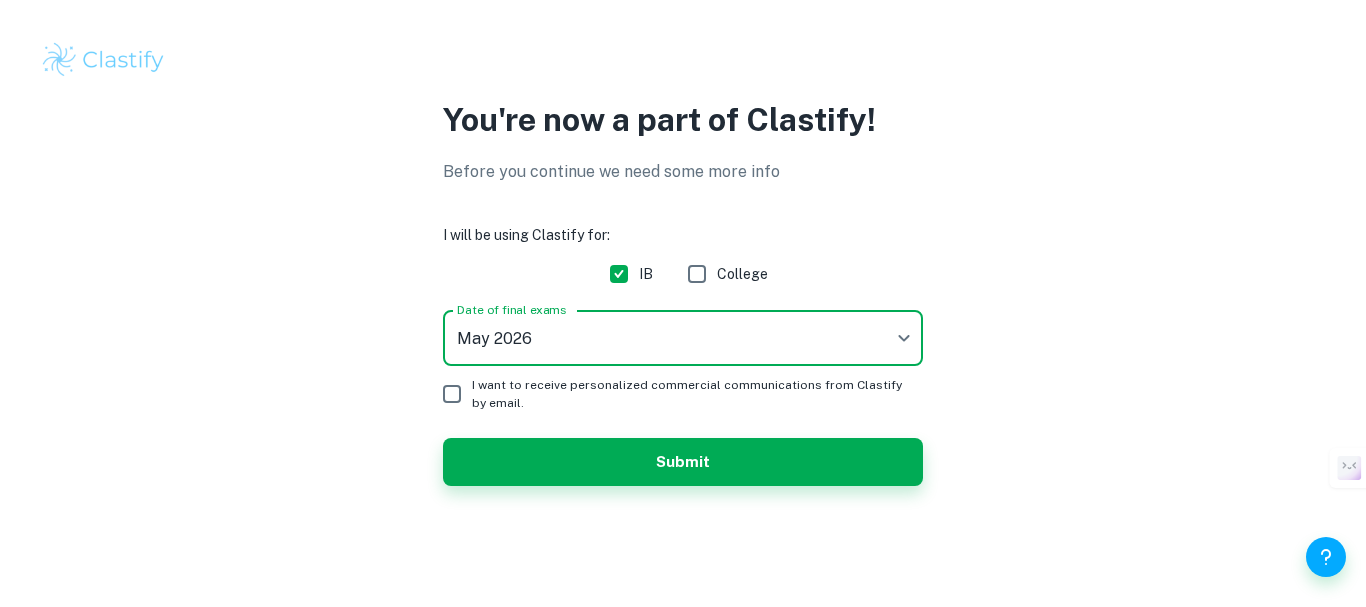 click on "We value your privacy We use cookies to enhance your browsing experience, serve personalised ads or content, and analyse our traffic. By clicking "Accept All", you consent to our use of cookies.   Cookie Policy Customise   Reject All   Accept All   Customise Consent Preferences   We use cookies to help you navigate efficiently and perform certain functions. You will find detailed information about all cookies under each consent category below. The cookies that are categorised as "Necessary" are stored on your browser as they are essential for enabling the basic functionalities of the site. ...  Show more For more information on how Google's third-party cookies operate and handle your data, see:   Google Privacy Policy Necessary Always Active Necessary cookies are required to enable the basic features of this site, such as providing secure log-in or adjusting your consent preferences. These cookies do not store any personally identifiable data. Functional Analytics Performance Advertisement Uncategorised" at bounding box center (683, 303) 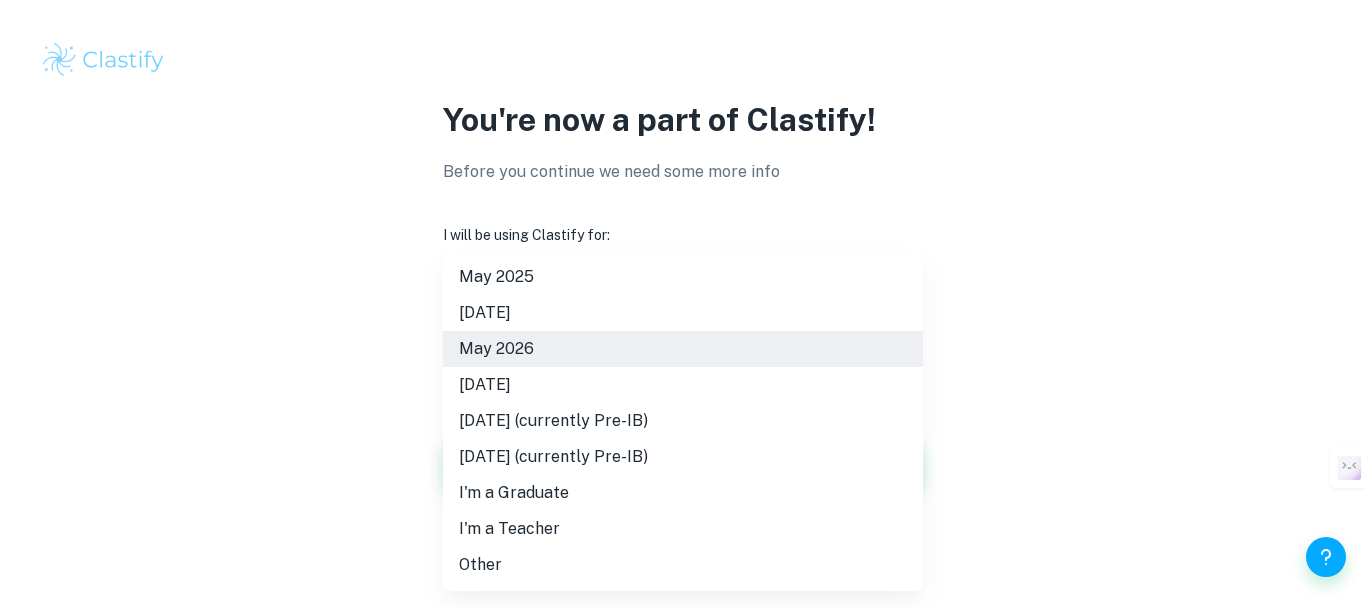 click at bounding box center [683, 303] 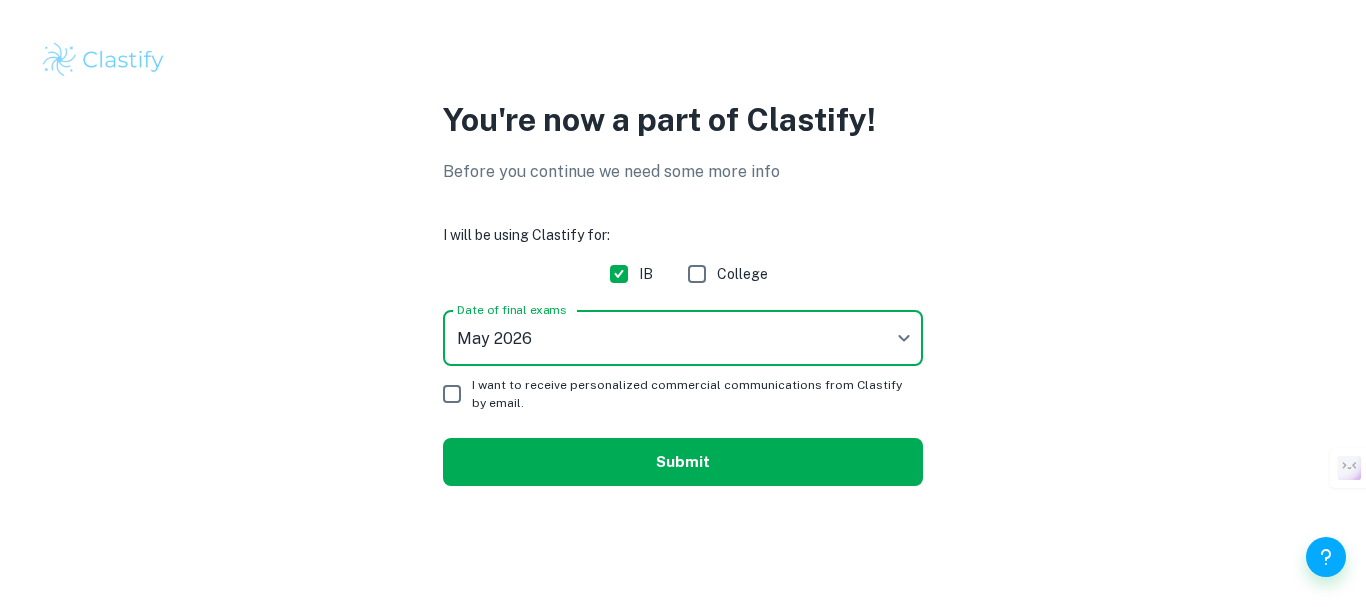 click on "Submit" at bounding box center (683, 462) 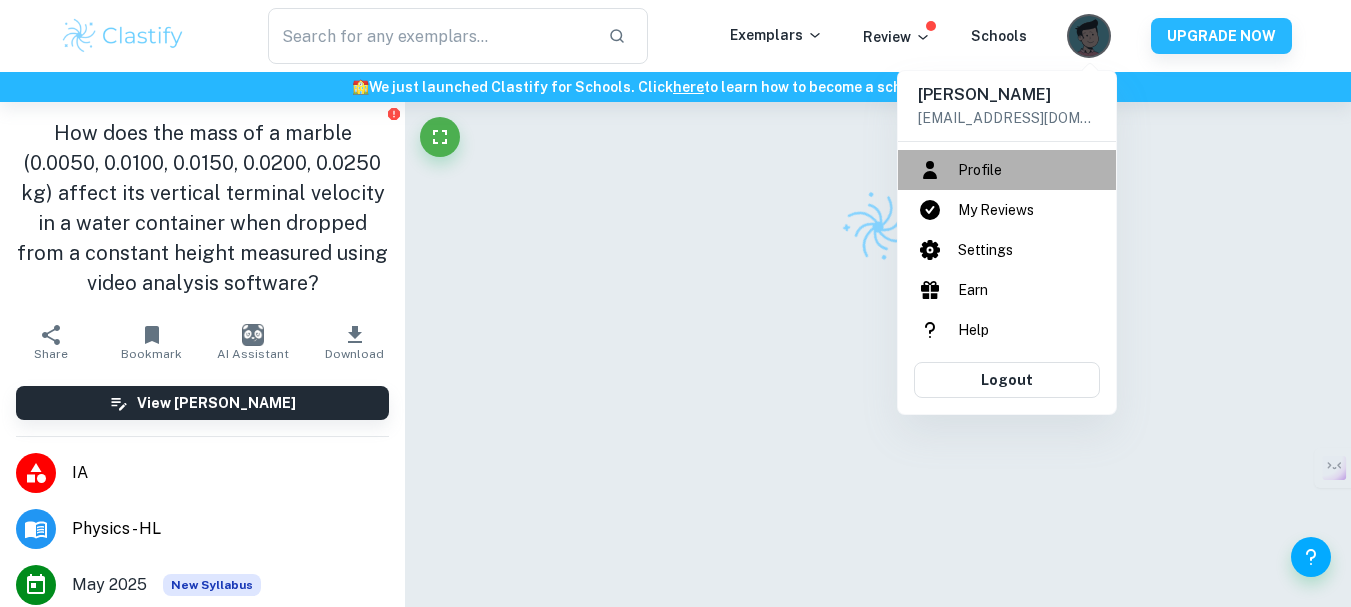 click on "Profile" at bounding box center (1007, 170) 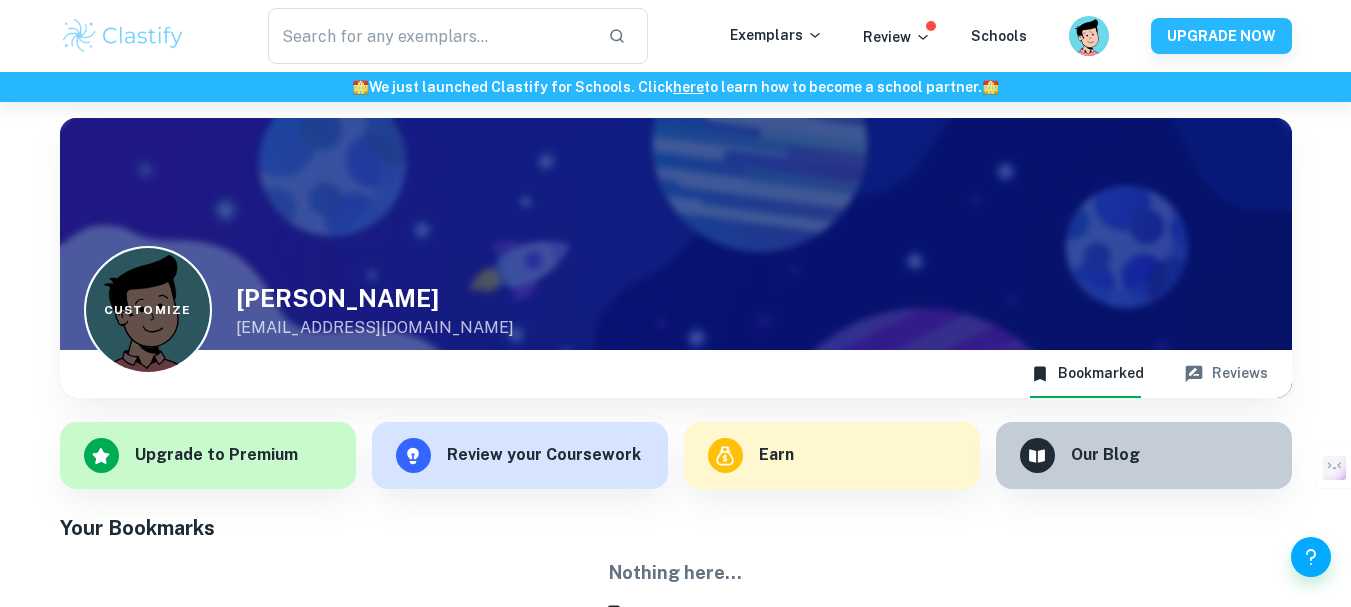click on "Customize" at bounding box center (148, 310) 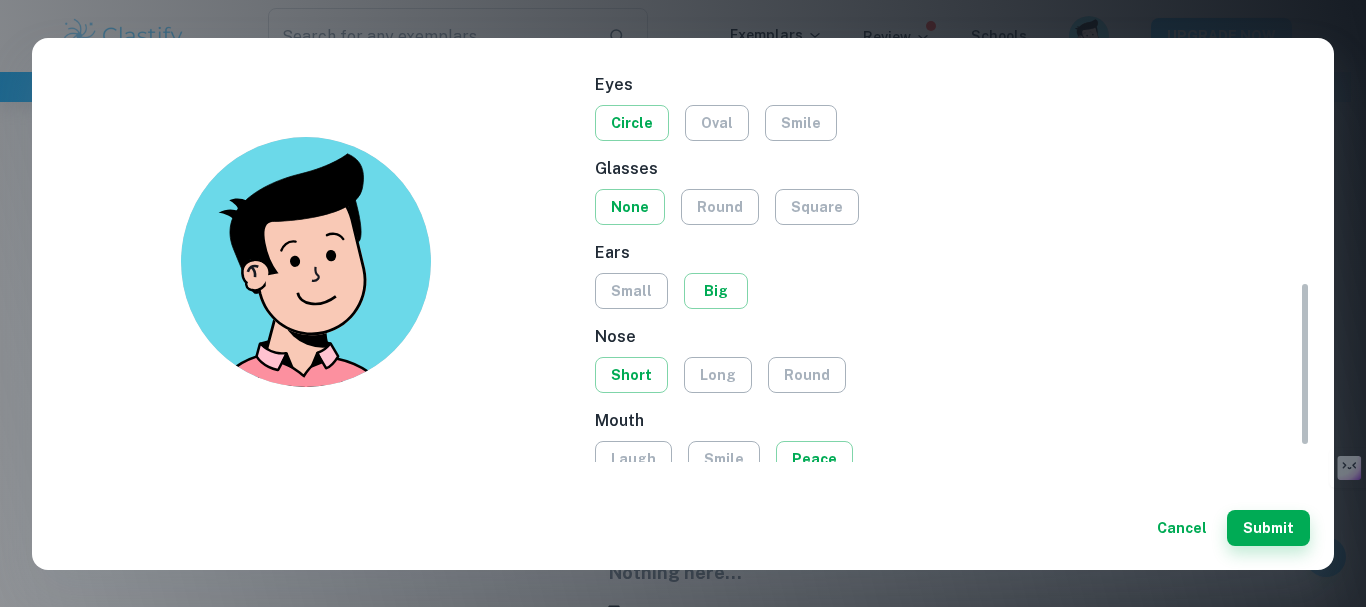 scroll, scrollTop: 572, scrollLeft: 0, axis: vertical 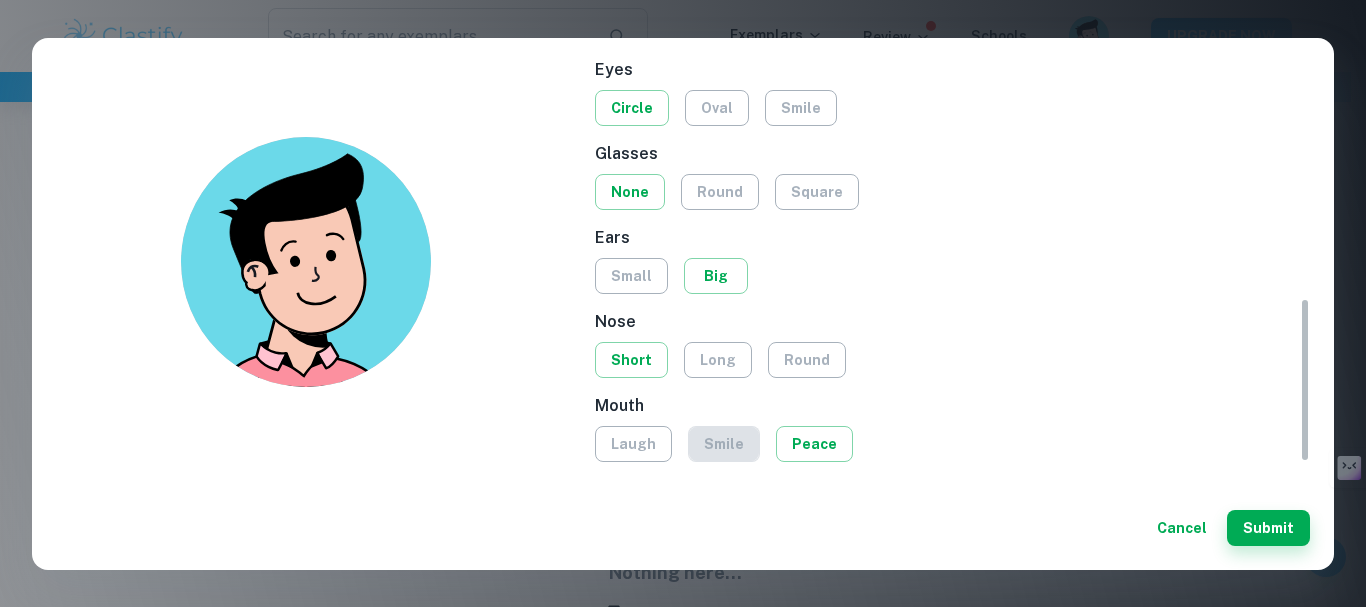 click on "smile" at bounding box center (724, 444) 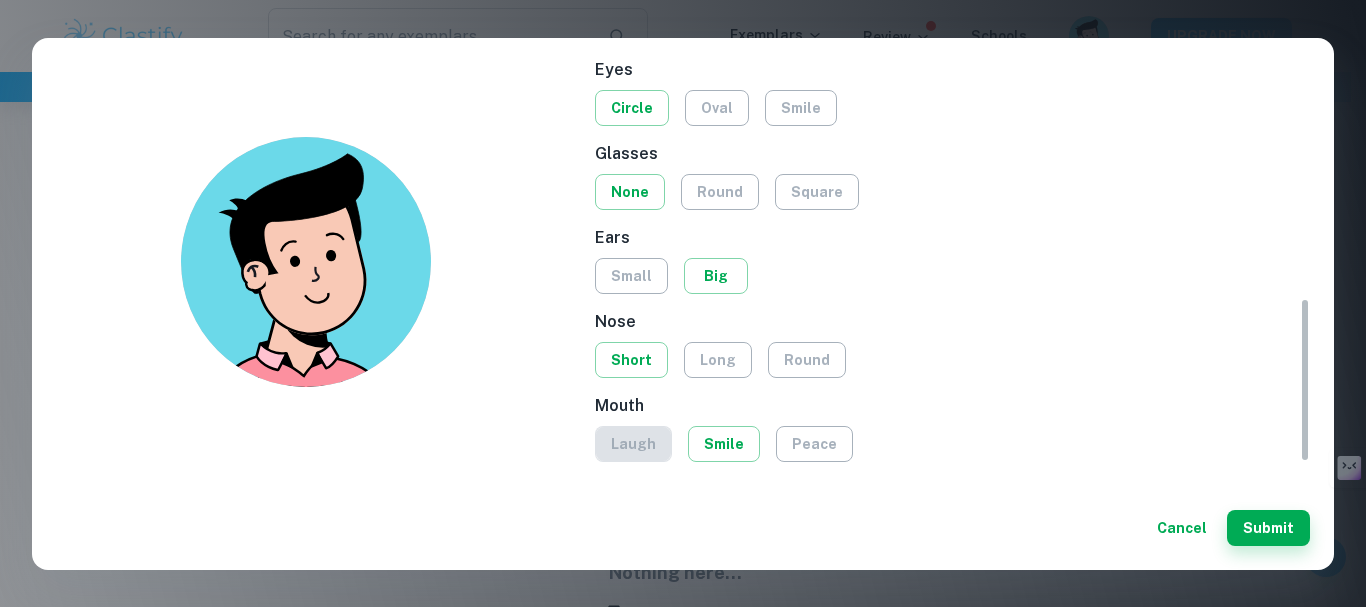 click on "laugh" at bounding box center (633, 444) 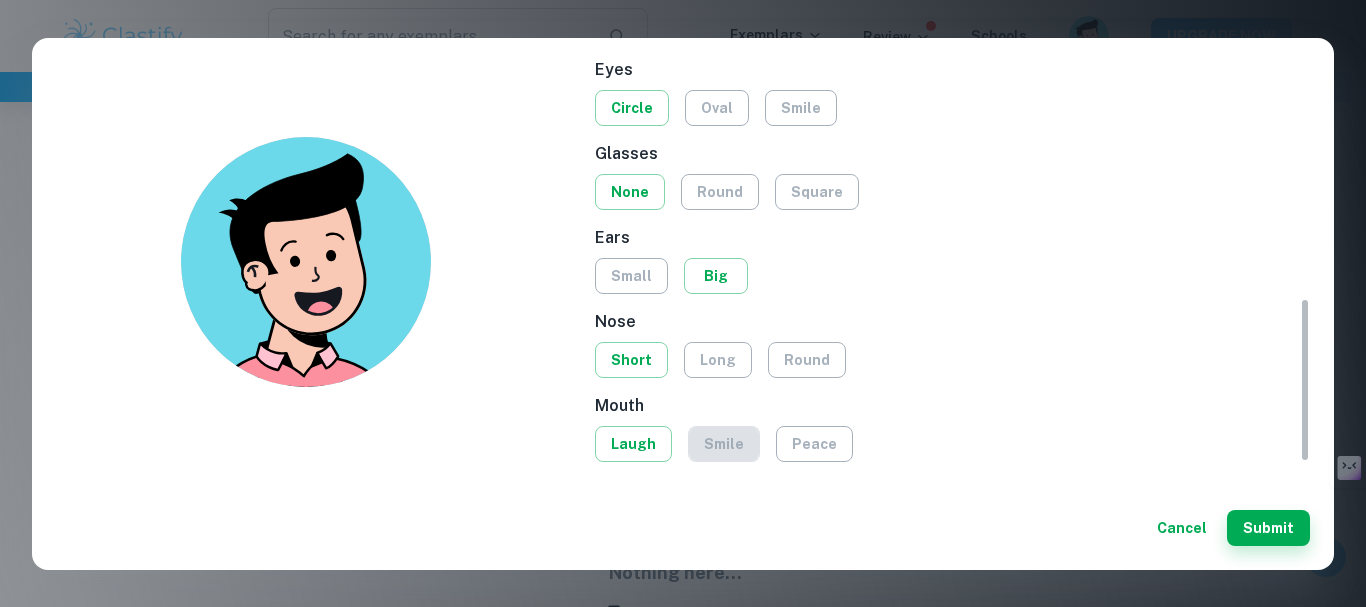 click on "smile" at bounding box center (724, 444) 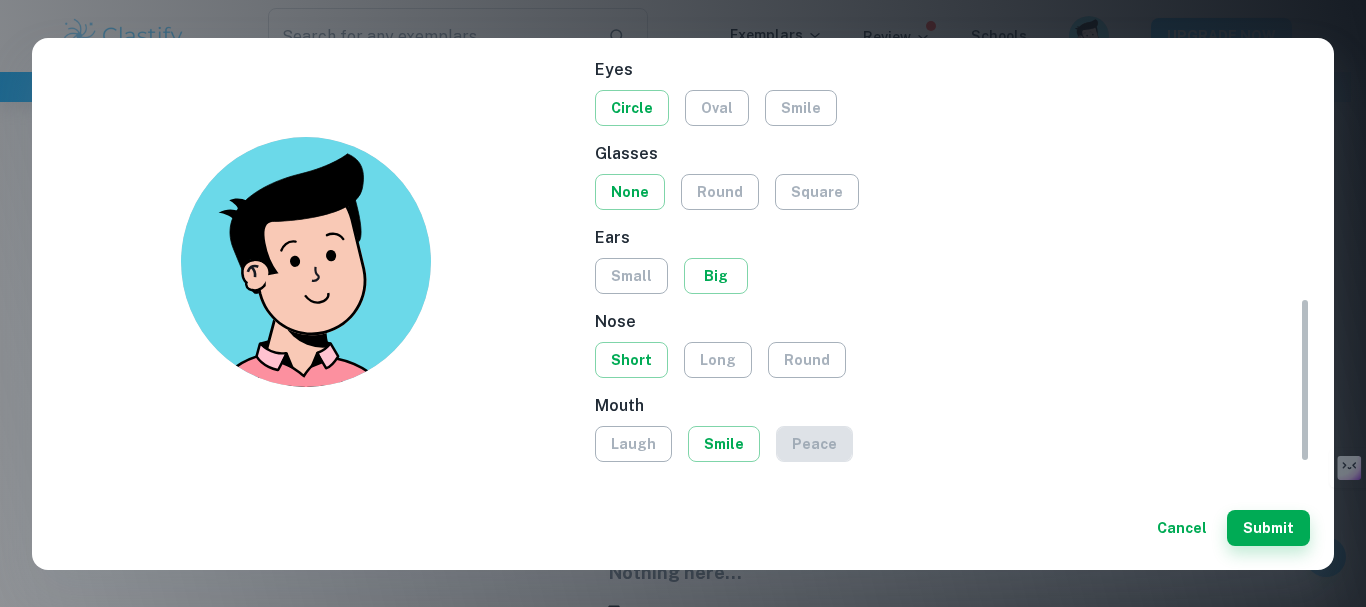 click on "peace" at bounding box center (814, 444) 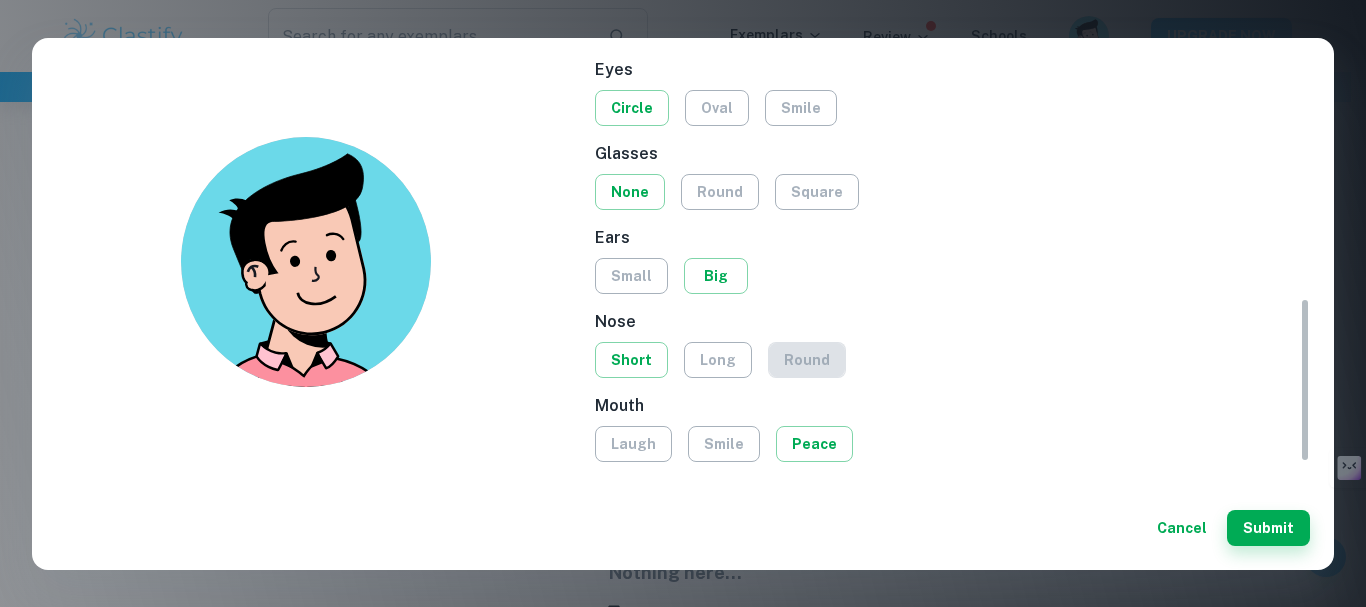 click on "round" at bounding box center [807, 360] 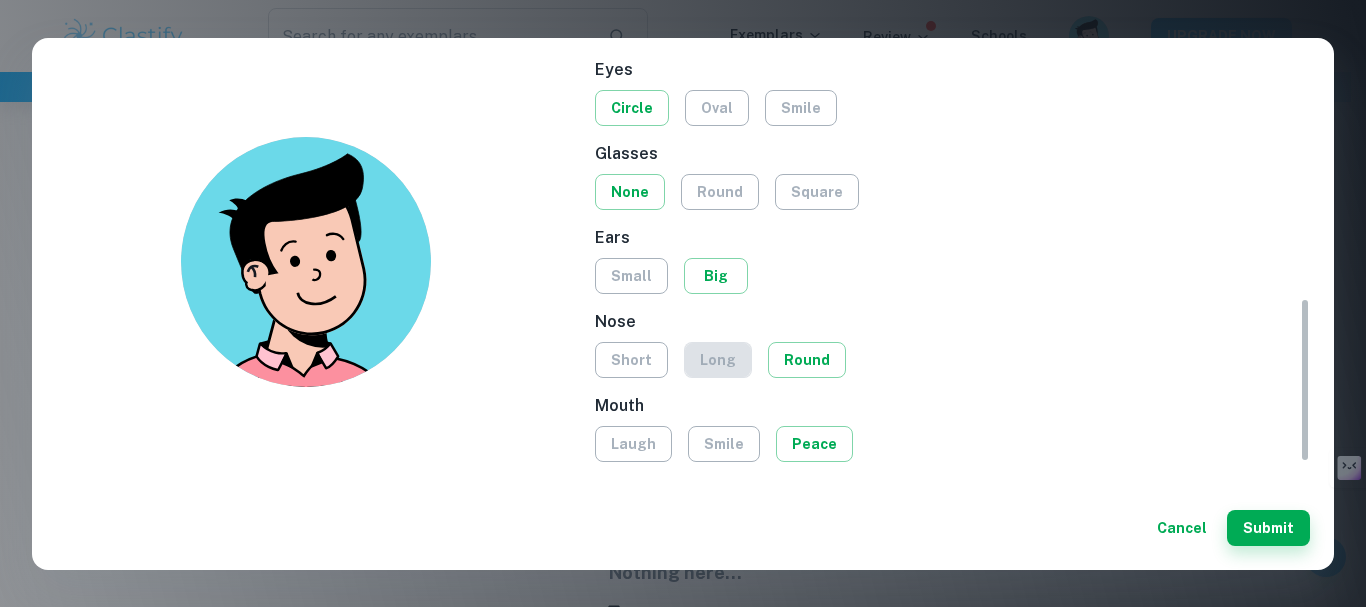click on "long" at bounding box center [718, 360] 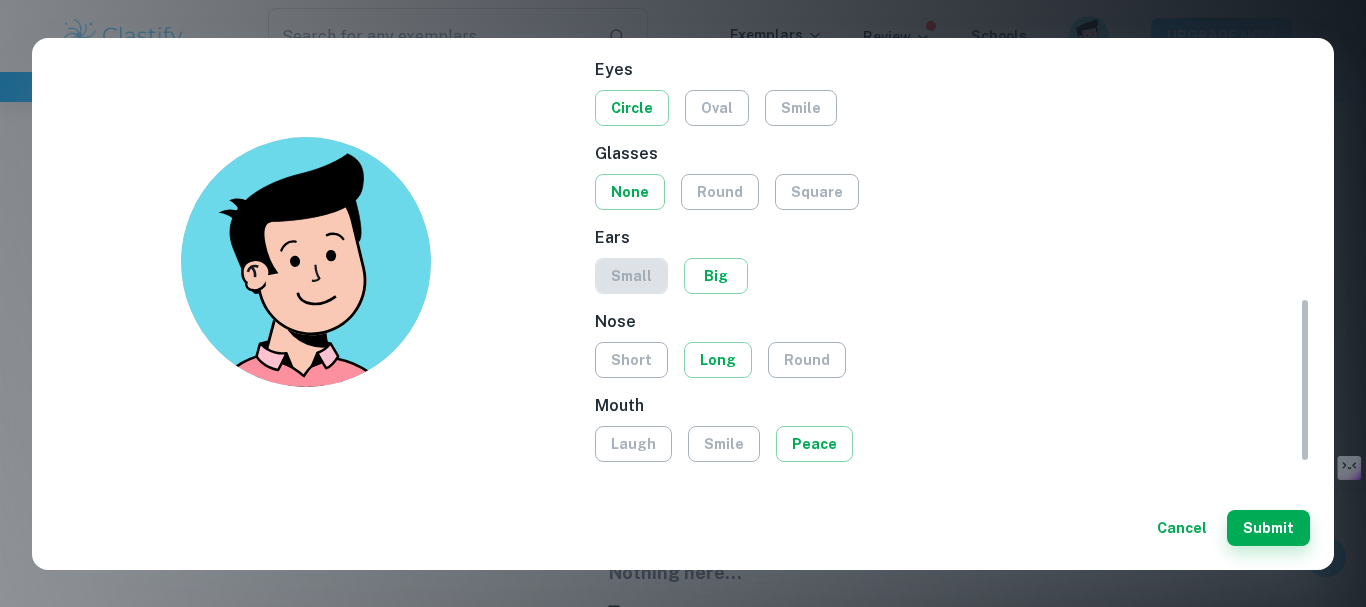 click on "small" at bounding box center [631, 276] 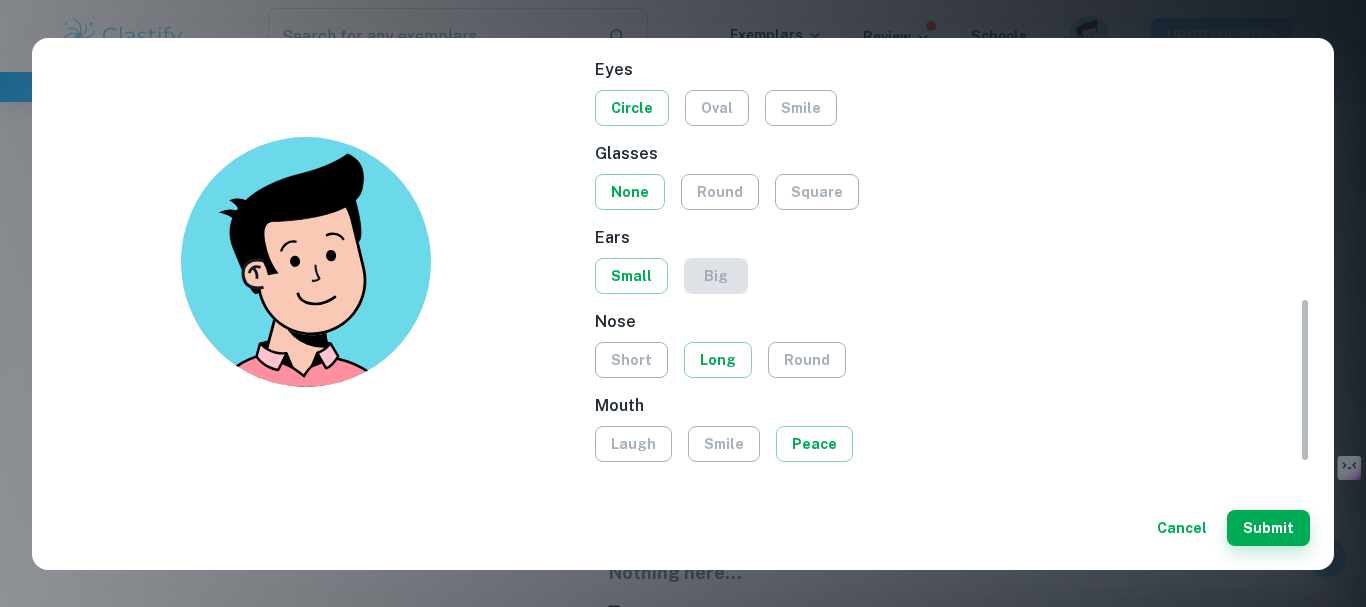 click on "big" at bounding box center [716, 276] 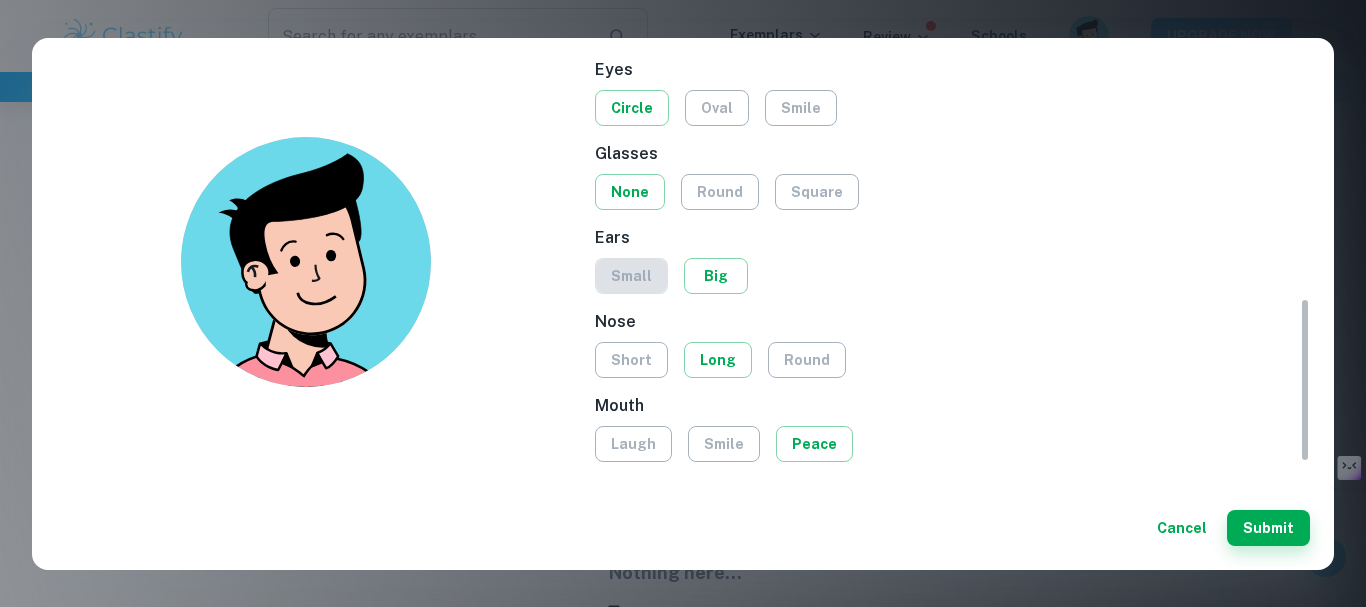 click on "small" at bounding box center [631, 276] 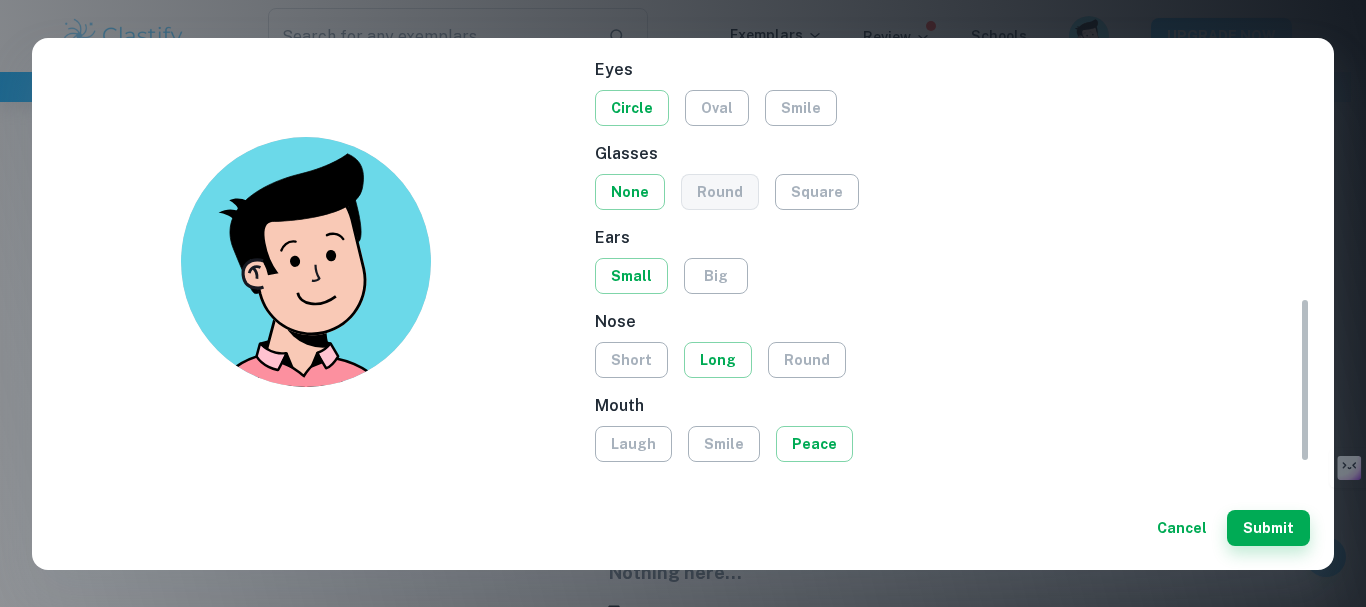 click on "round" at bounding box center (720, 192) 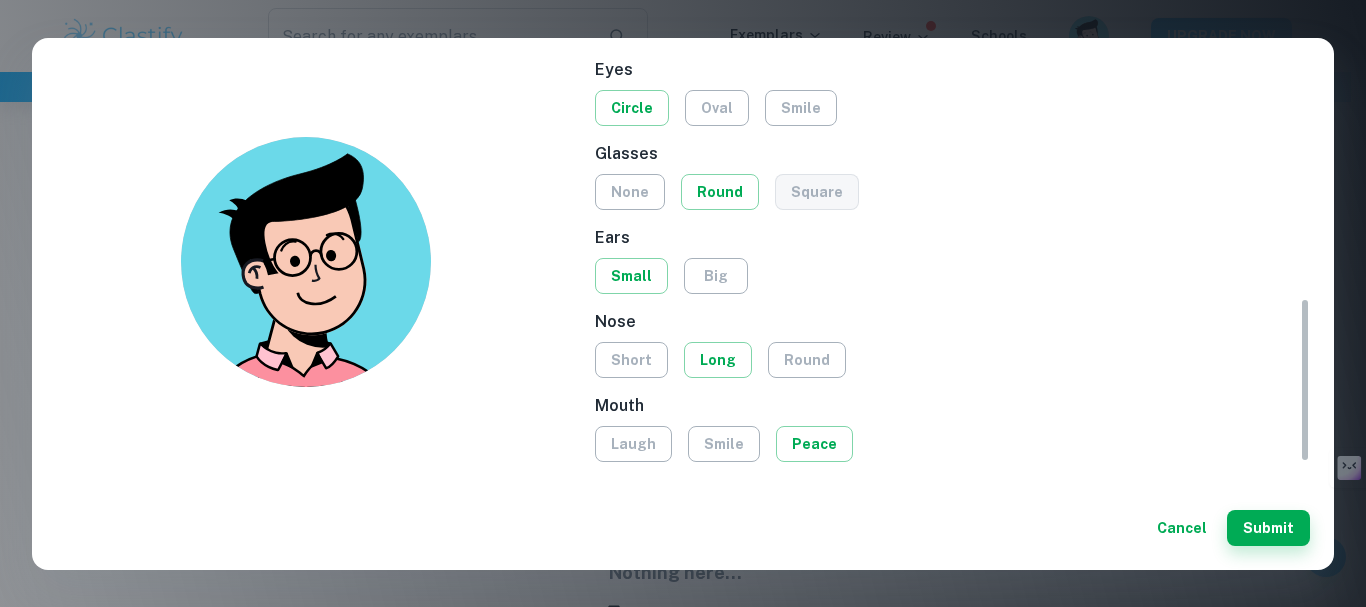 click on "square" at bounding box center [817, 192] 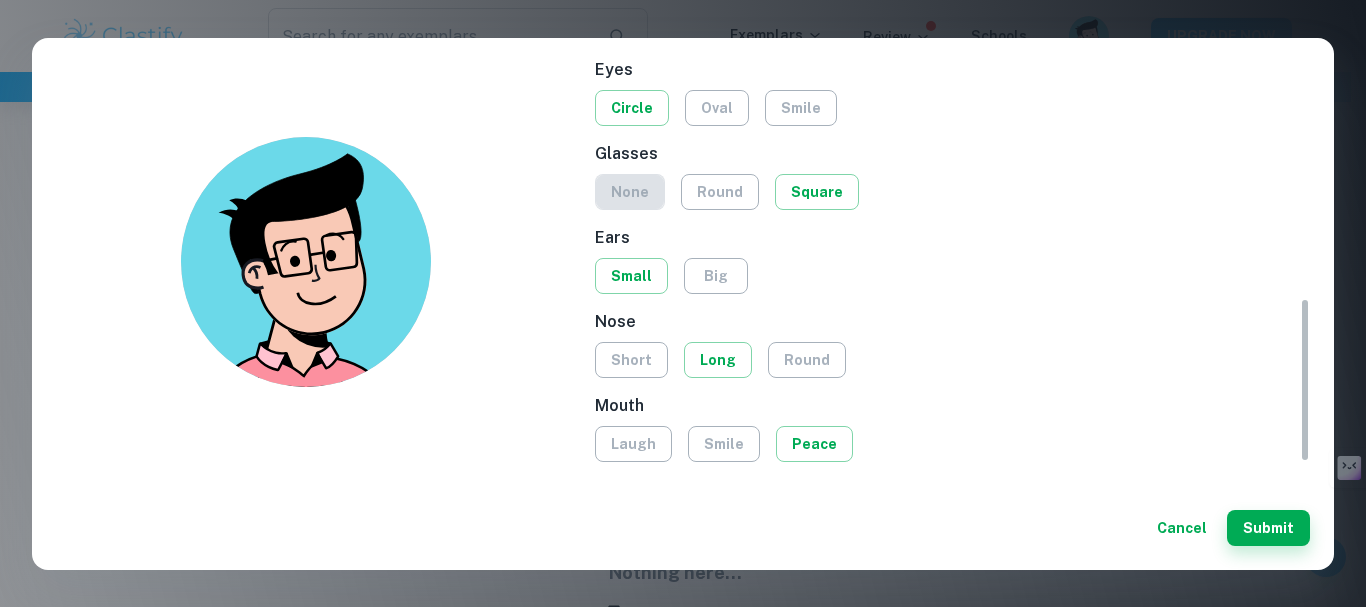 click on "none" at bounding box center (630, 192) 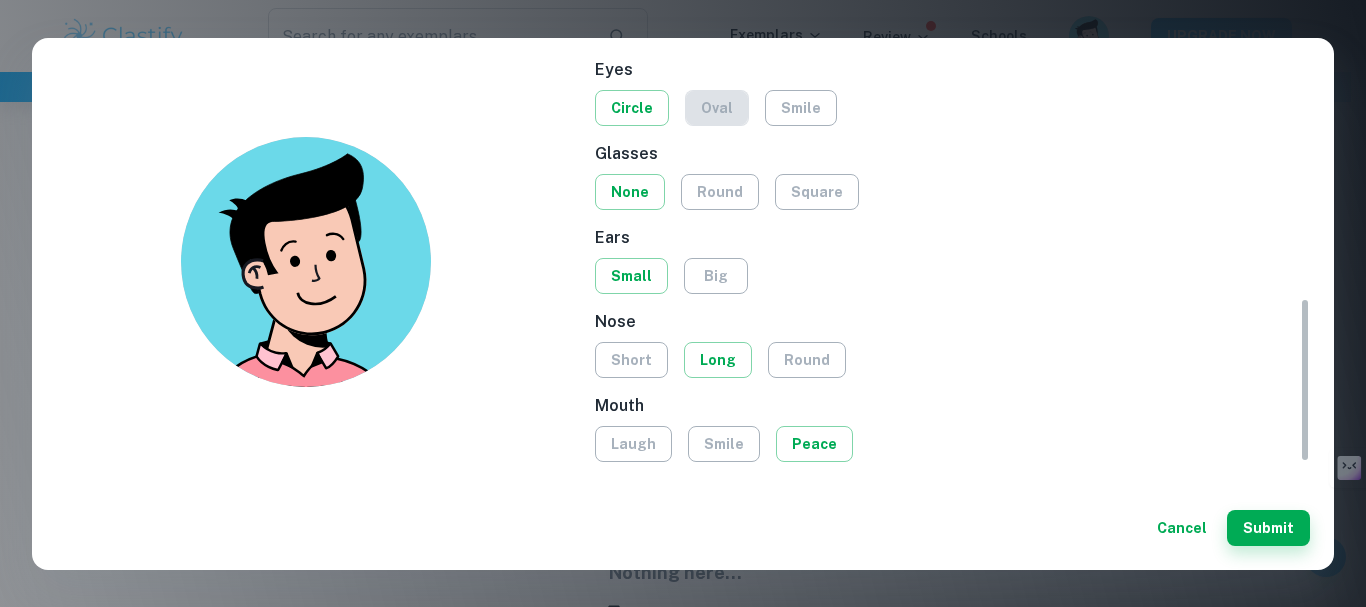 click on "oval" at bounding box center (717, 108) 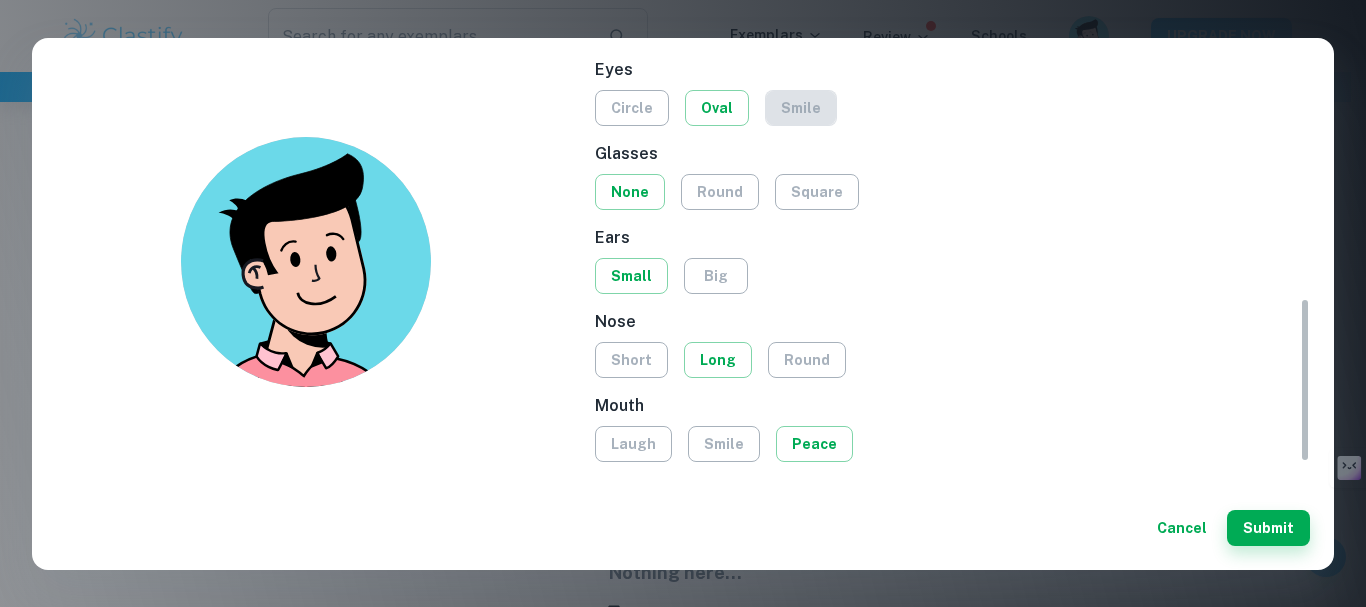 click on "smile" at bounding box center [801, 108] 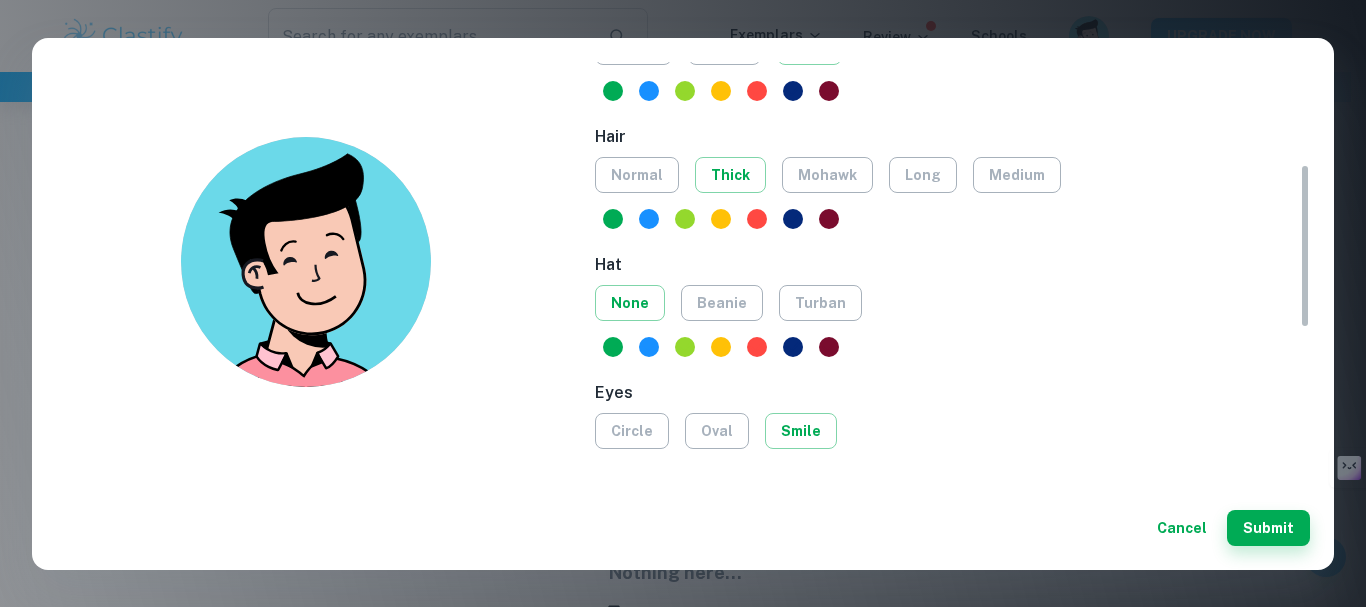 scroll, scrollTop: 250, scrollLeft: 0, axis: vertical 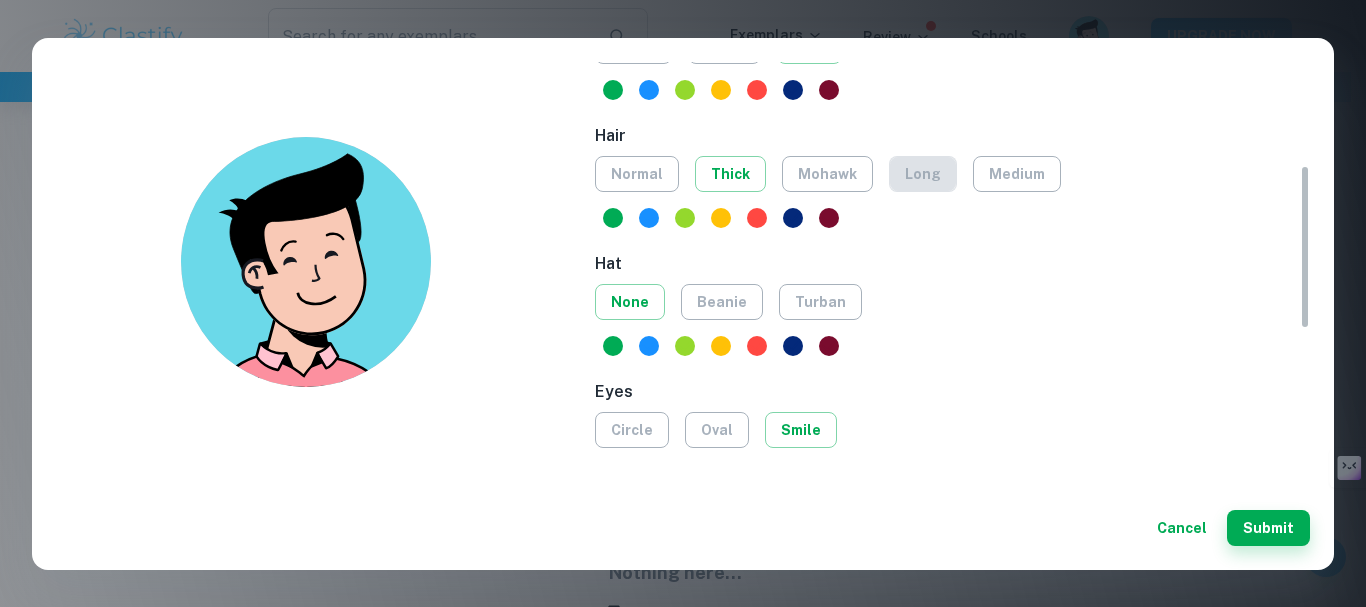 click on "long" at bounding box center (923, 174) 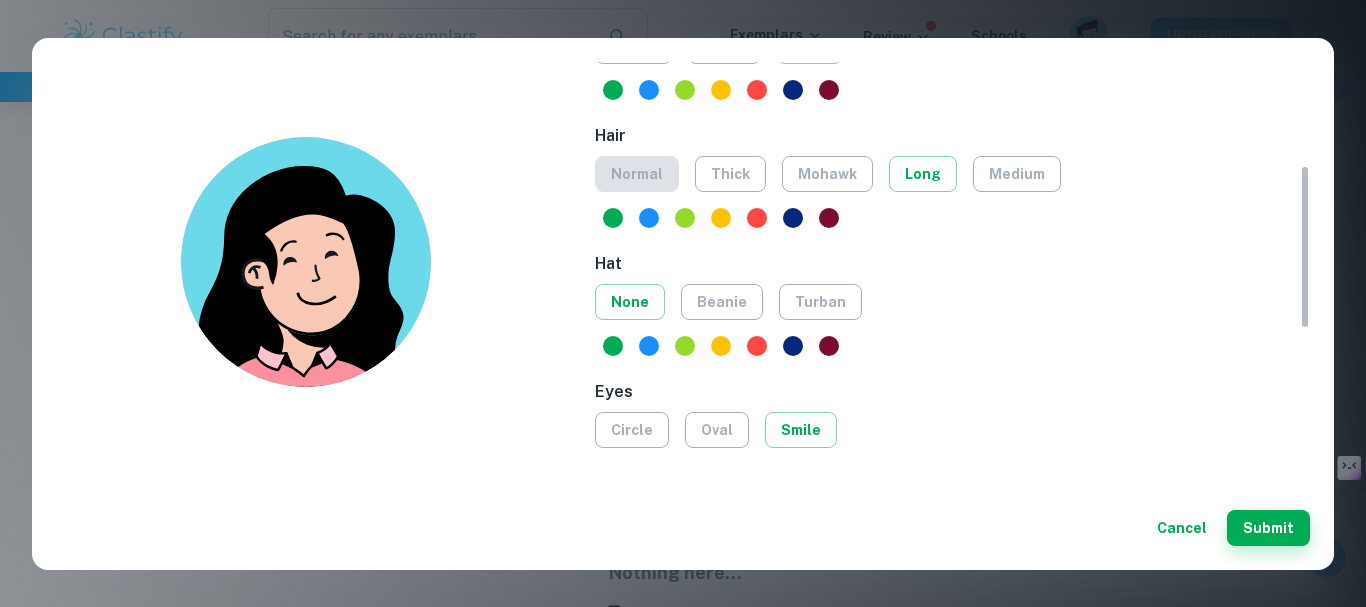 click on "normal" at bounding box center (637, 174) 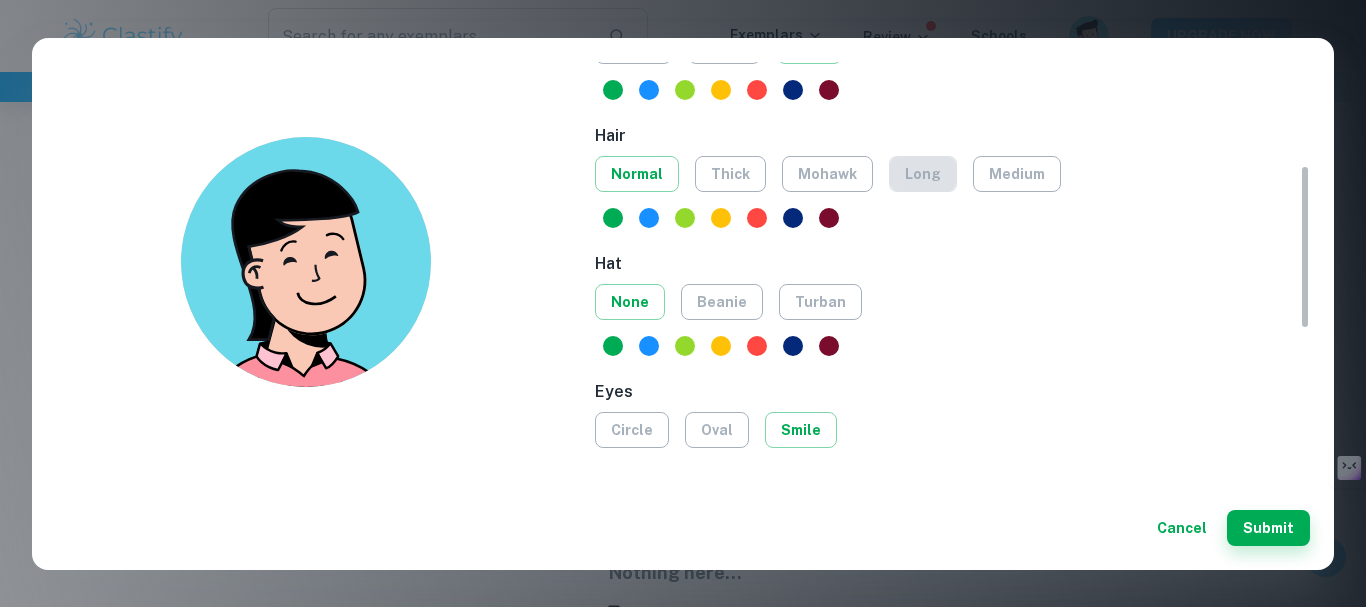 click on "long" at bounding box center [923, 174] 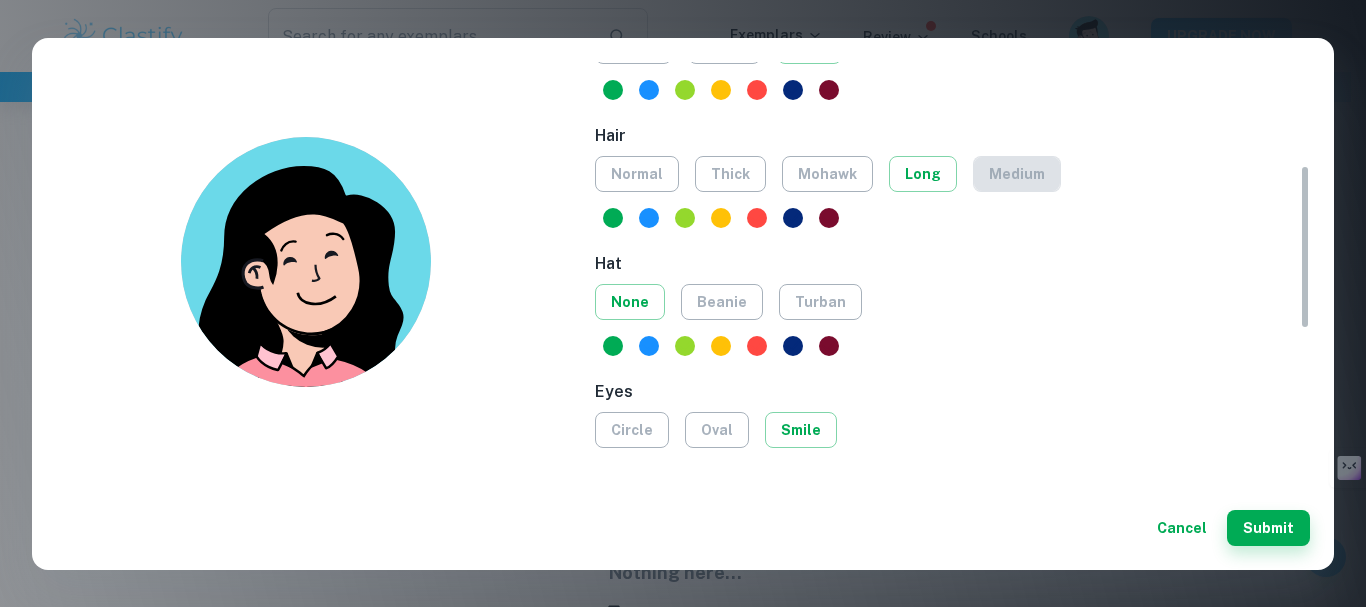 click on "medium" at bounding box center [1017, 174] 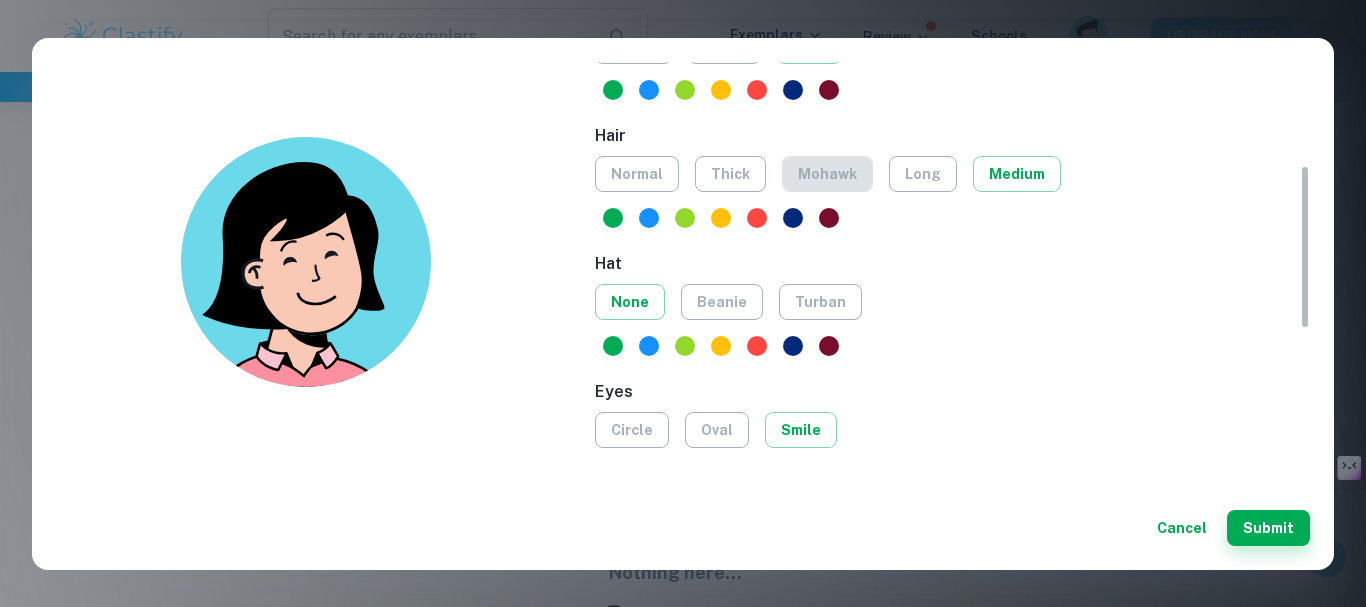 click on "mohawk" at bounding box center (827, 174) 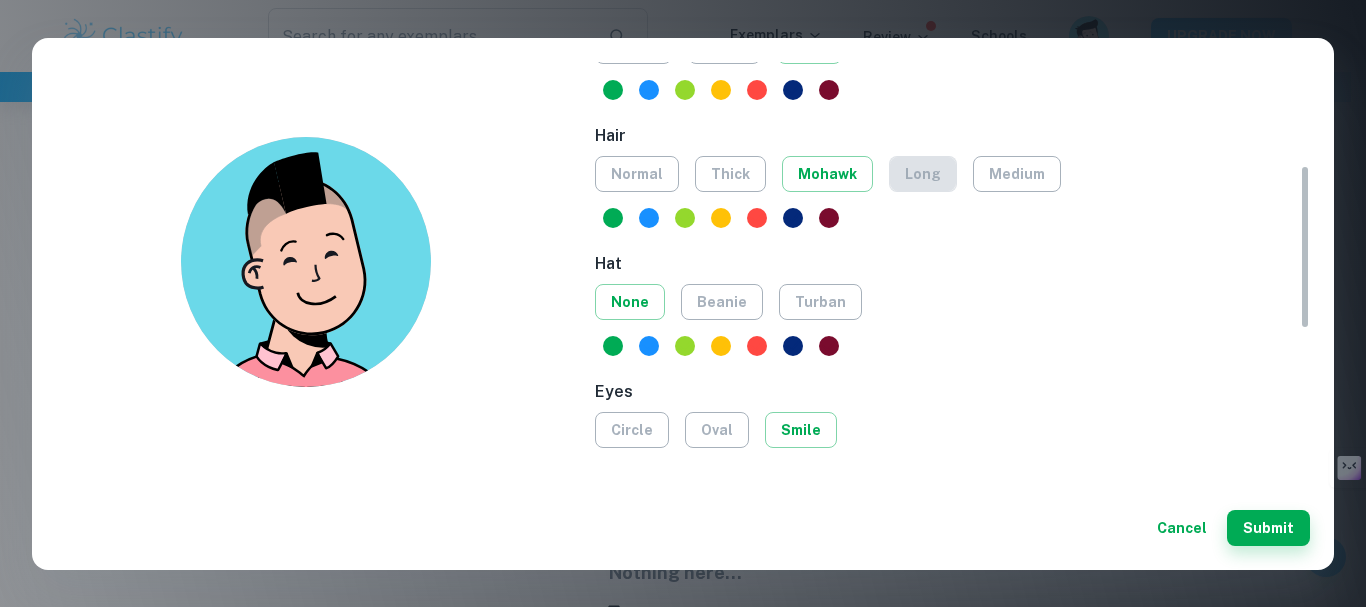 click on "long" at bounding box center (923, 174) 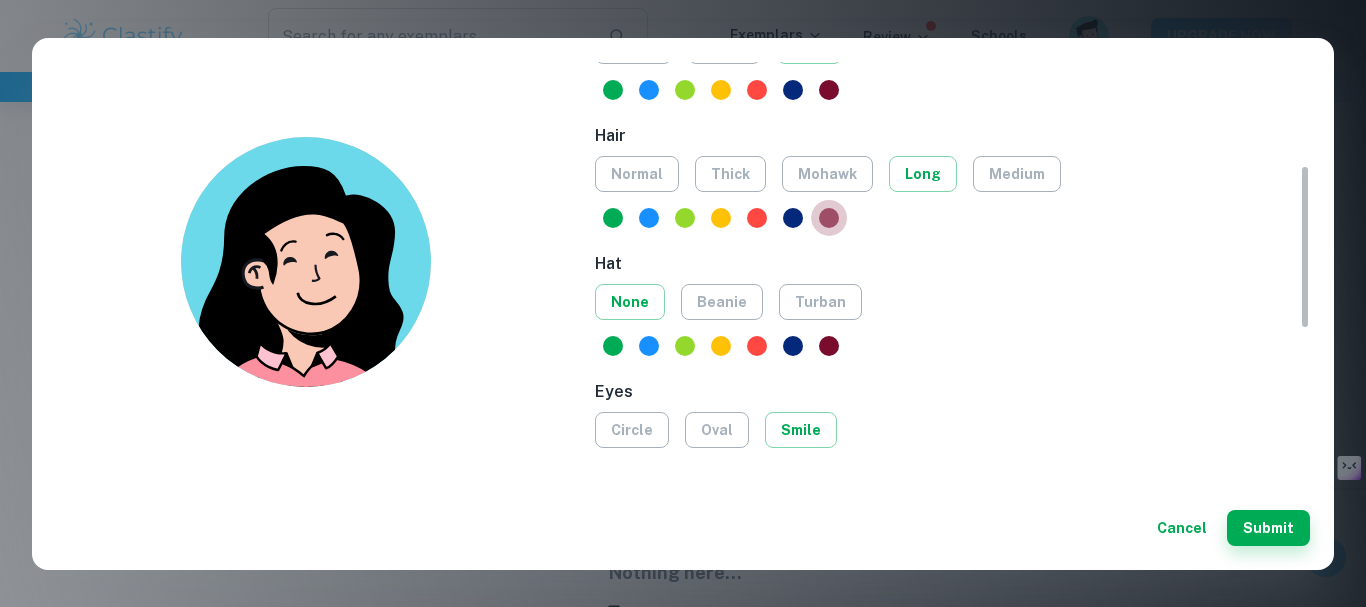 click at bounding box center [829, 218] 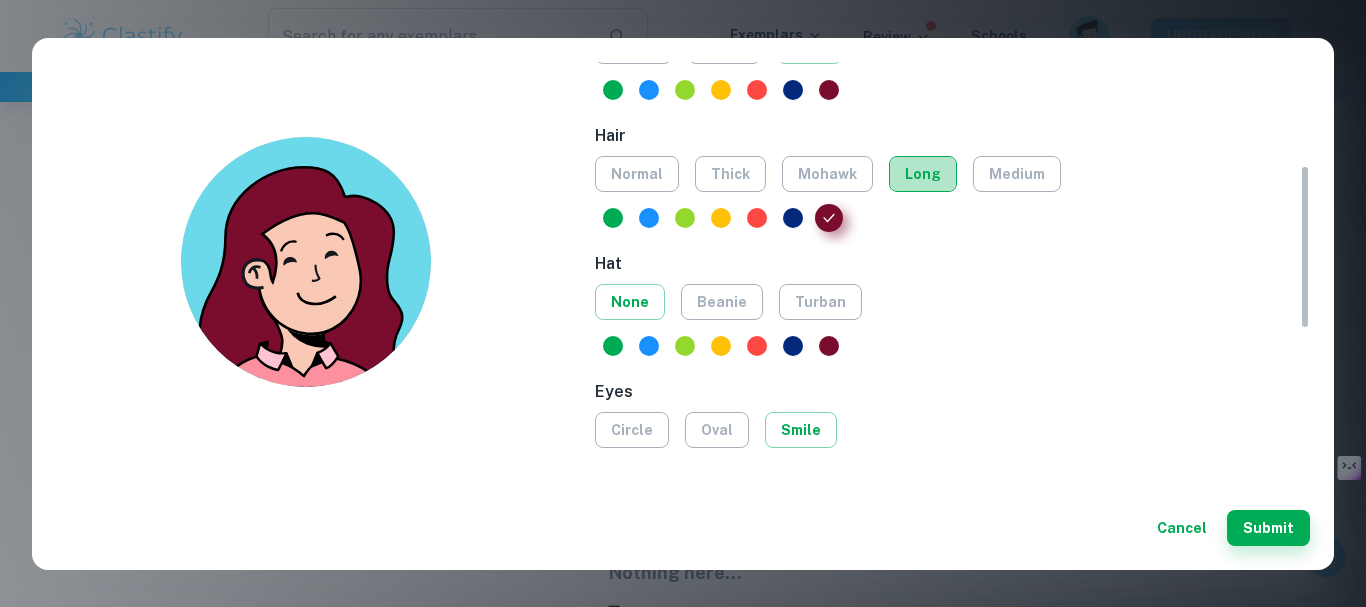 click on "long" at bounding box center (923, 174) 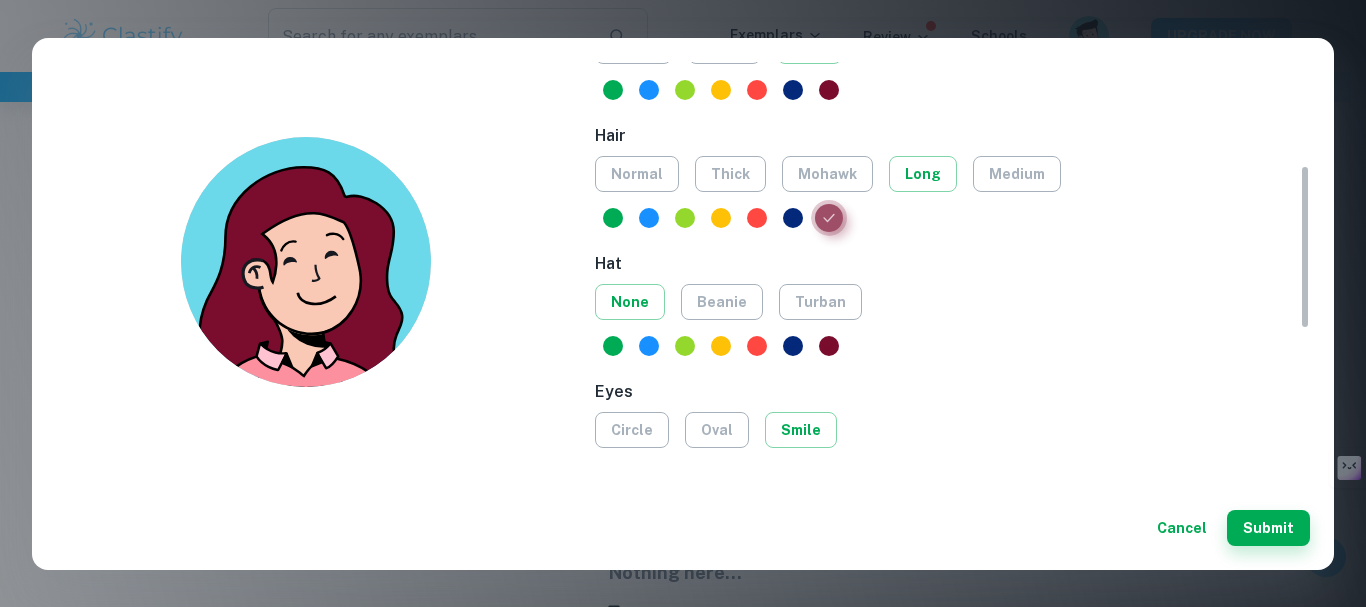 click at bounding box center [829, 218] 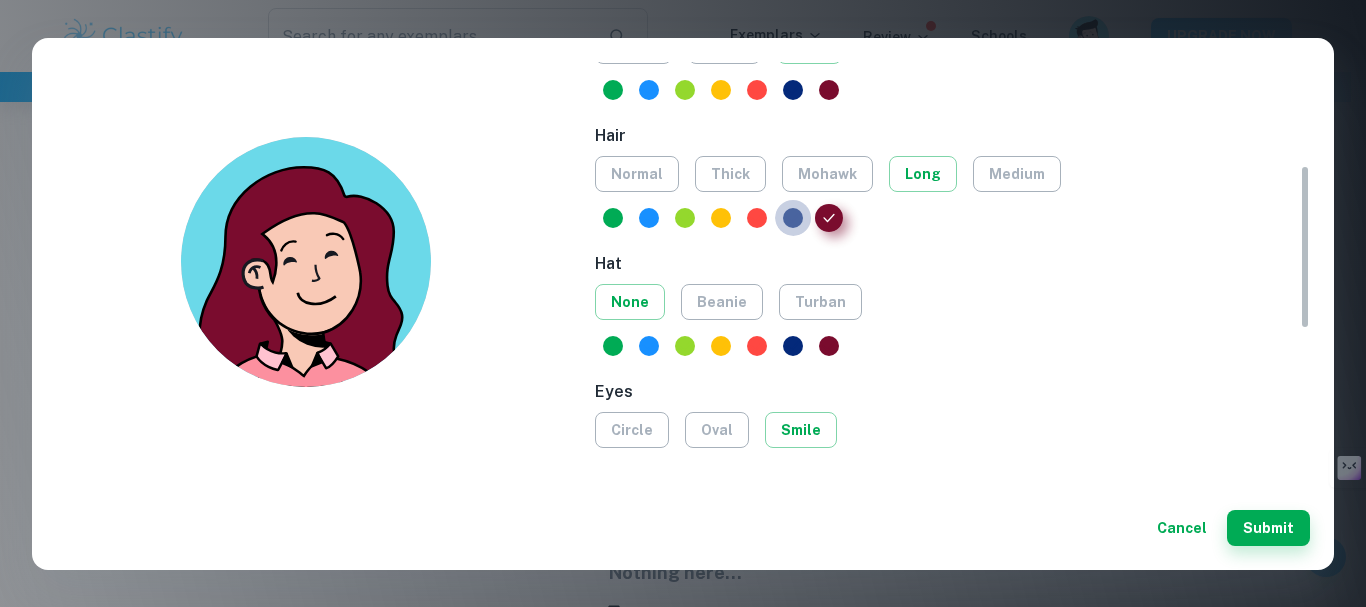 click at bounding box center (793, 218) 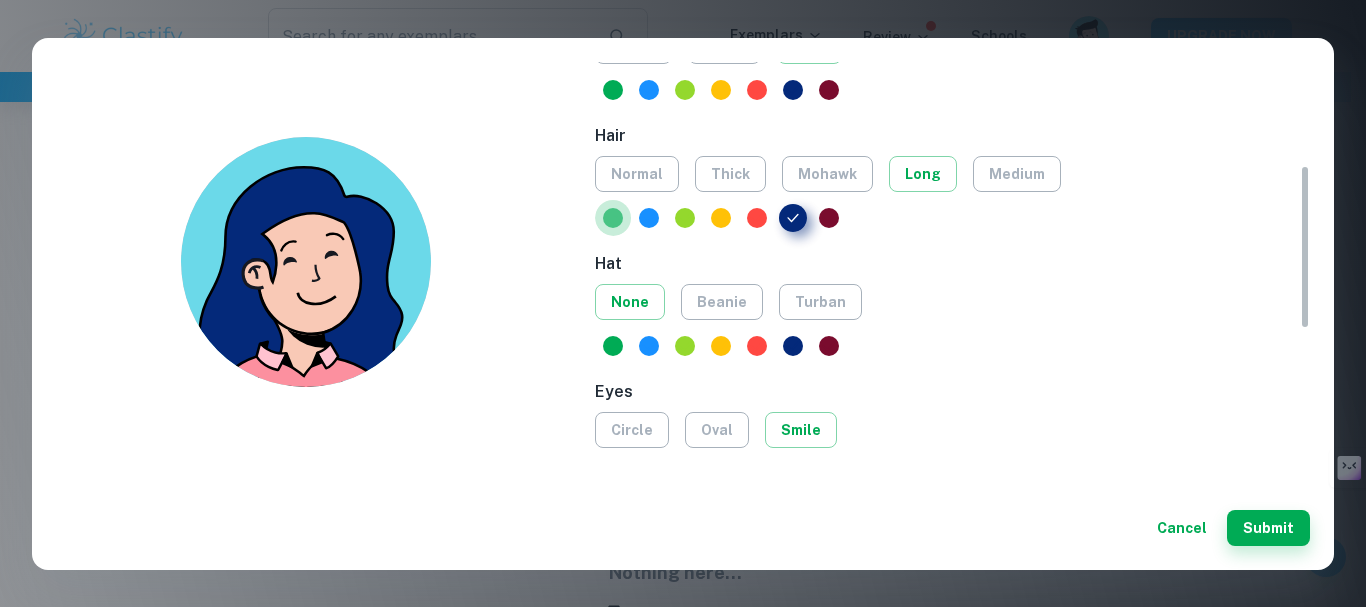click at bounding box center [613, 218] 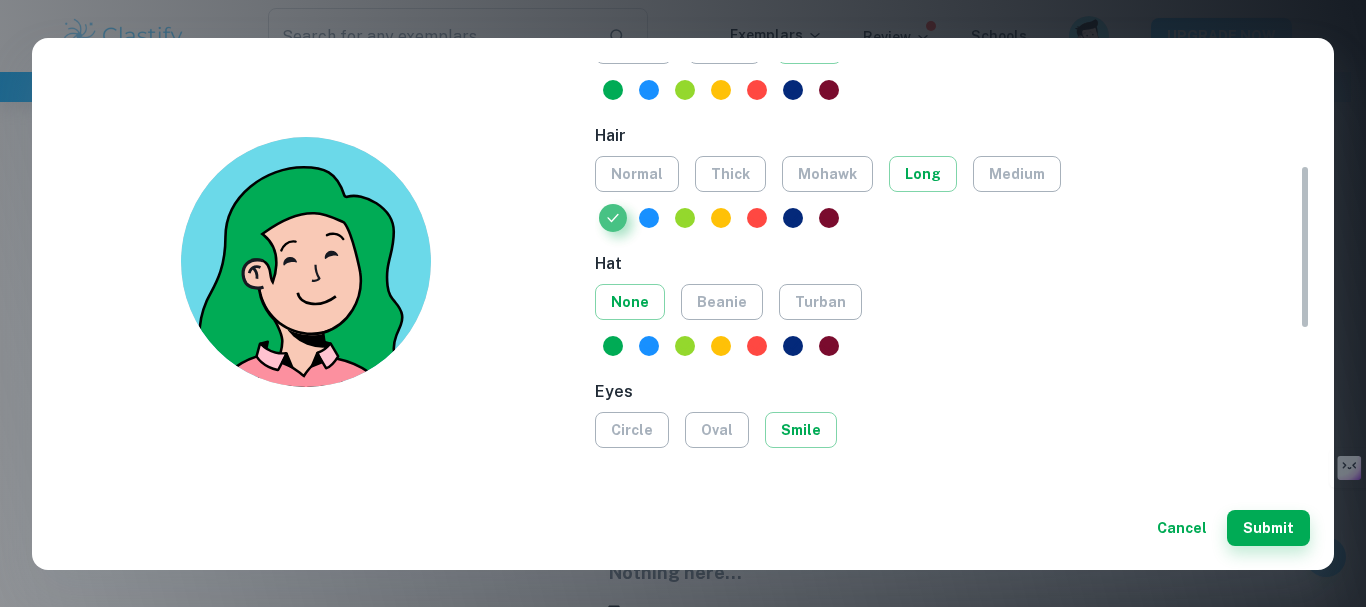 click at bounding box center (613, 218) 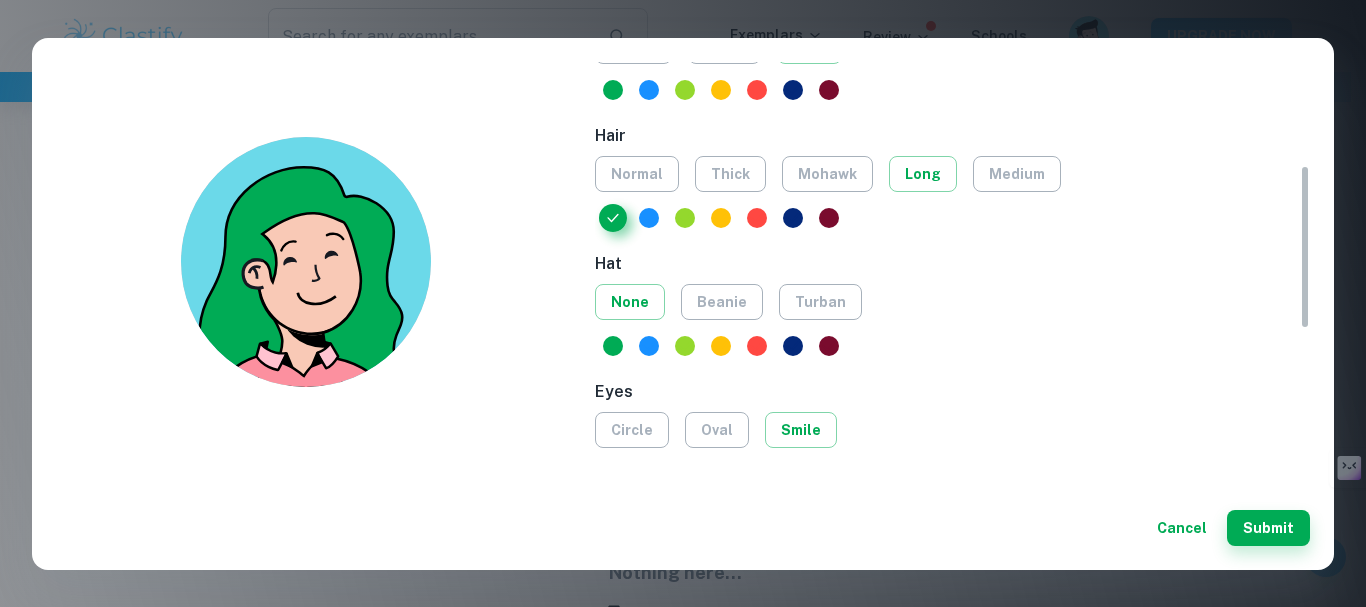 click on "Background Face Shirt hoody short polo Hair normal thick mohawk long medium Hat none beanie turban Eyes circle oval smile Glasses none round square Ears small big Nose short long round Mouth laugh smile peace" at bounding box center [952, 298] 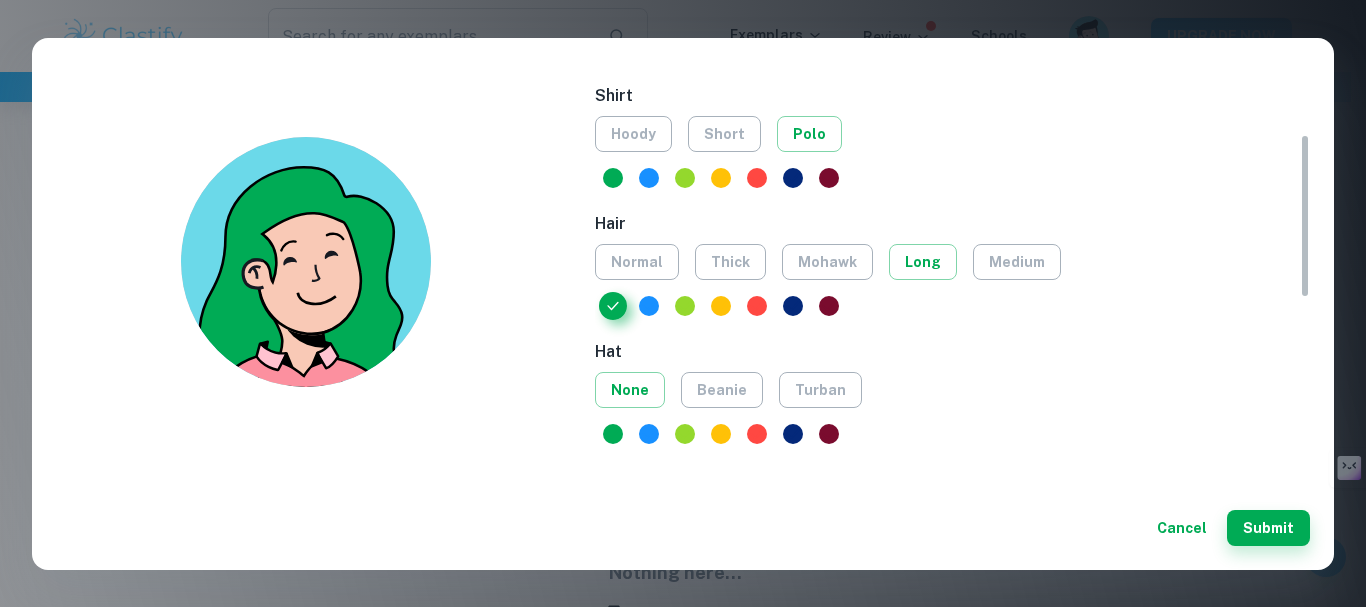scroll, scrollTop: 176, scrollLeft: 0, axis: vertical 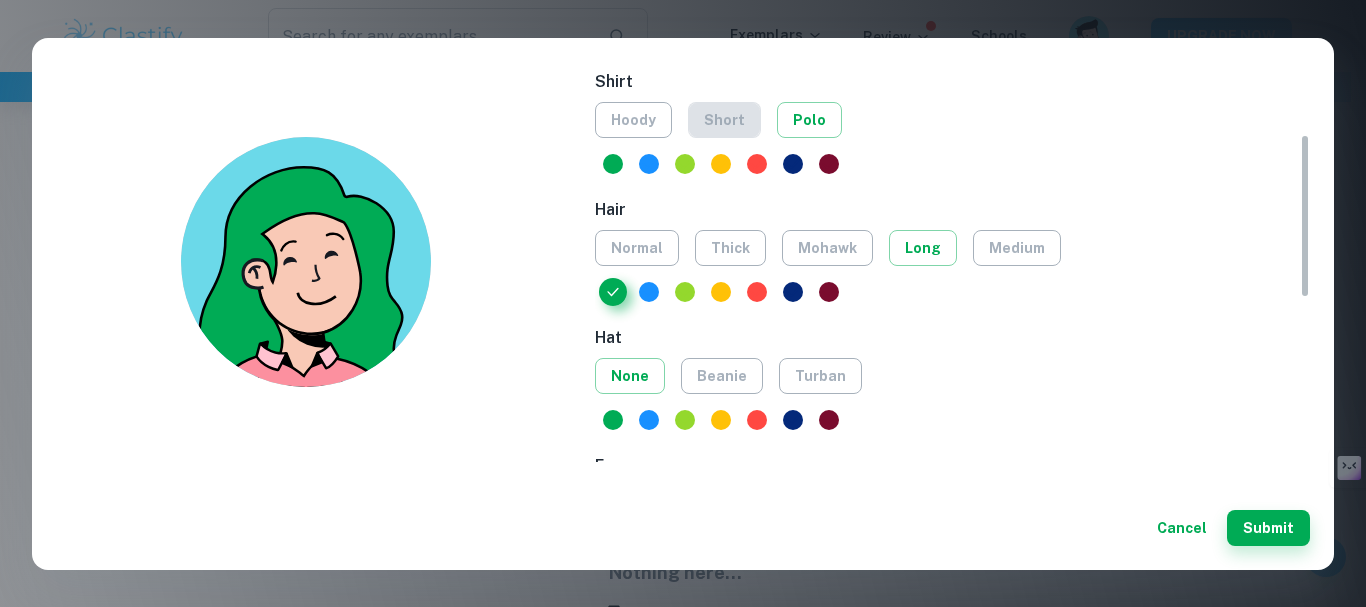 click on "short" at bounding box center (724, 120) 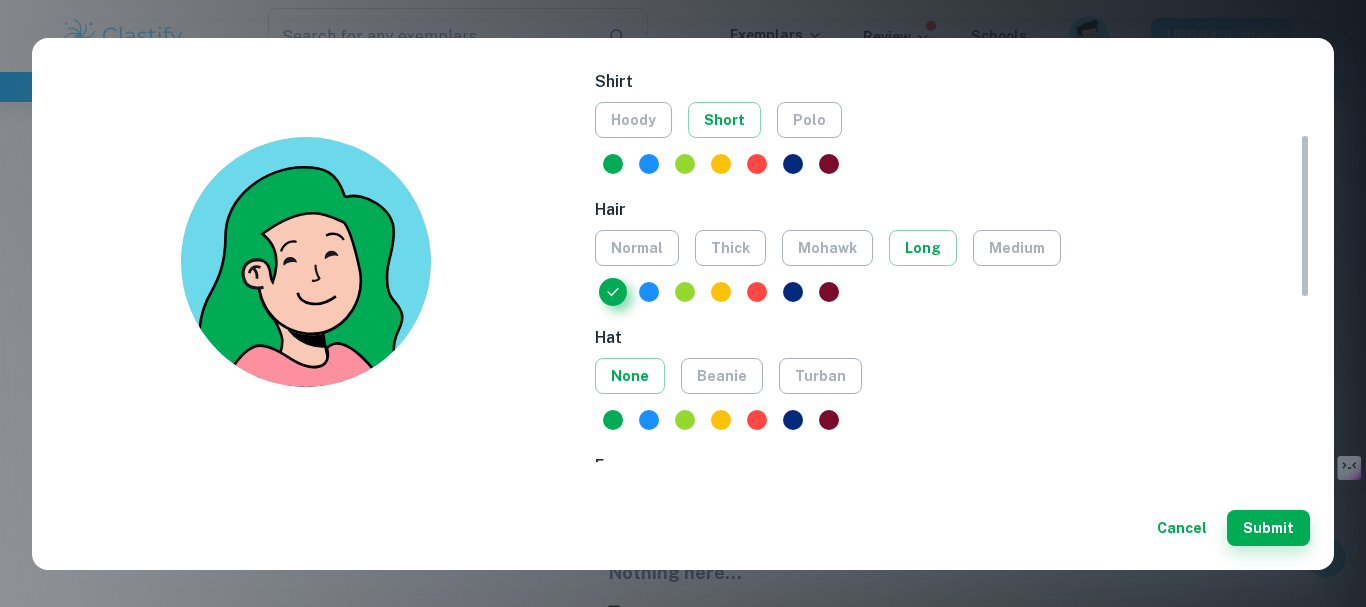 click on "hoody short polo" at bounding box center (952, 120) 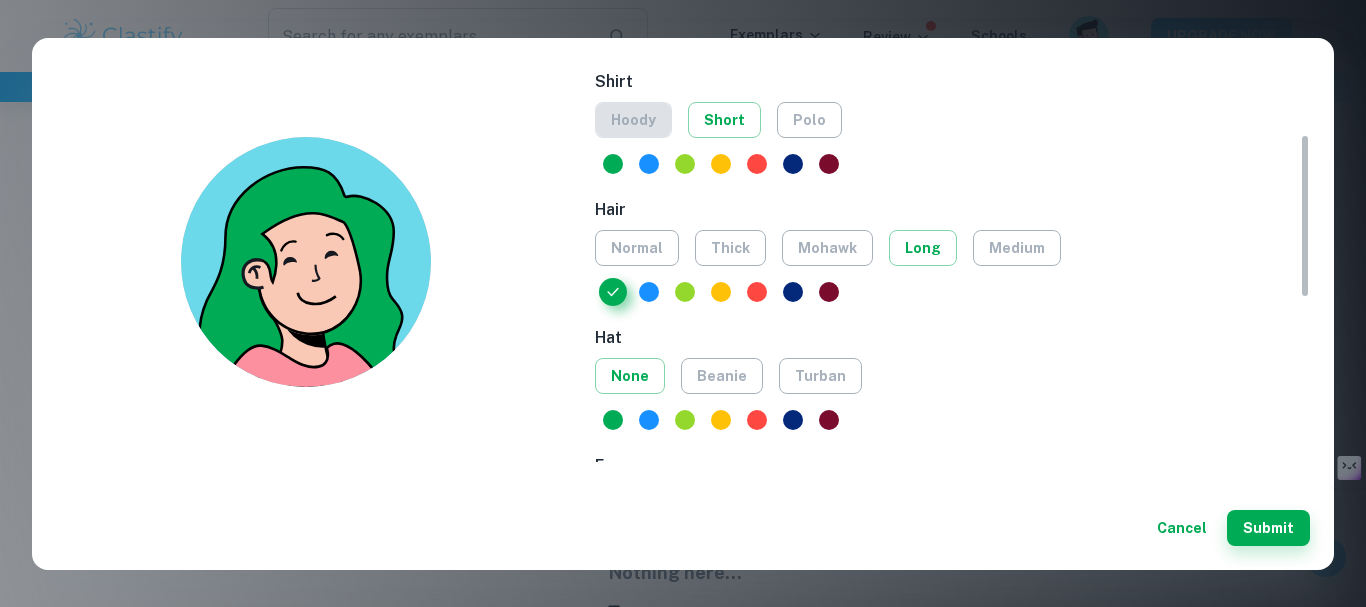 click on "hoody" at bounding box center (633, 120) 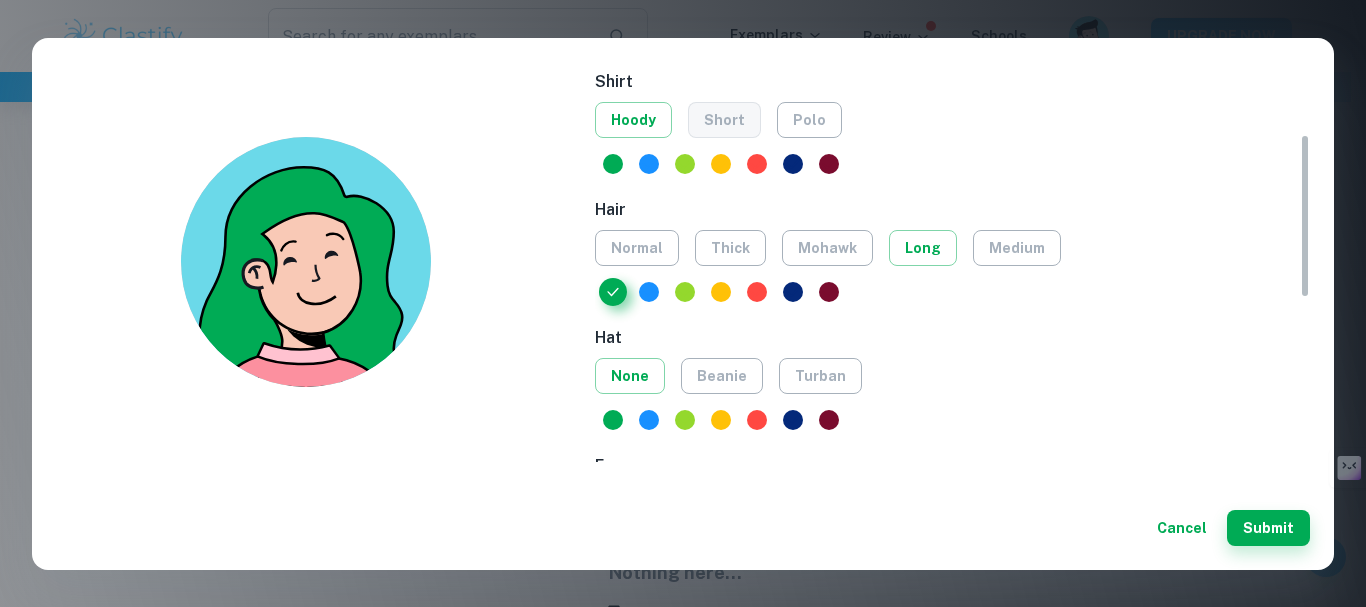 click on "short" at bounding box center (724, 120) 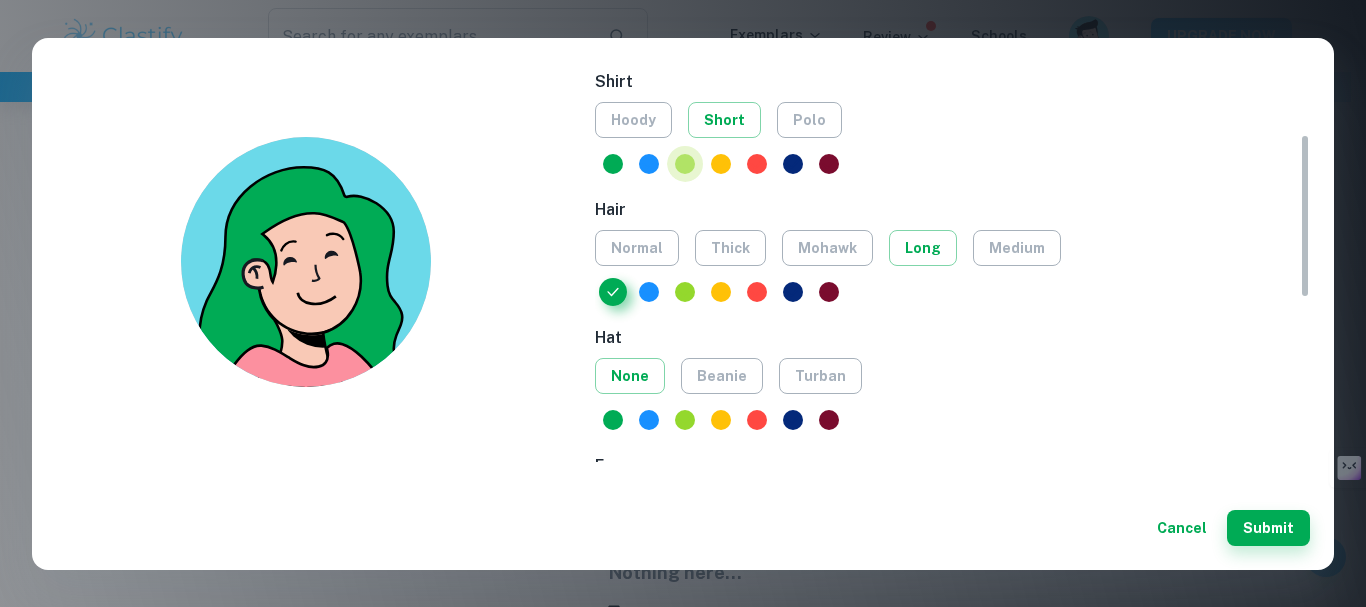 click at bounding box center (685, 164) 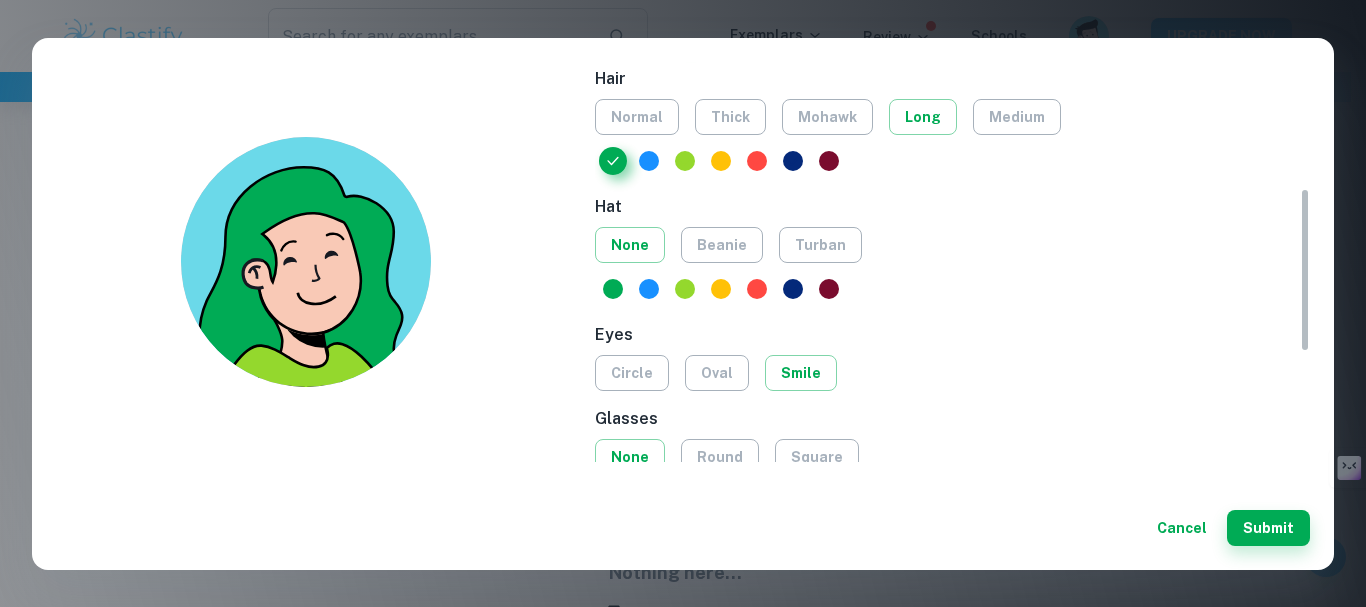 scroll, scrollTop: 320, scrollLeft: 0, axis: vertical 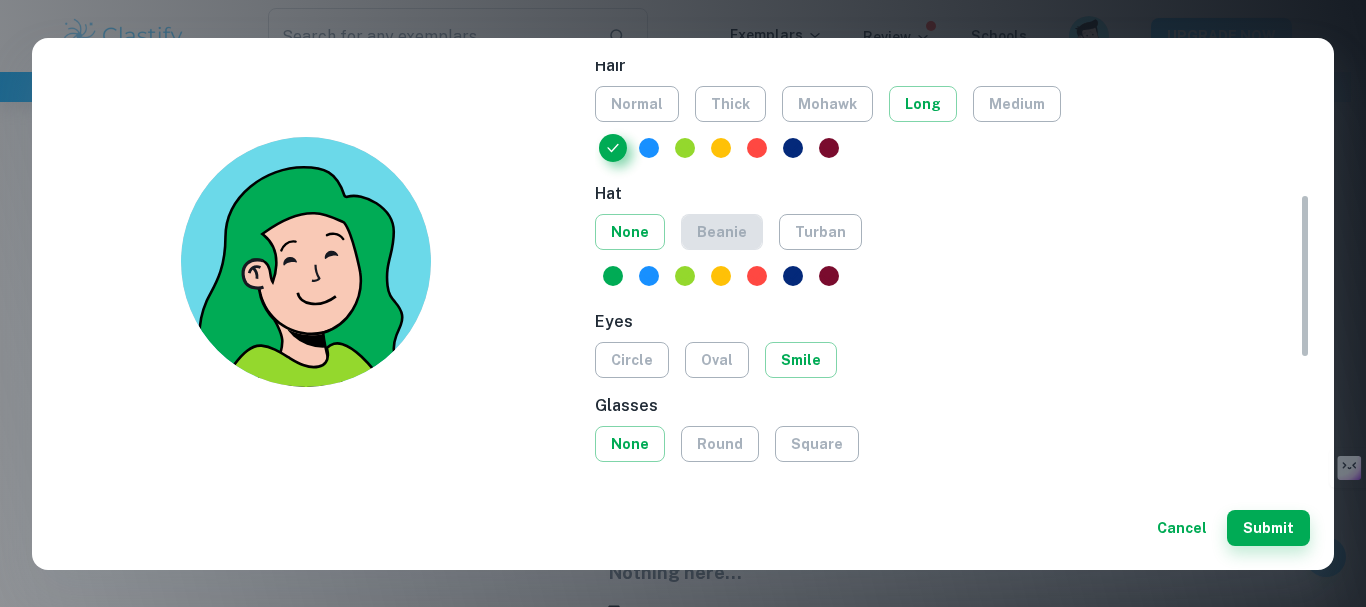 click on "beanie" at bounding box center (722, 232) 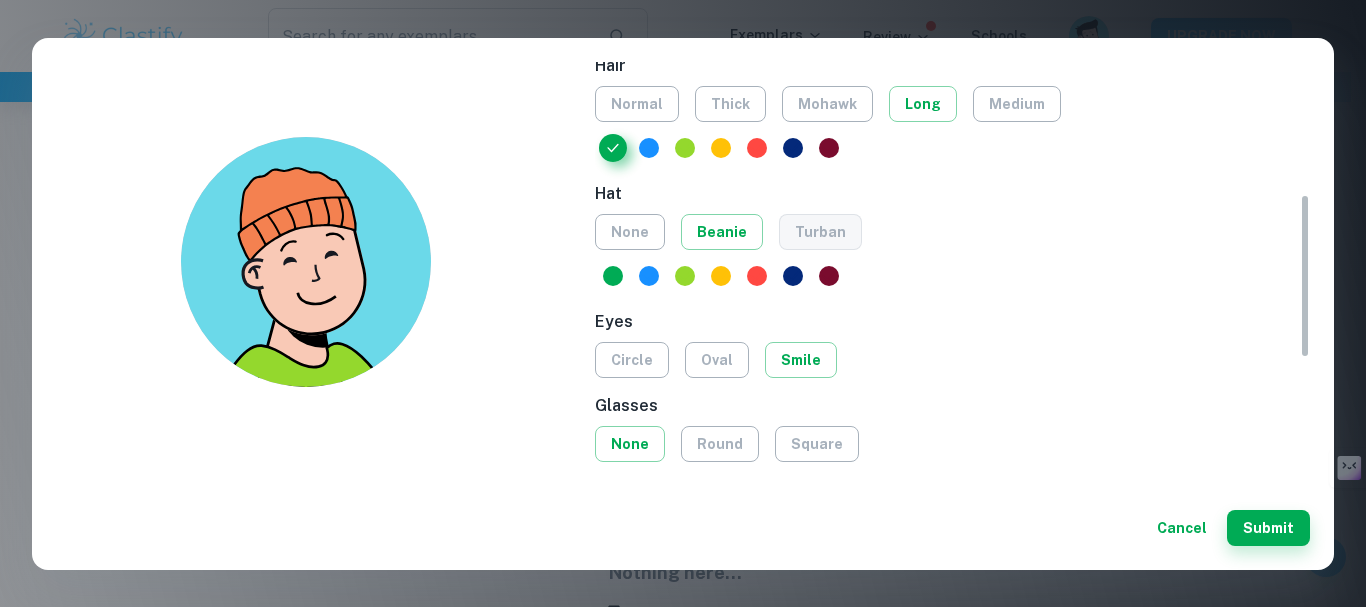 click on "turban" at bounding box center [820, 232] 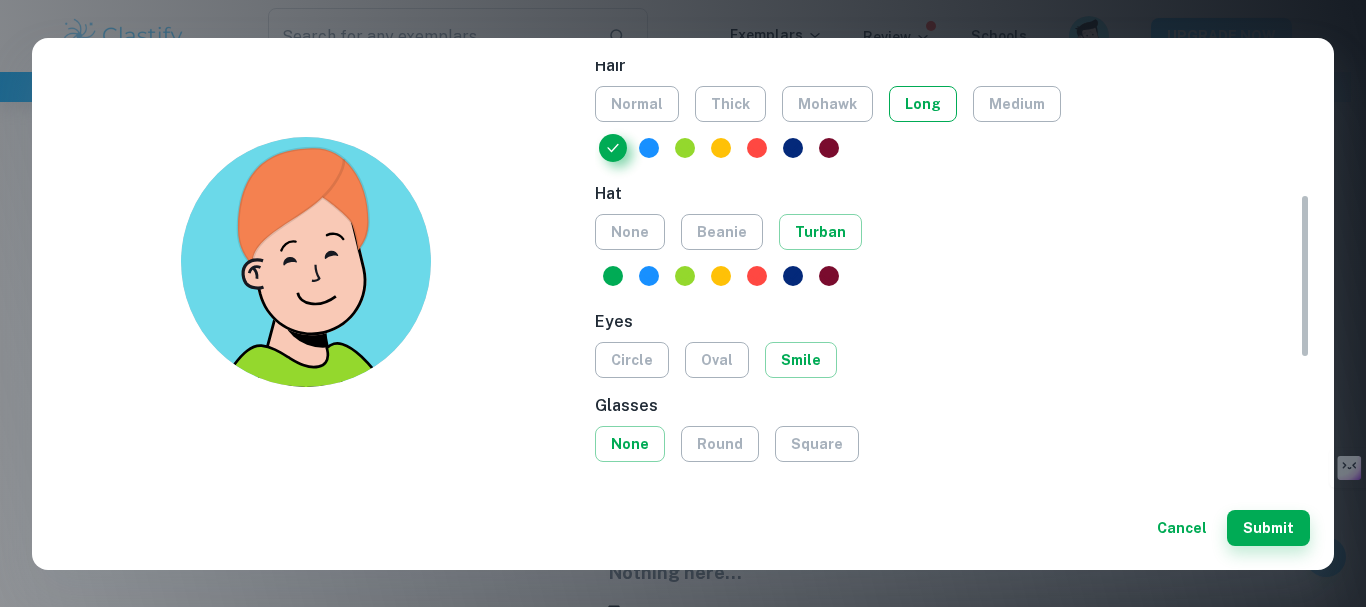 click on "long" at bounding box center [923, 104] 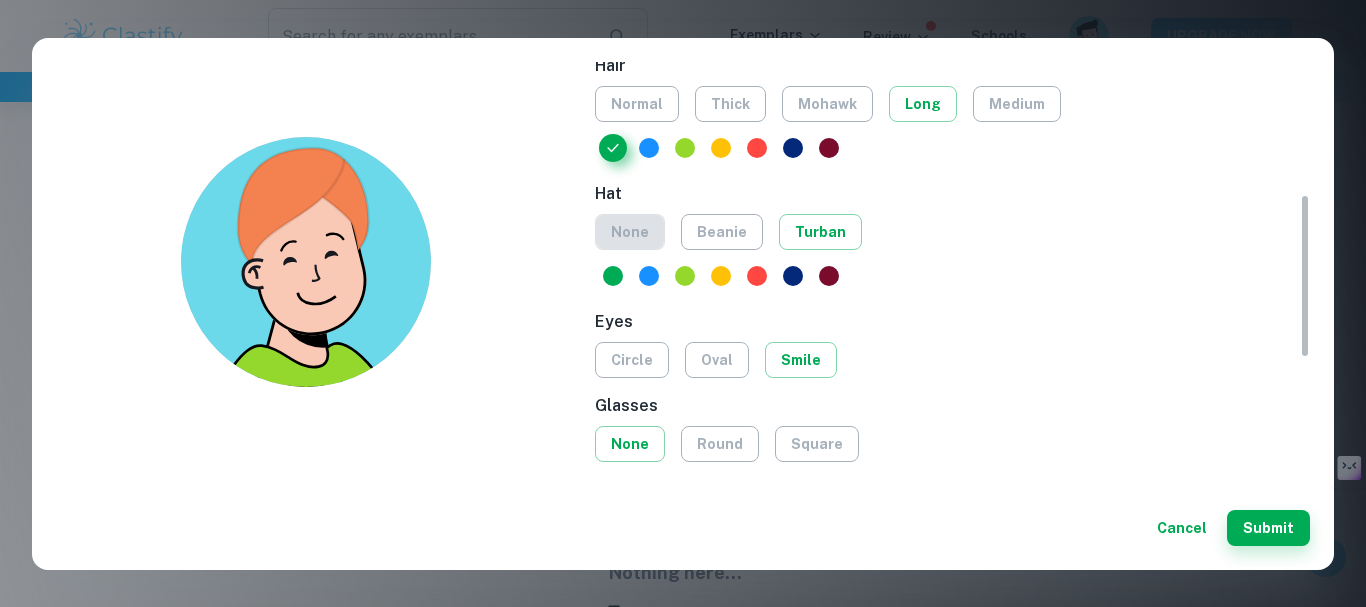 click on "none" at bounding box center [630, 232] 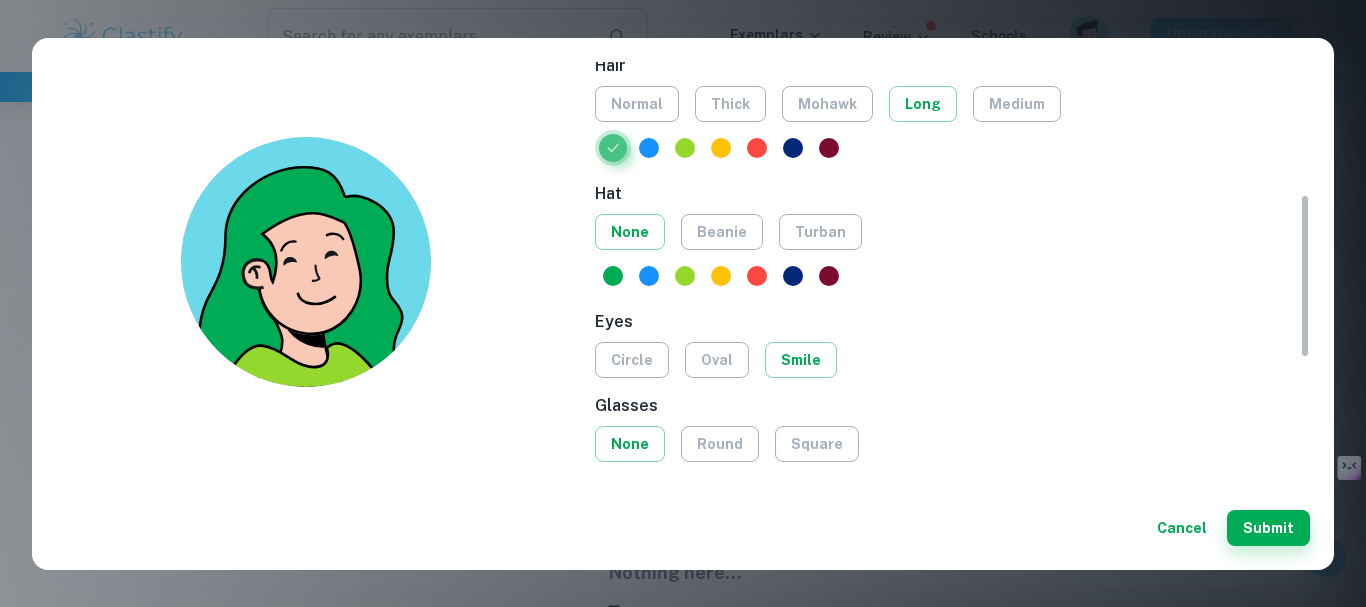 click at bounding box center [613, 148] 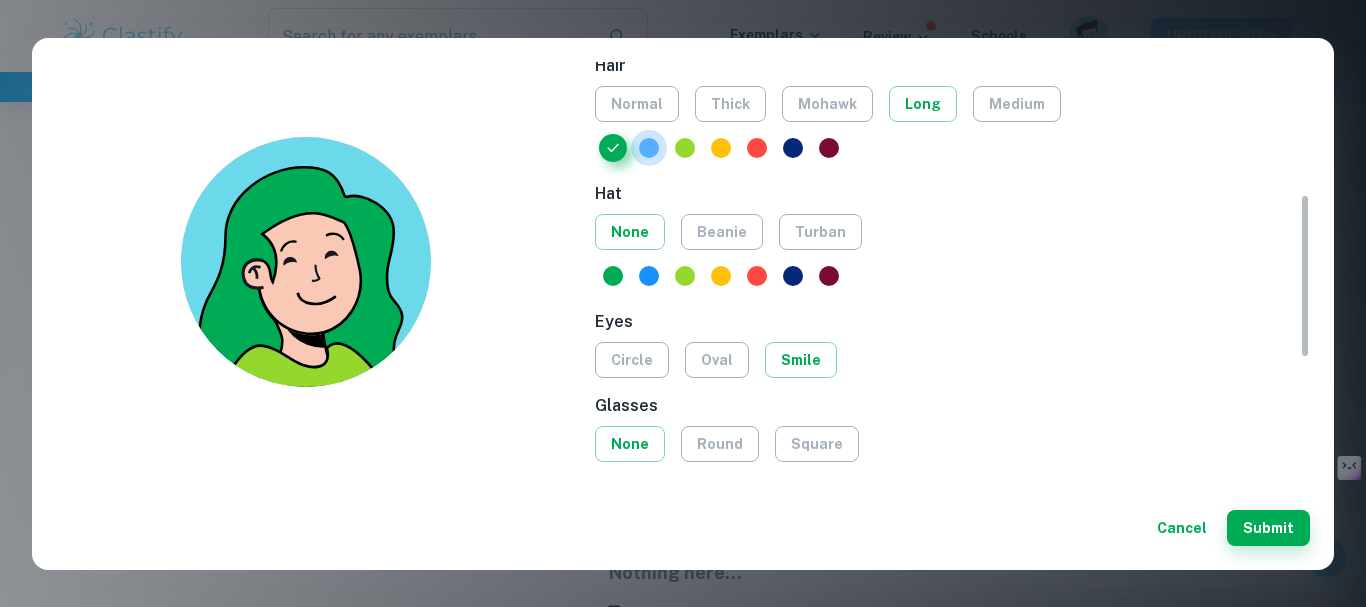 click at bounding box center [649, 148] 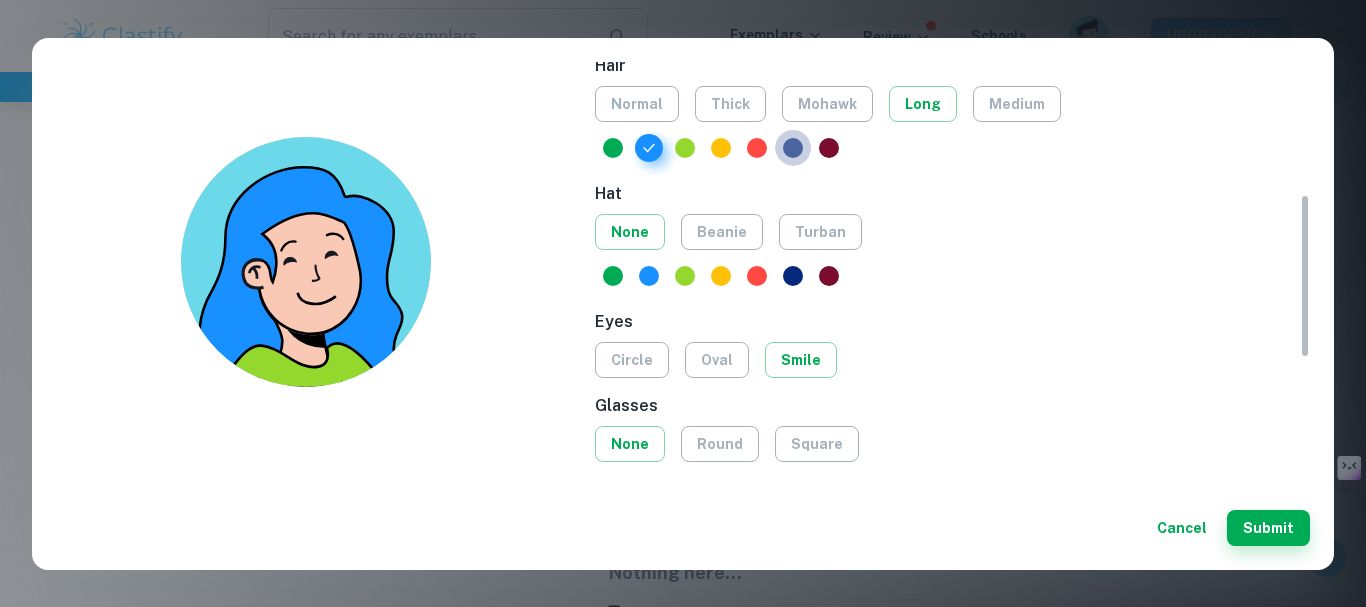 click at bounding box center [793, 148] 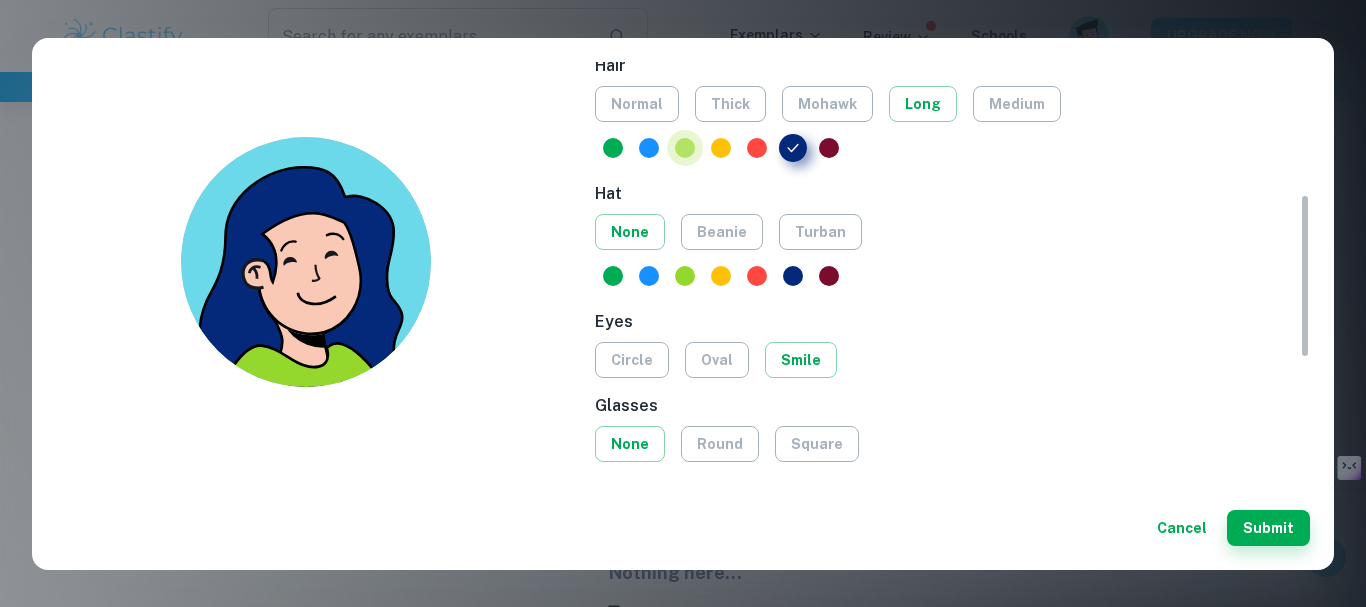 click at bounding box center [685, 148] 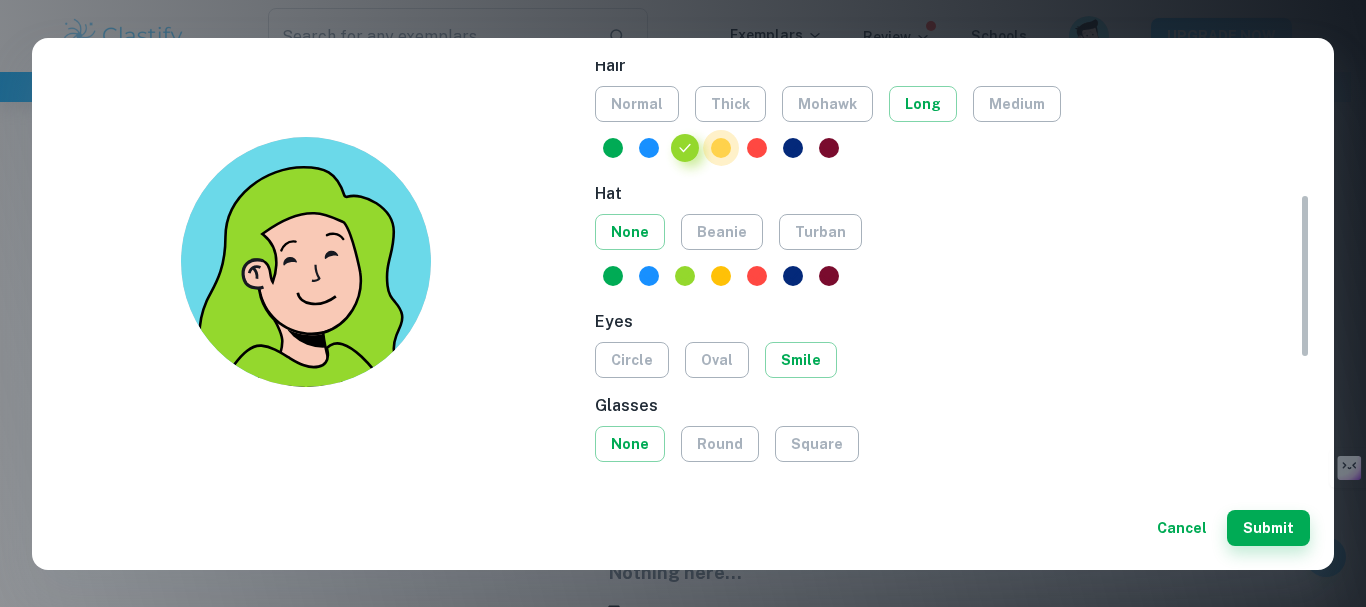 click at bounding box center [721, 148] 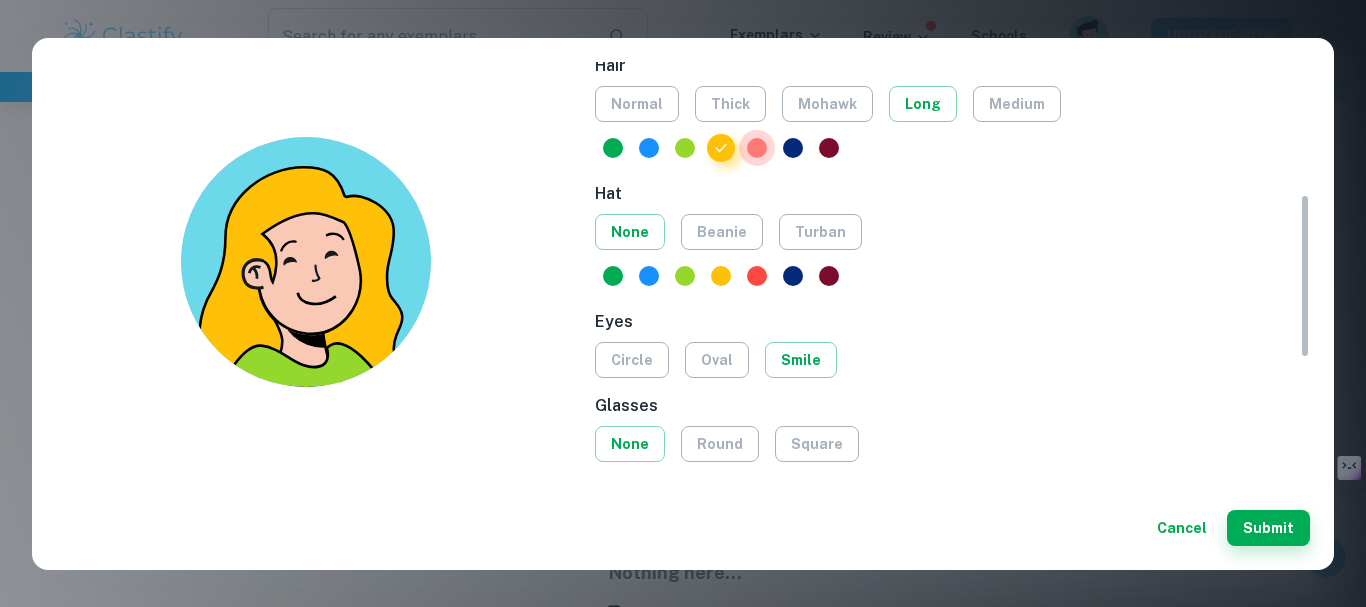click at bounding box center (757, 148) 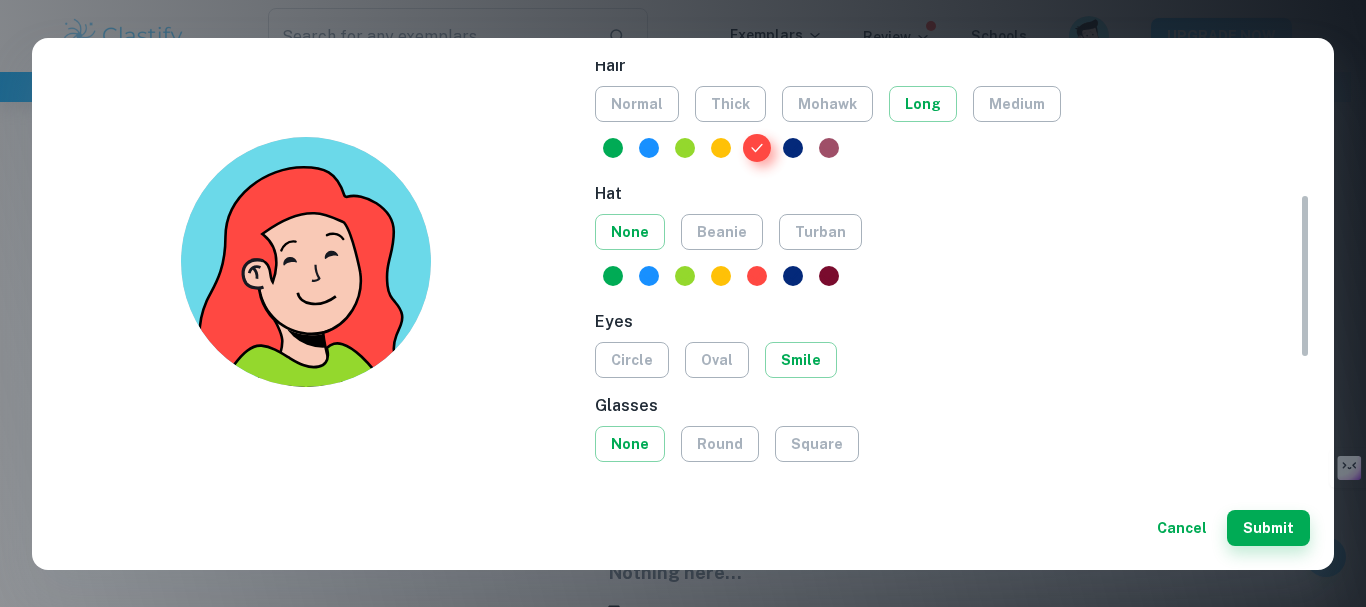 click at bounding box center (829, 148) 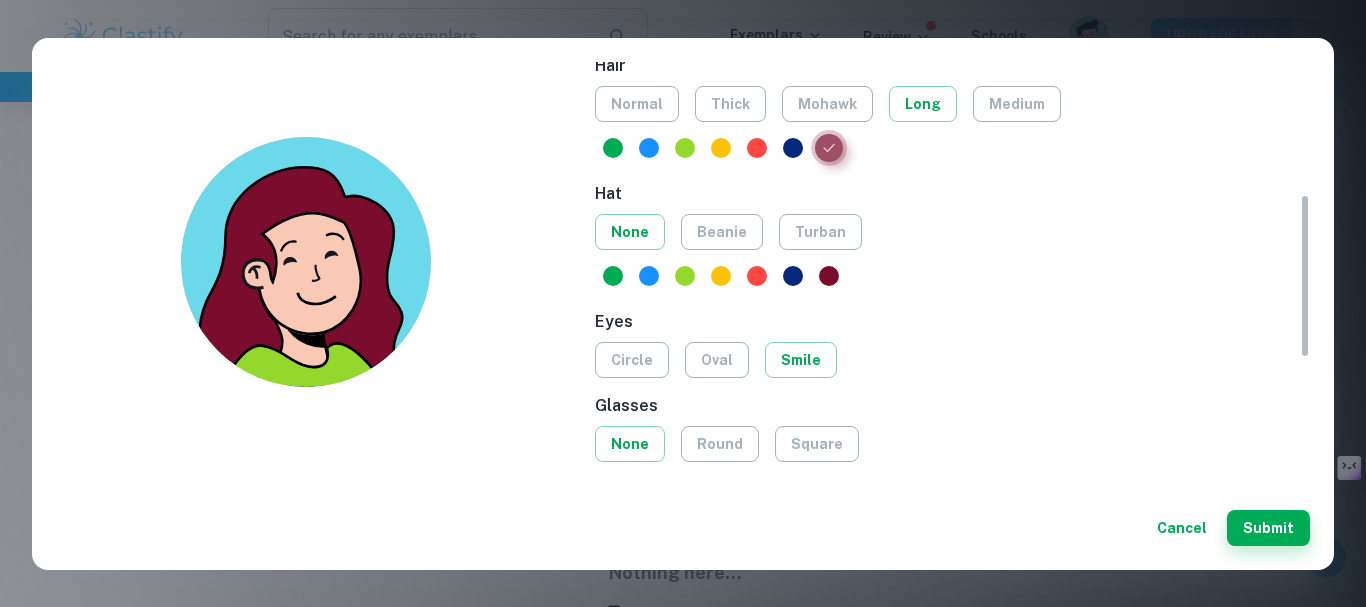 click at bounding box center [829, 148] 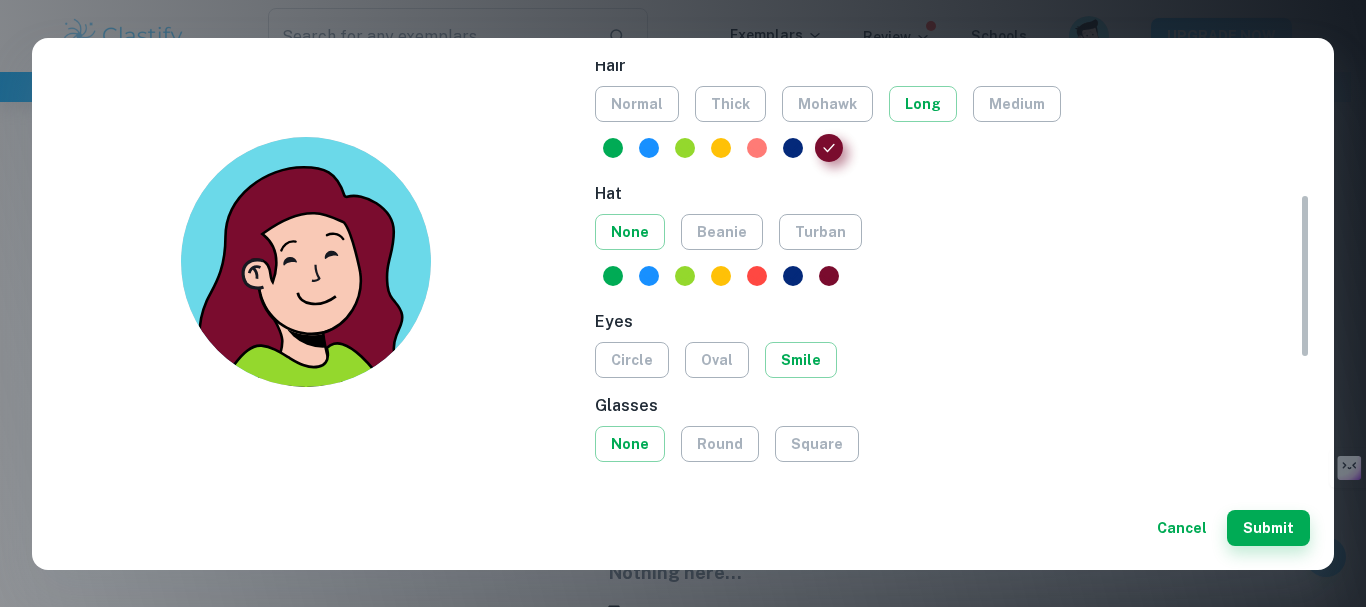 drag, startPoint x: 835, startPoint y: 147, endPoint x: 742, endPoint y: 149, distance: 93.0215 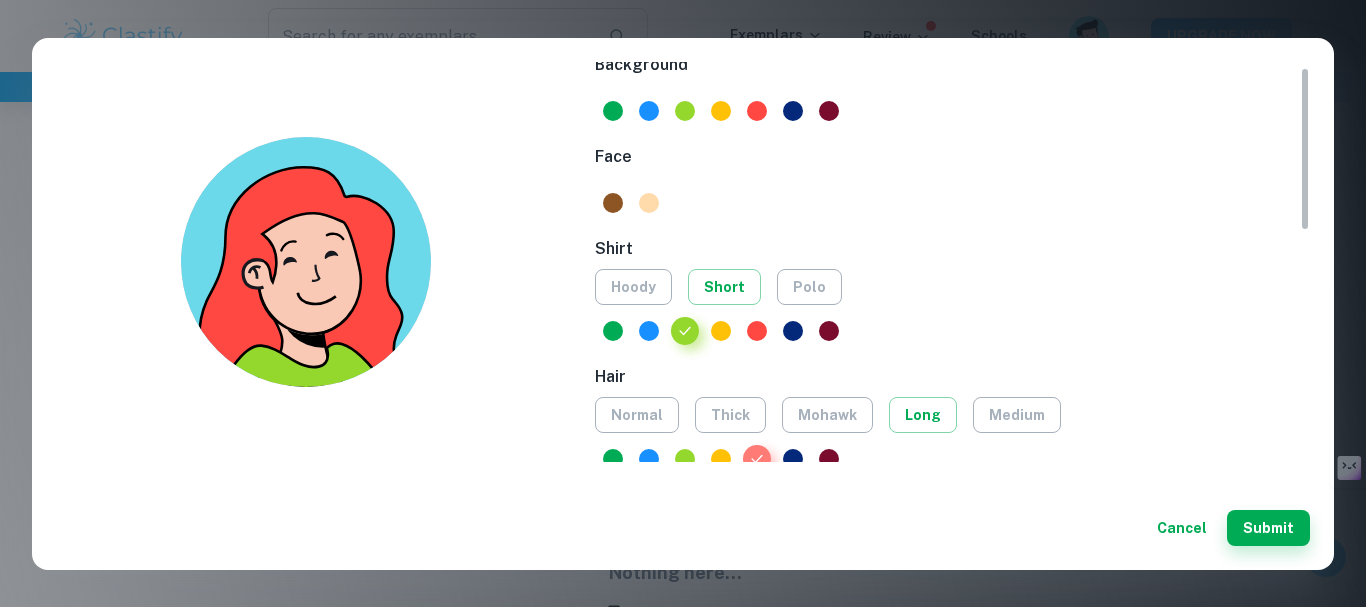 scroll, scrollTop: 0, scrollLeft: 0, axis: both 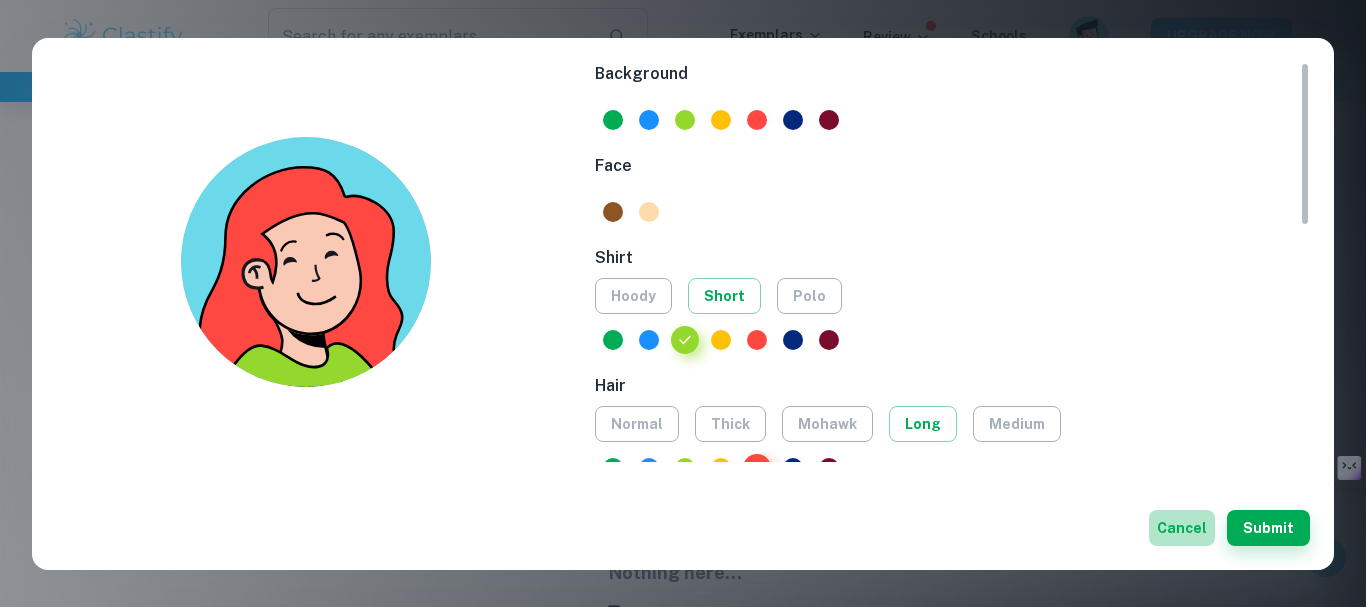click on "Cancel" at bounding box center (1182, 528) 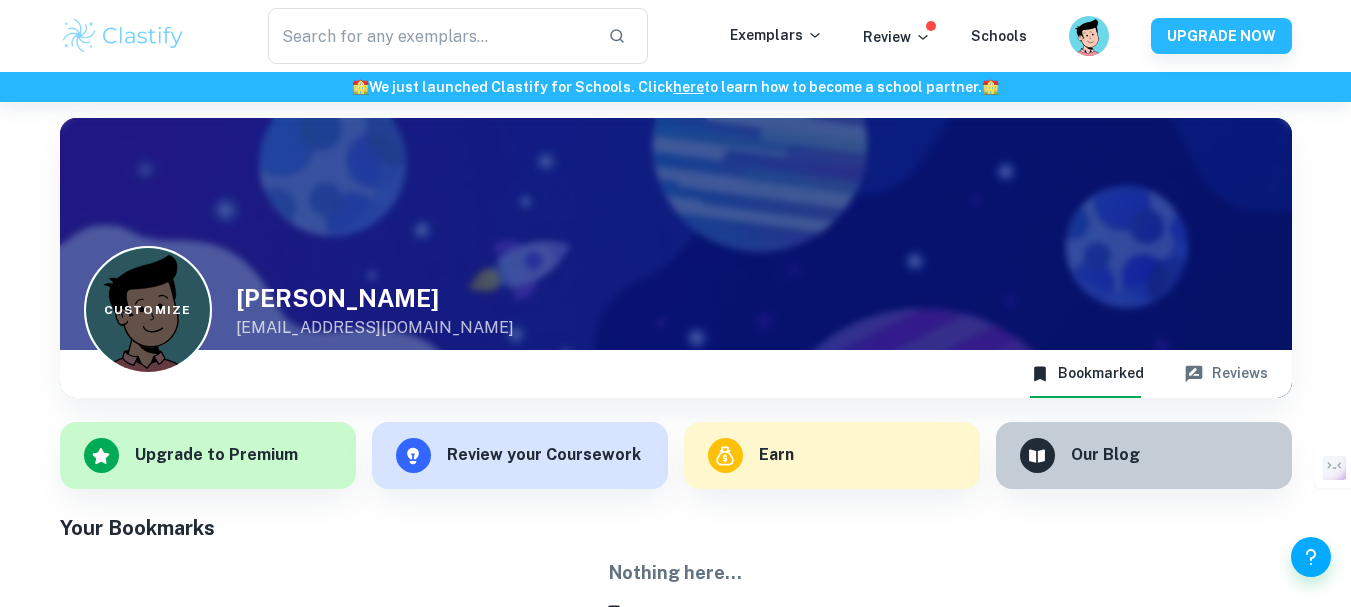 click on "Customize" at bounding box center [148, 310] 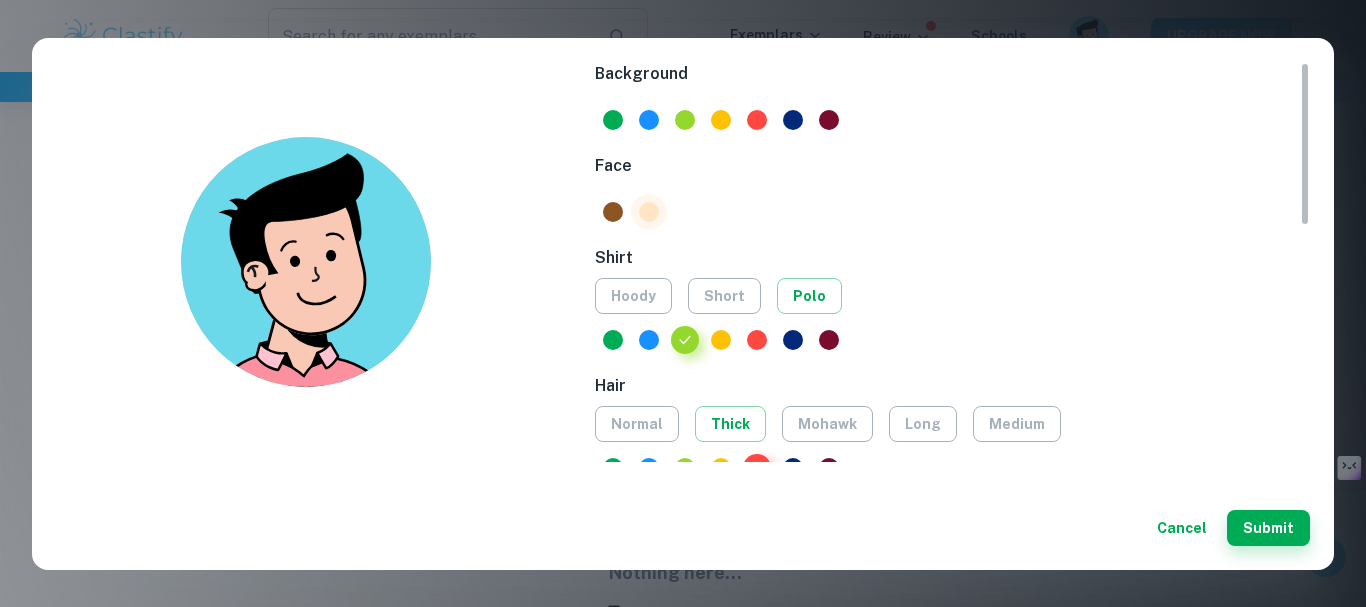 click at bounding box center [649, 212] 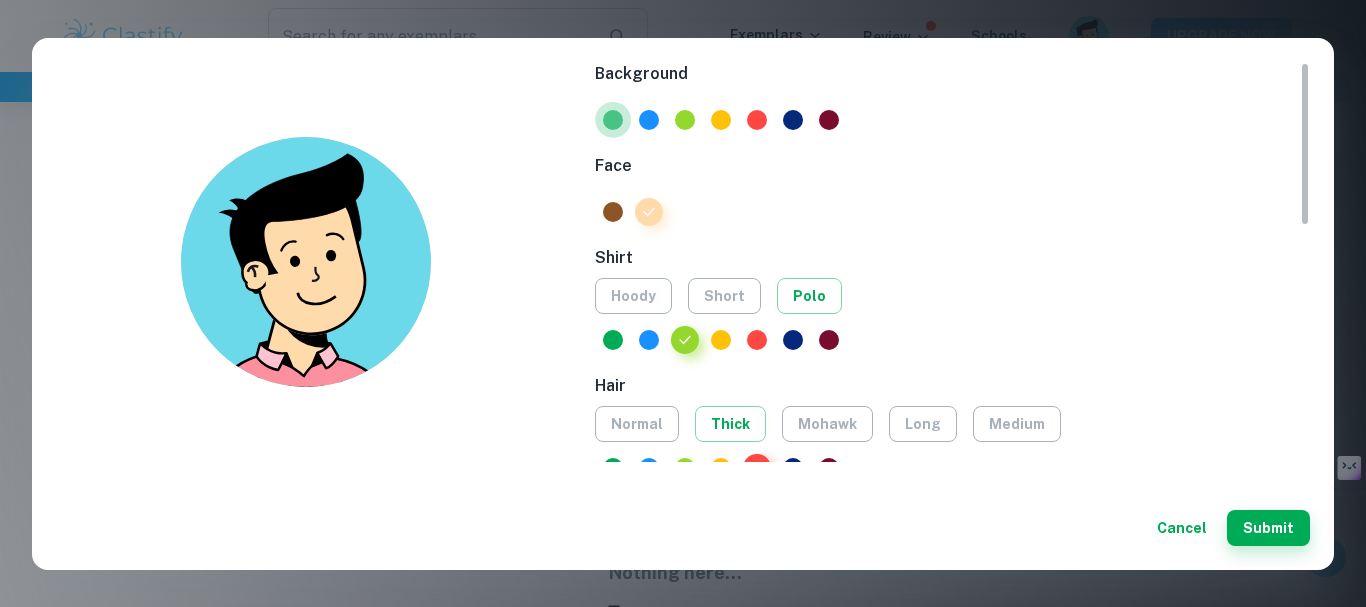 click at bounding box center (613, 120) 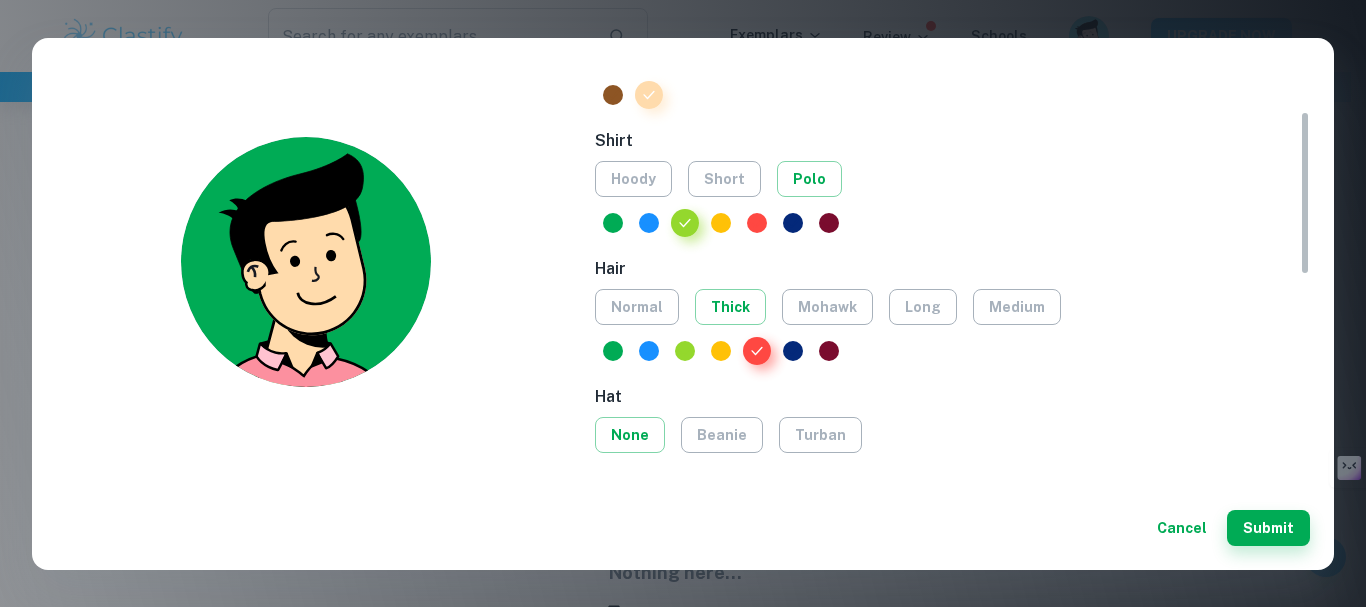 scroll, scrollTop: 123, scrollLeft: 0, axis: vertical 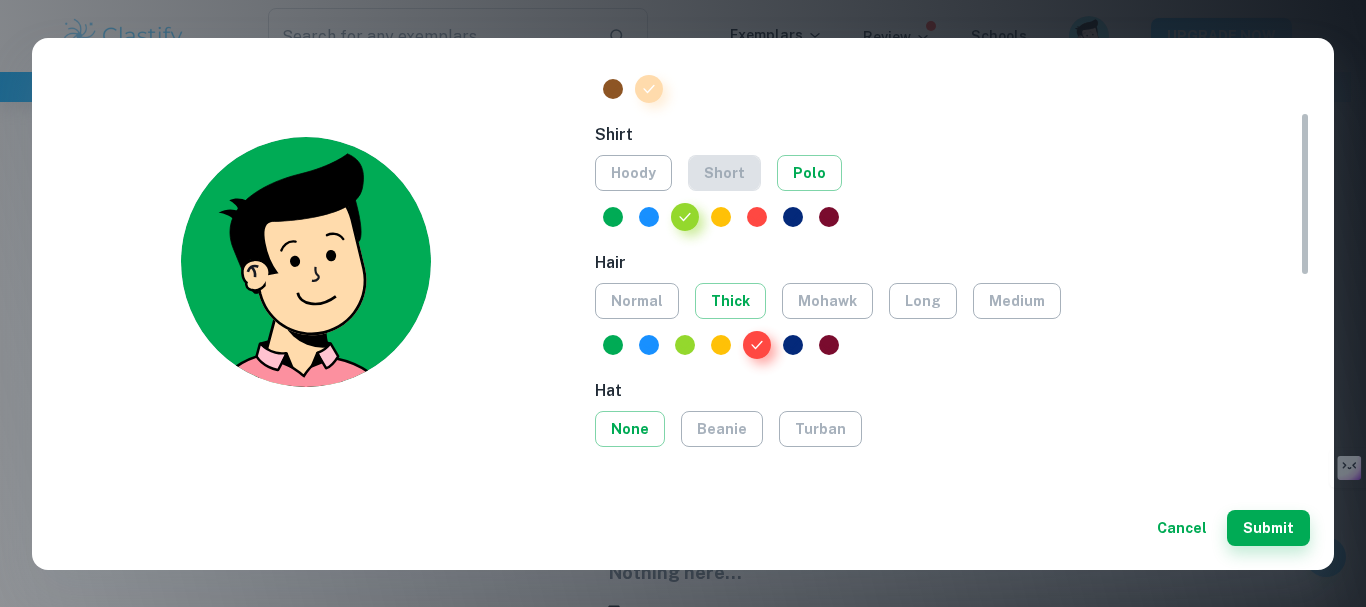 click on "short" at bounding box center [724, 173] 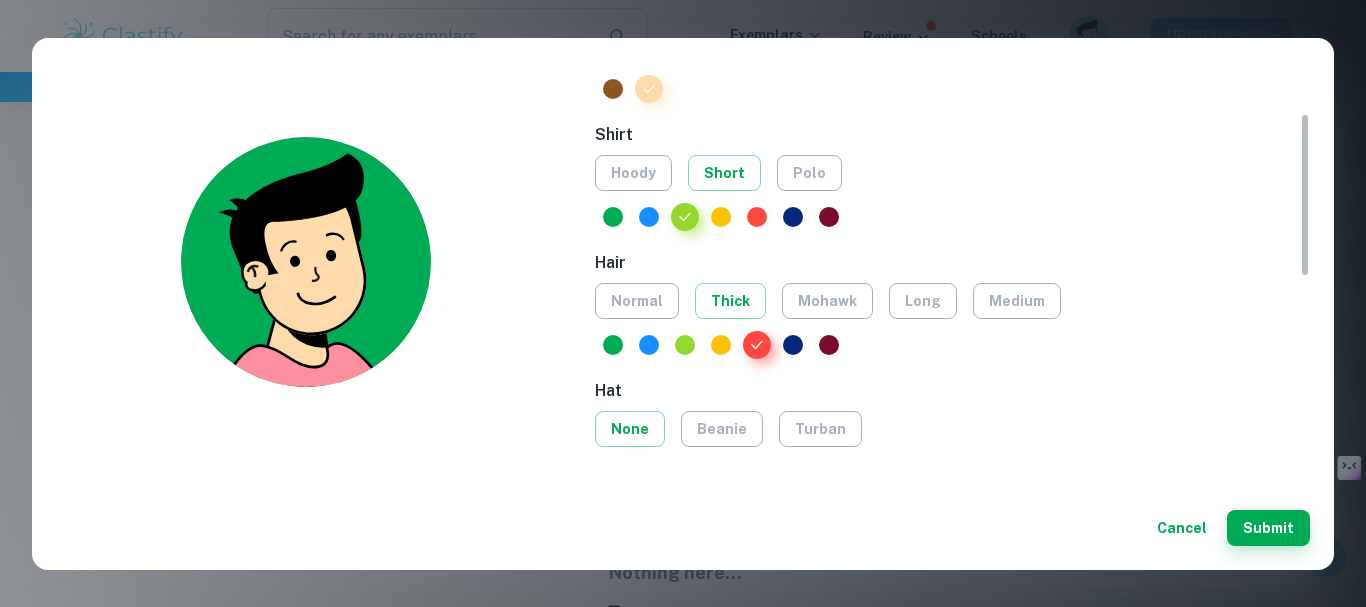 scroll, scrollTop: 128, scrollLeft: 0, axis: vertical 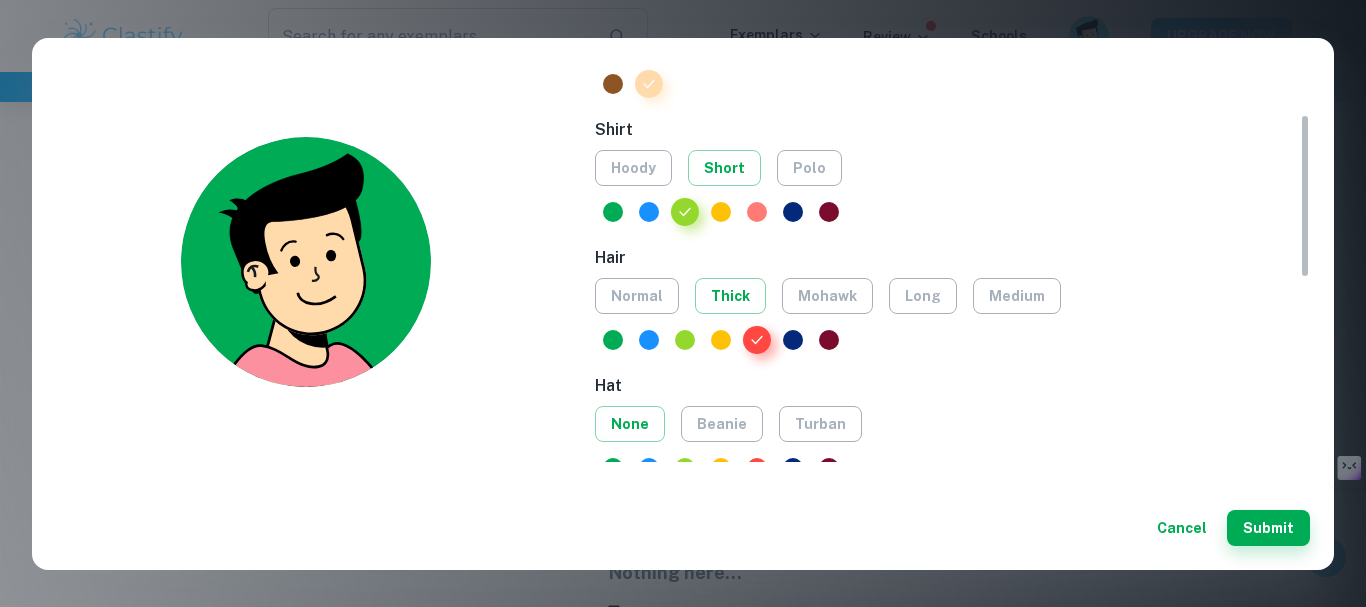 click at bounding box center [757, 212] 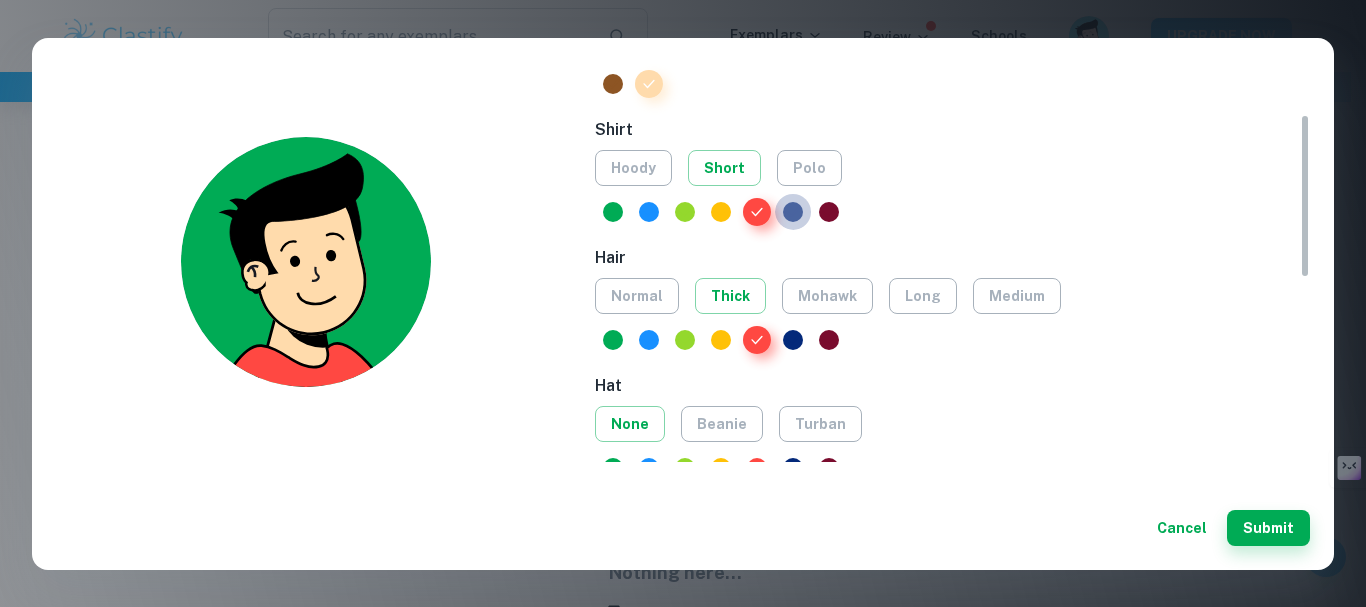 click at bounding box center (793, 212) 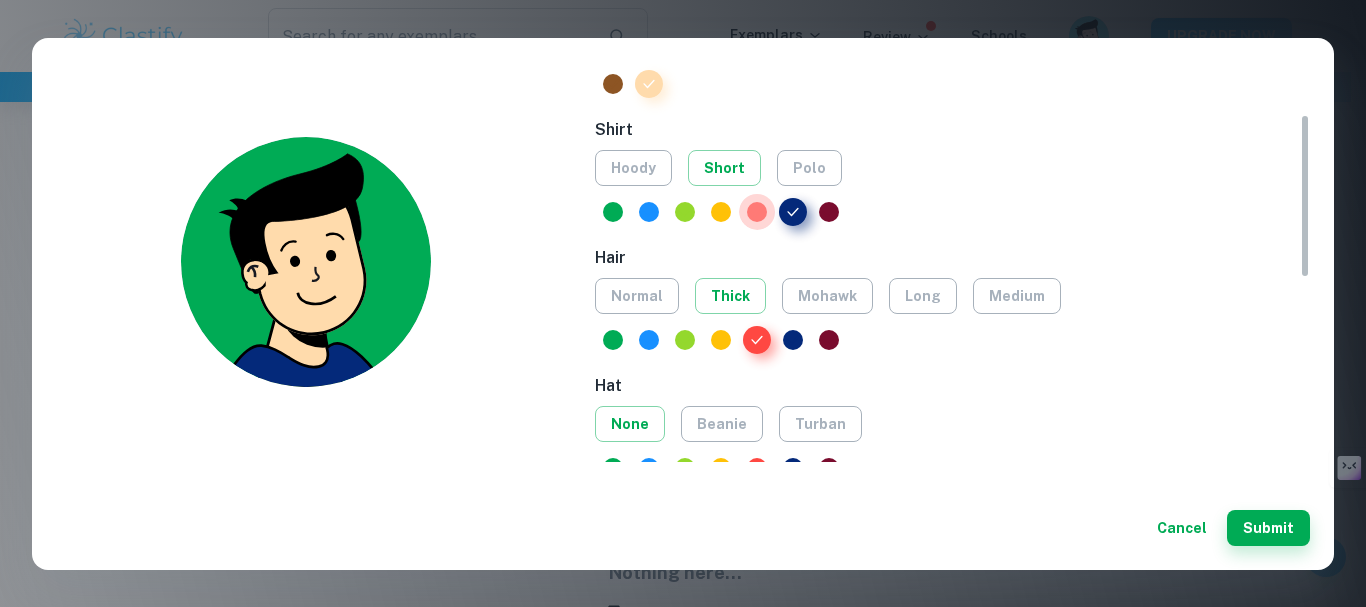 click at bounding box center (757, 212) 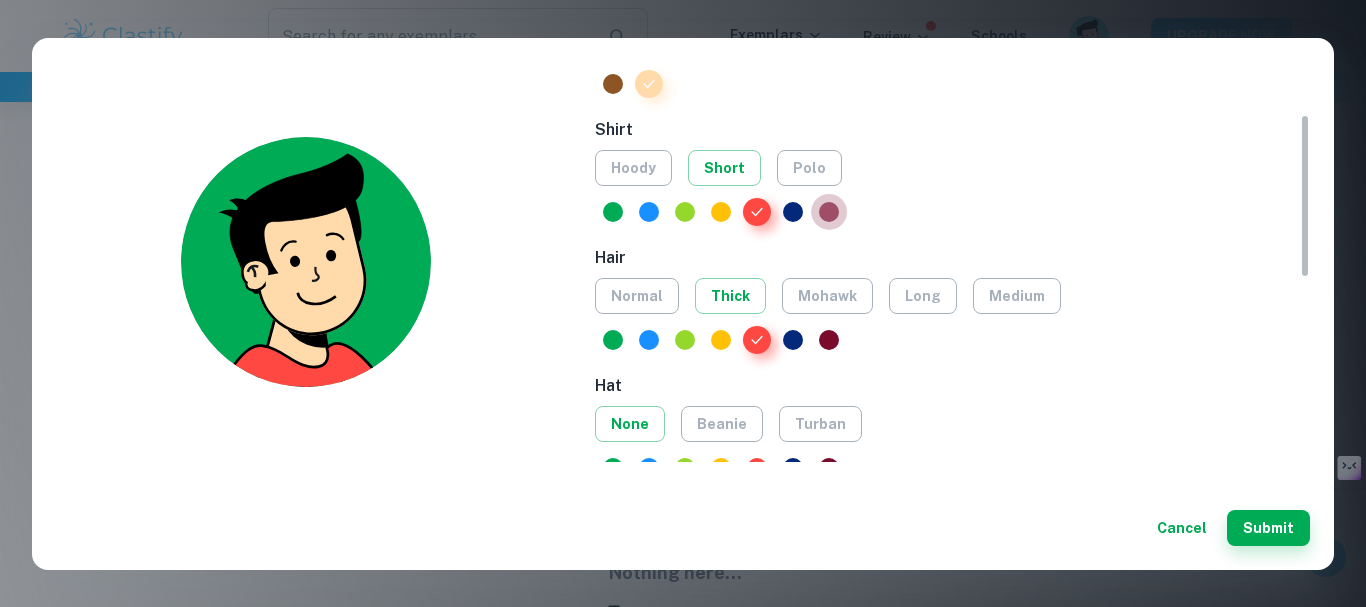 click at bounding box center [829, 212] 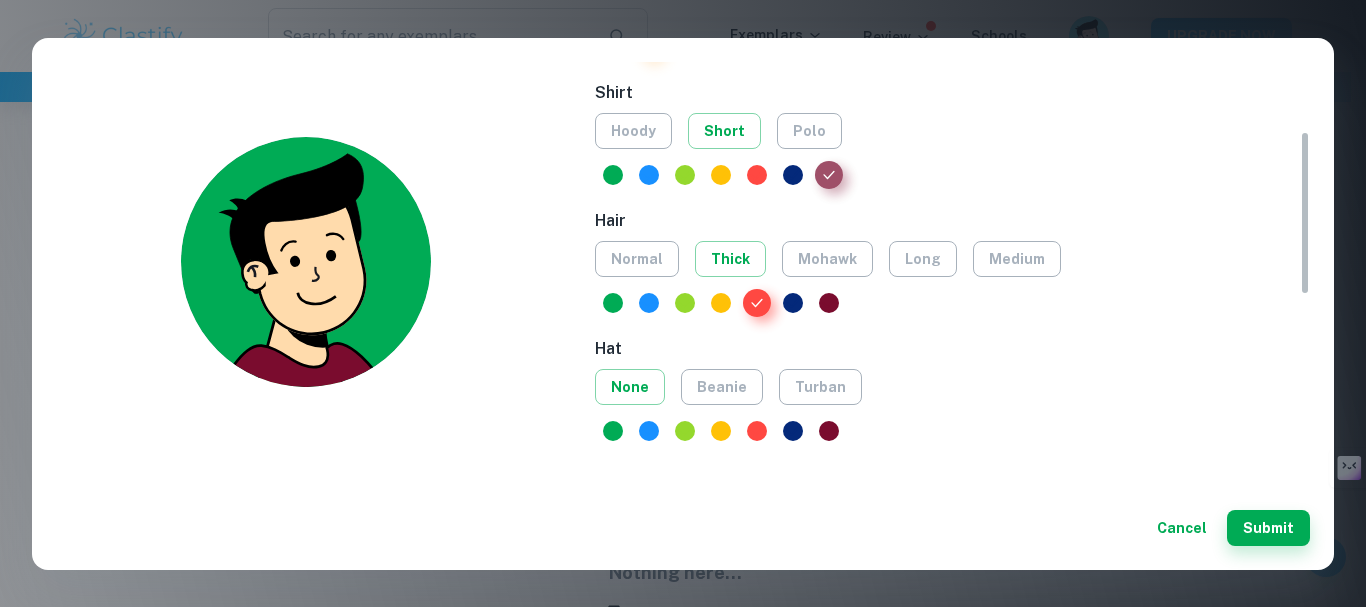 scroll, scrollTop: 194, scrollLeft: 0, axis: vertical 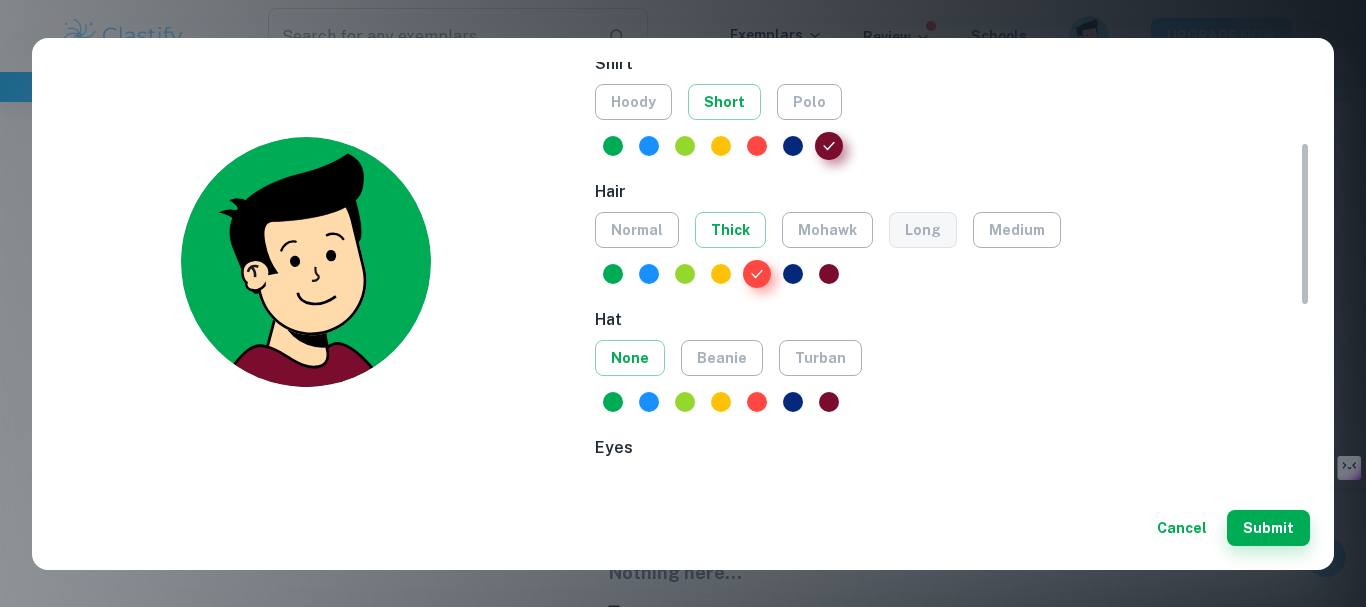 click on "long" at bounding box center (923, 230) 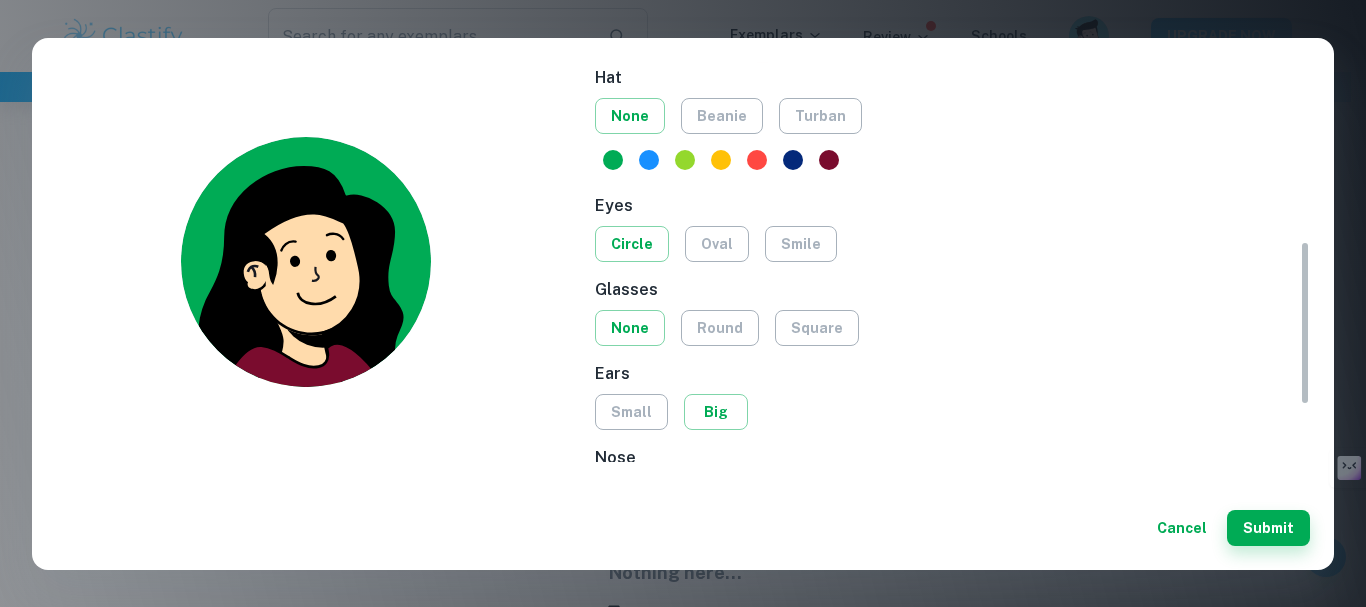 scroll, scrollTop: 453, scrollLeft: 0, axis: vertical 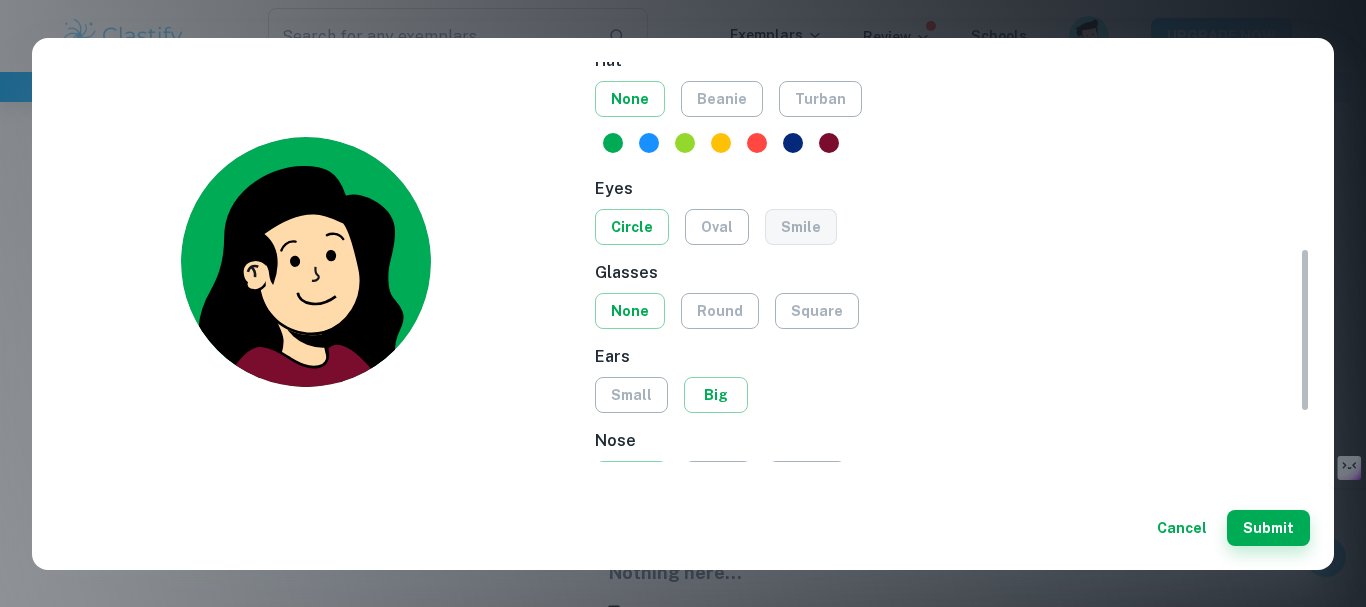 click on "smile" at bounding box center [801, 227] 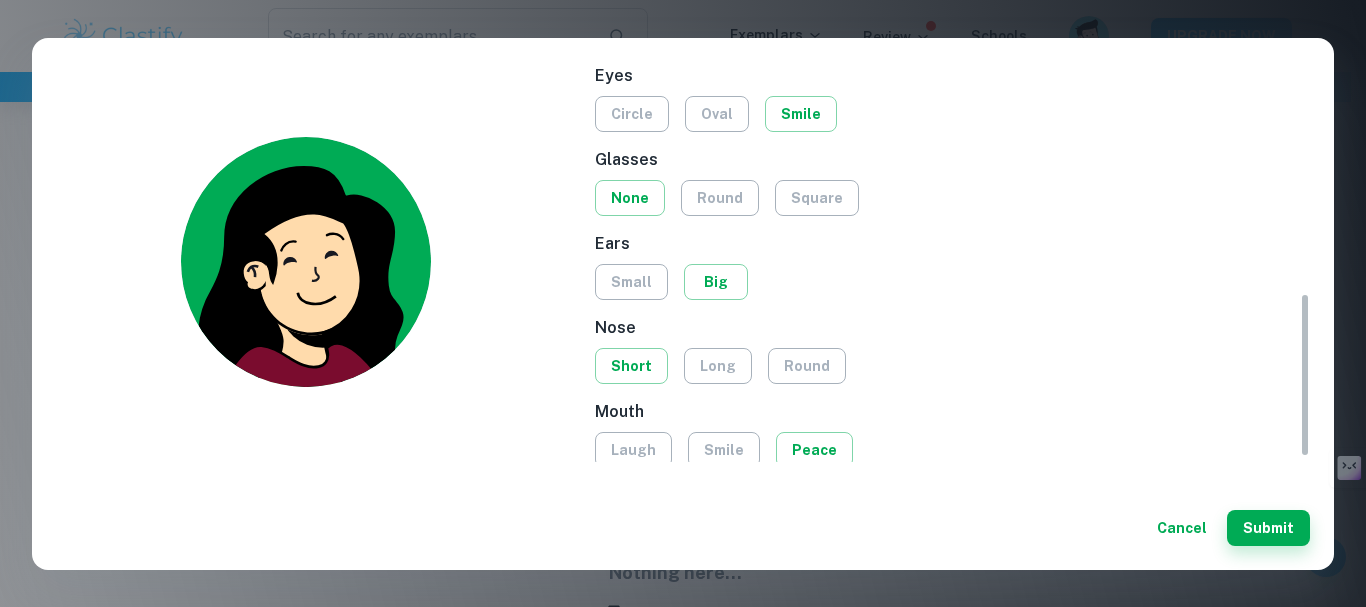 scroll, scrollTop: 572, scrollLeft: 0, axis: vertical 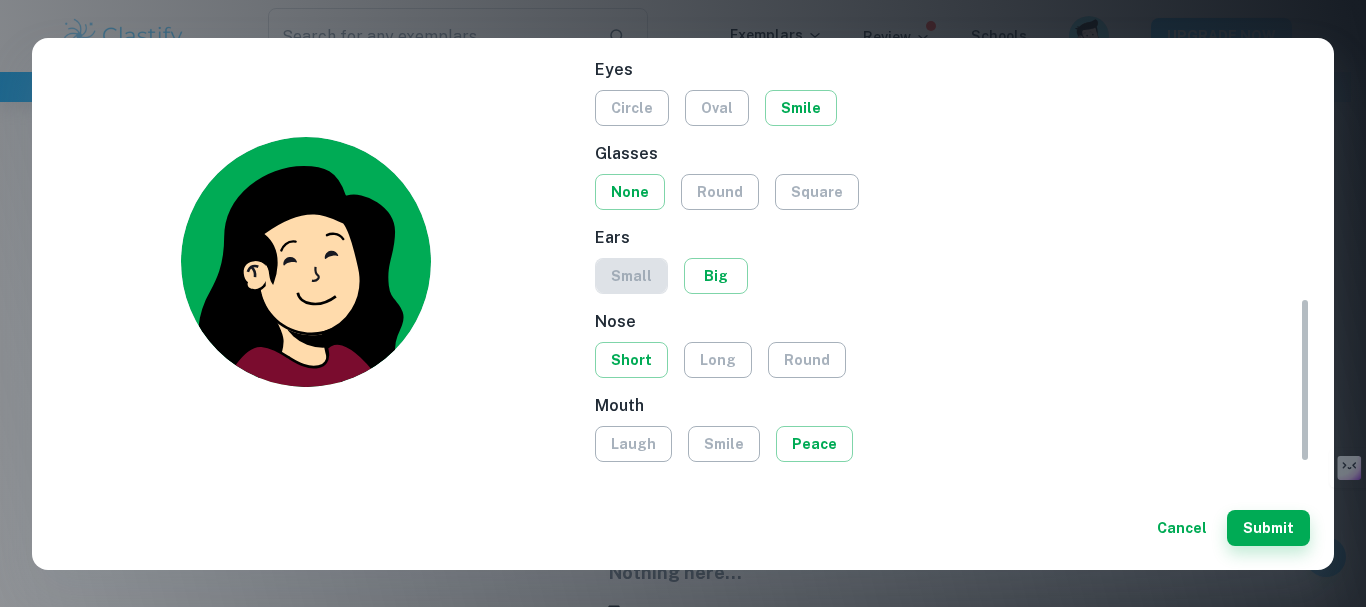 click on "small" at bounding box center [631, 276] 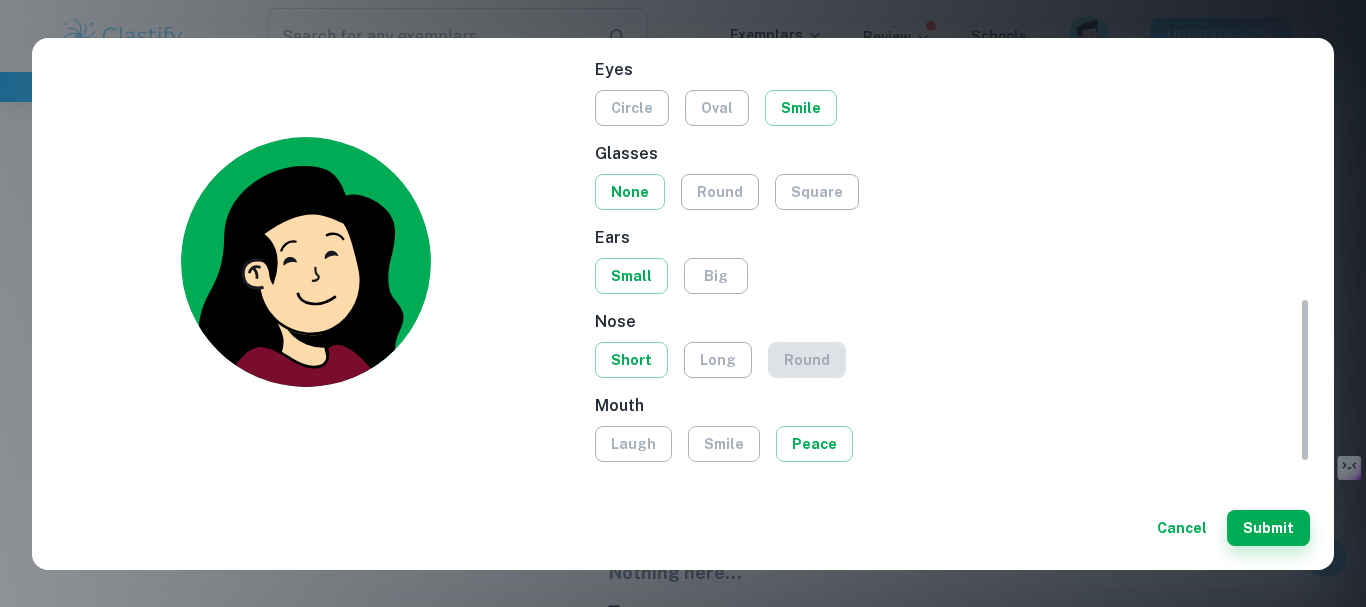 click on "round" at bounding box center (807, 360) 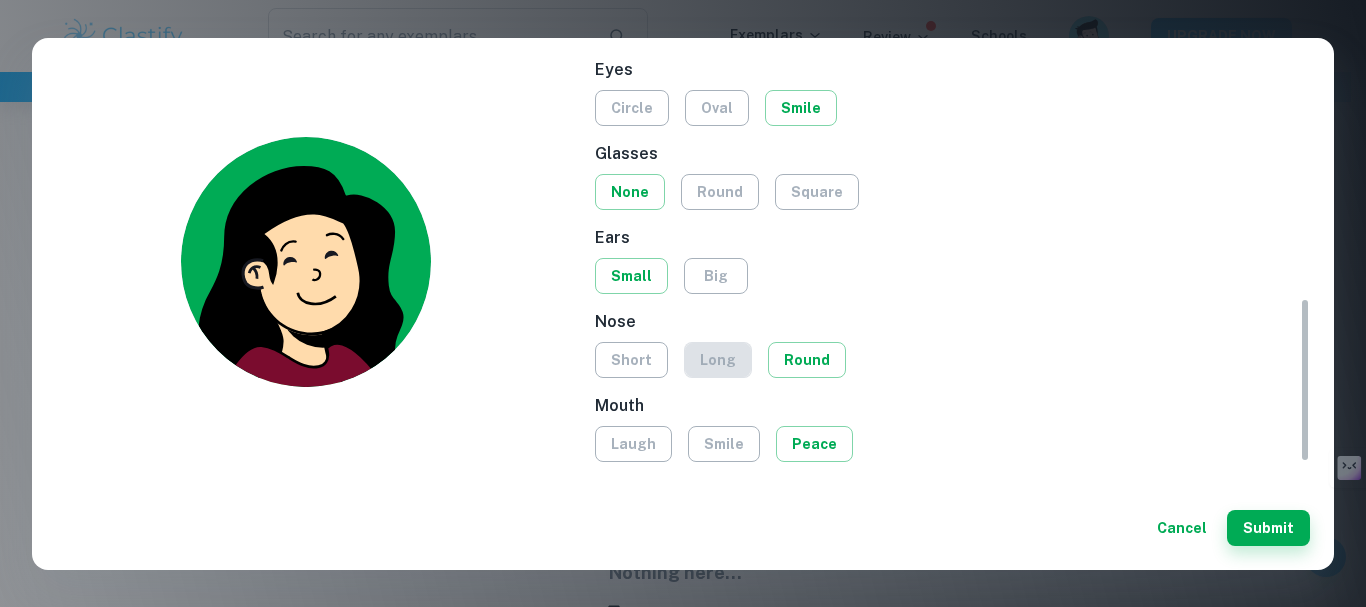 click on "long" at bounding box center (718, 360) 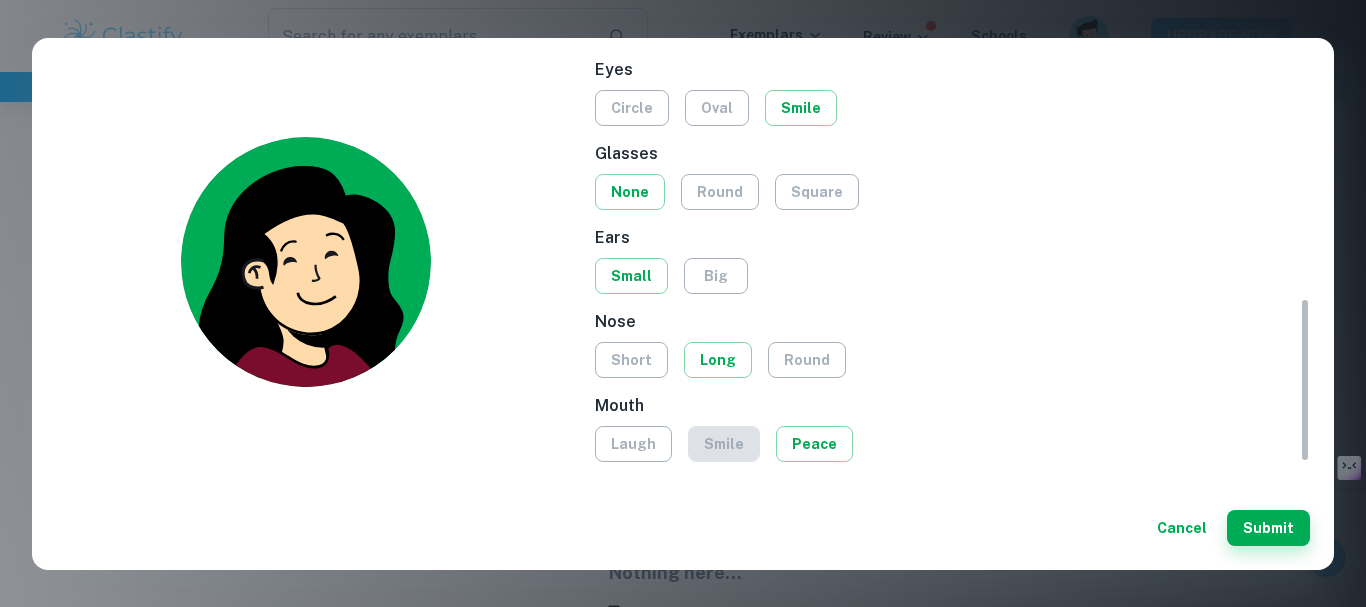 click on "smile" at bounding box center [724, 444] 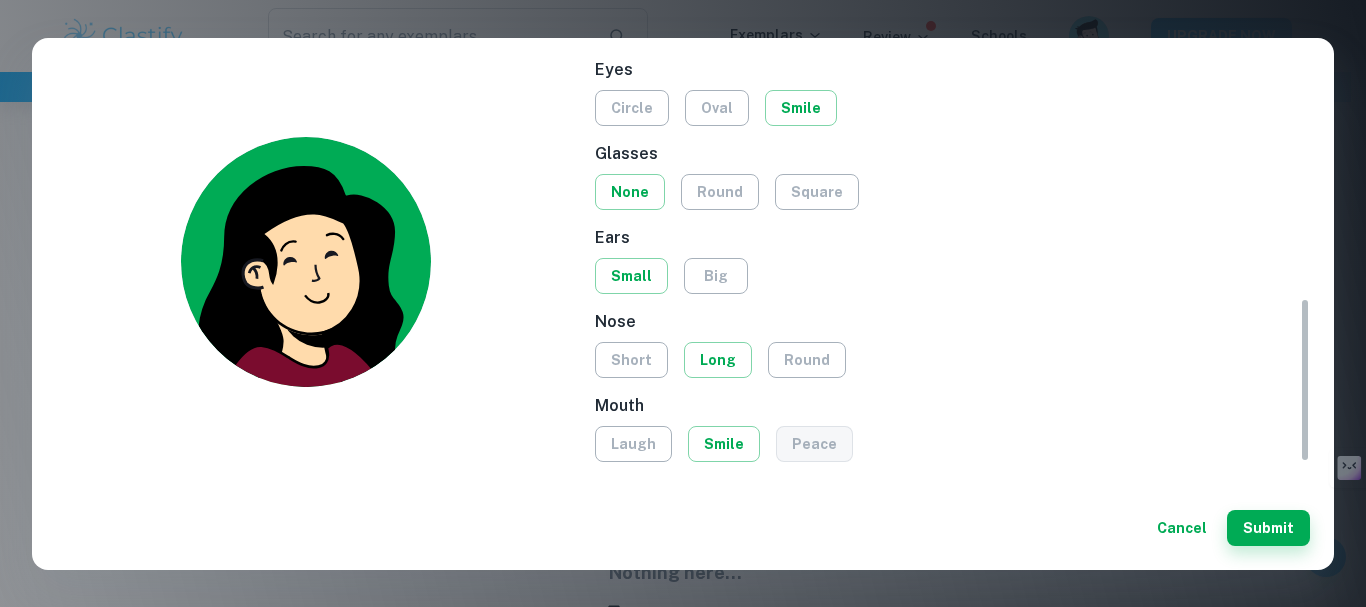 click on "peace" at bounding box center [814, 444] 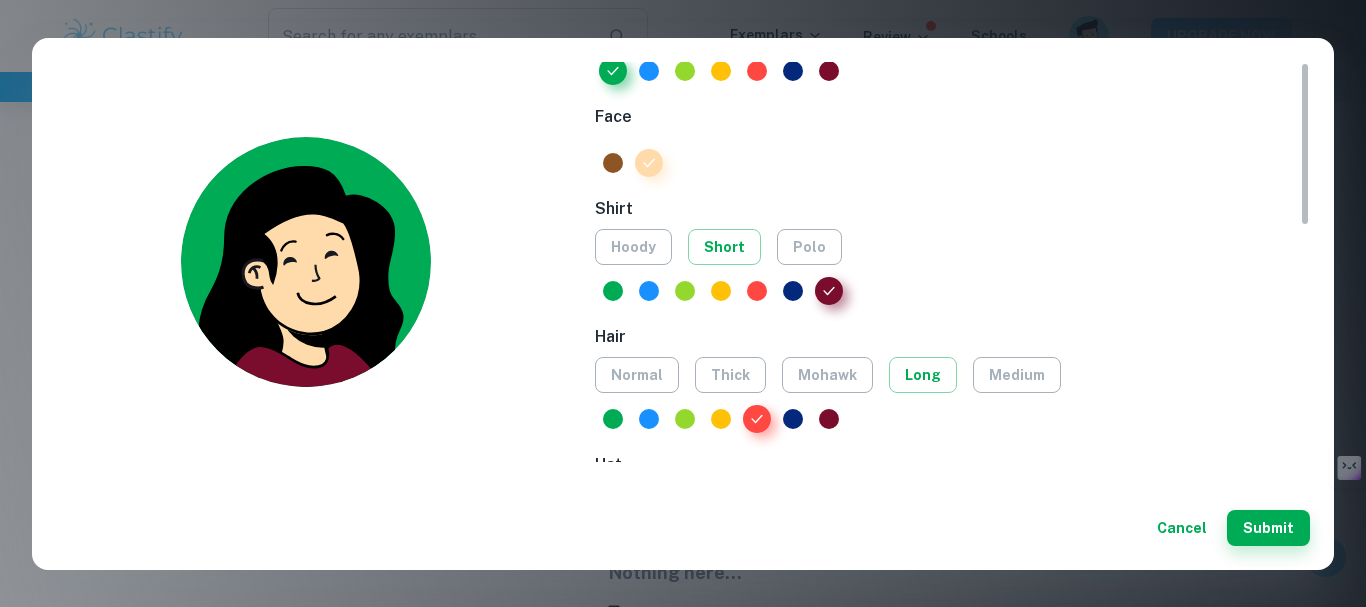 scroll, scrollTop: 0, scrollLeft: 0, axis: both 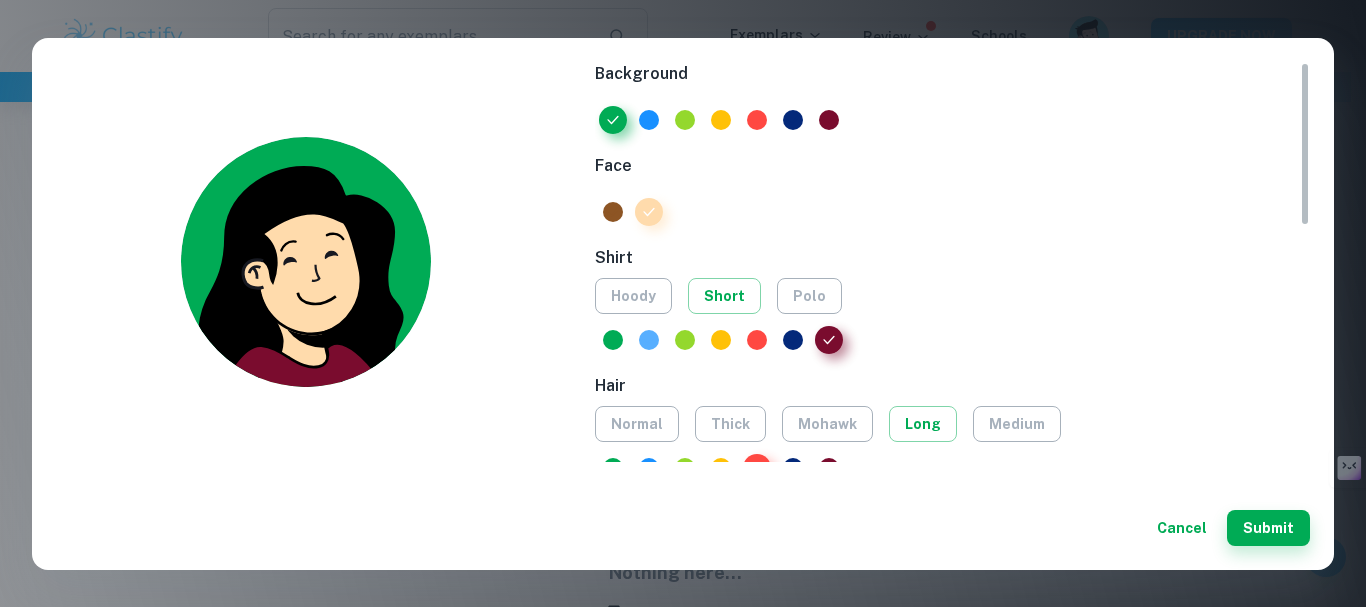 click at bounding box center (649, 340) 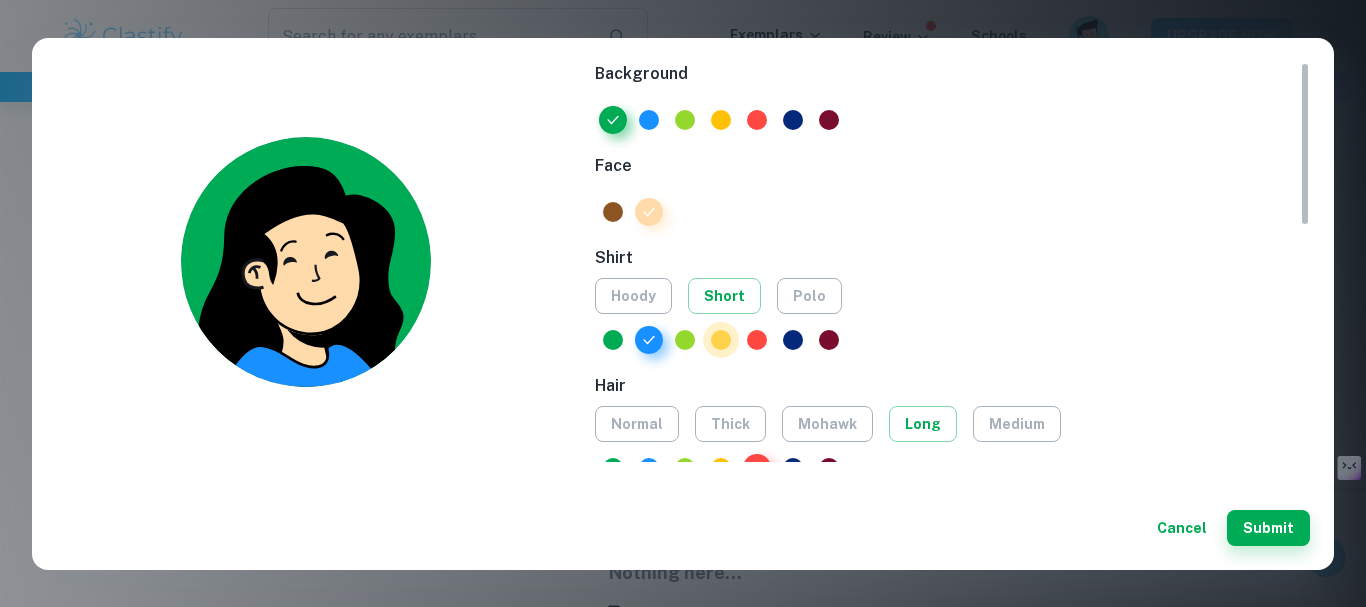 click at bounding box center [721, 340] 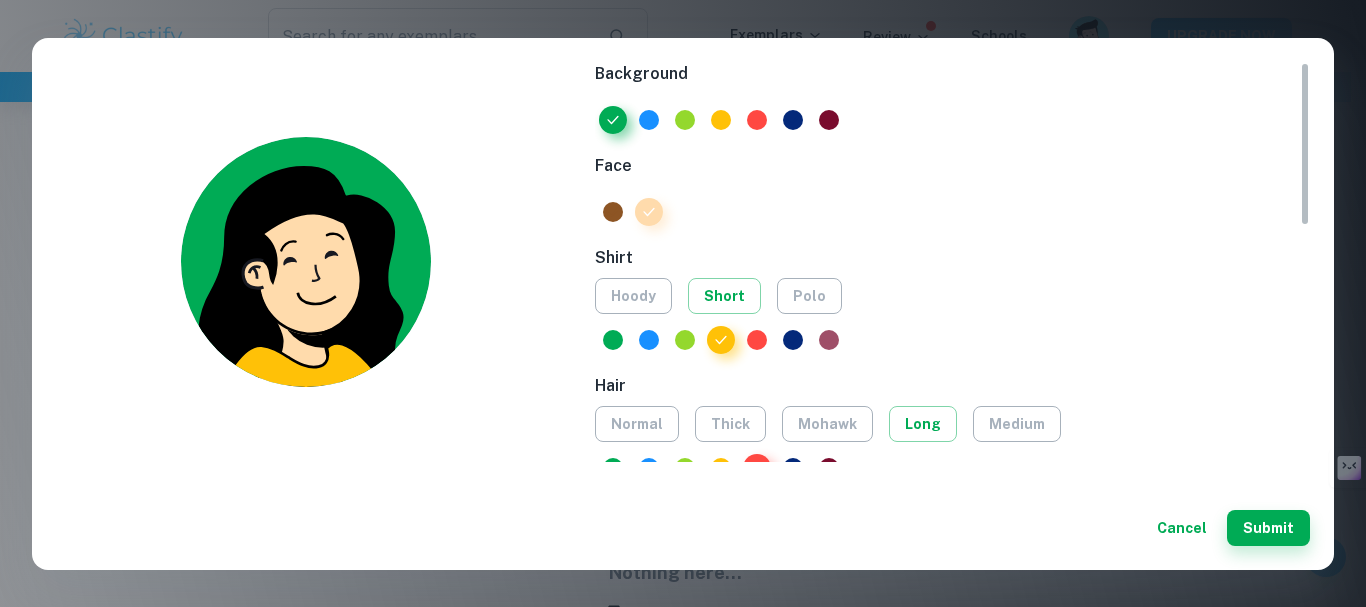 click at bounding box center [829, 340] 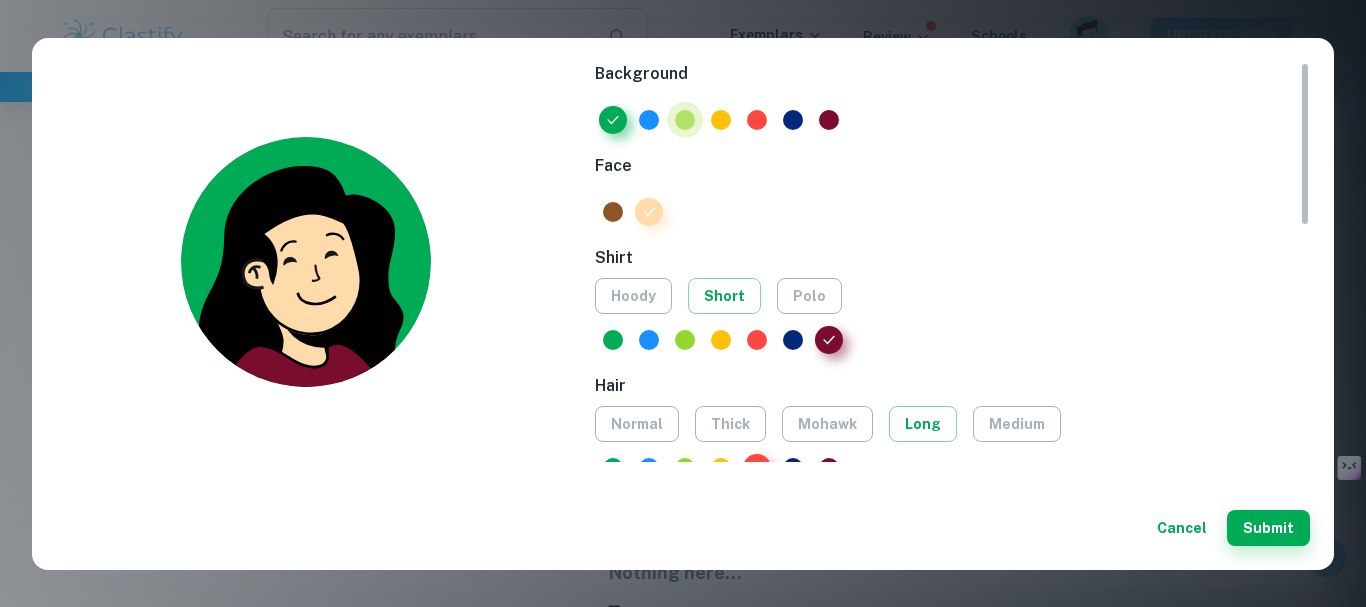 click at bounding box center [685, 120] 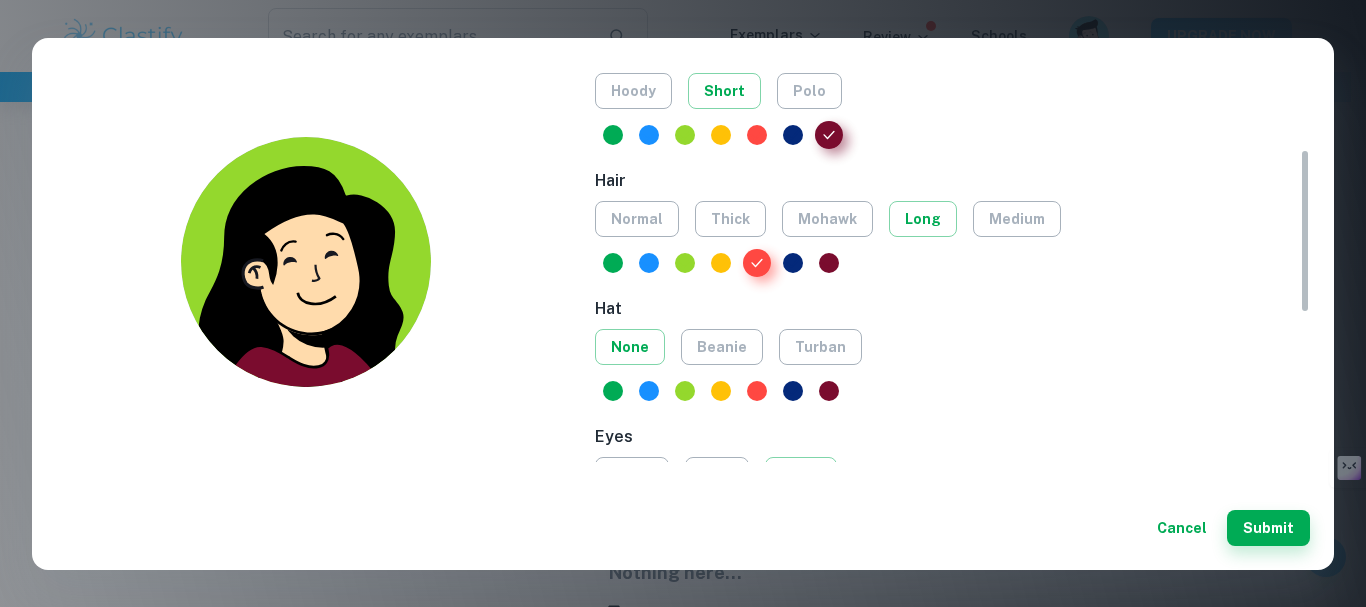 scroll, scrollTop: 213, scrollLeft: 0, axis: vertical 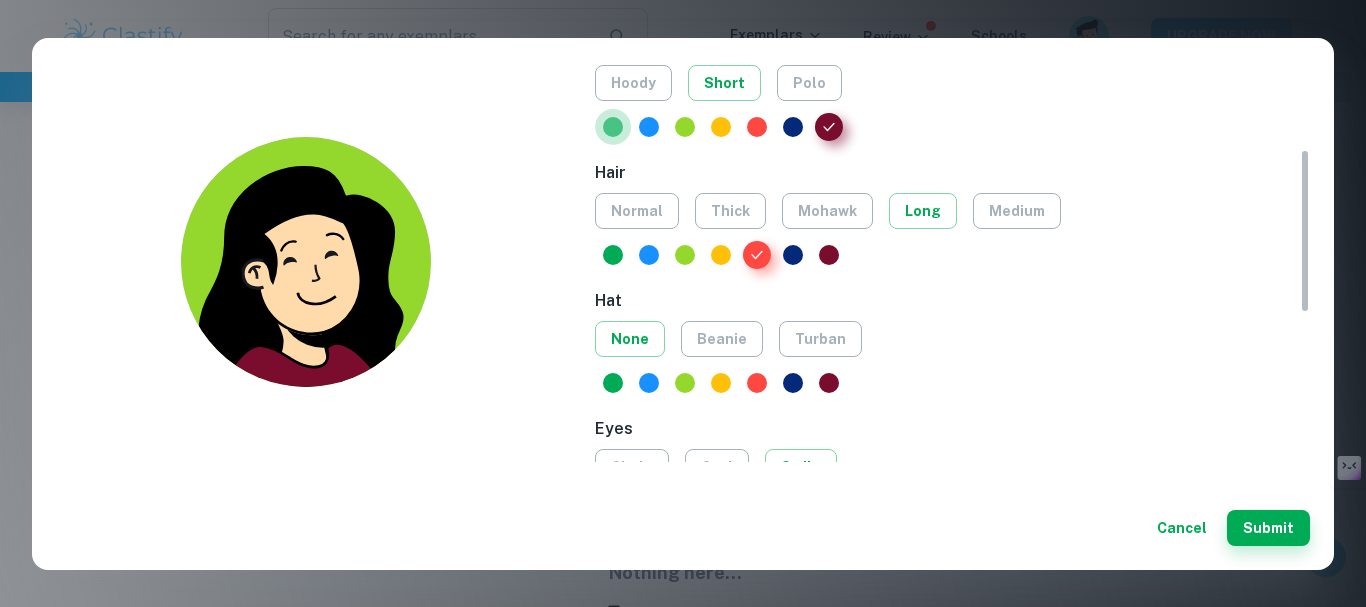 click at bounding box center [613, 127] 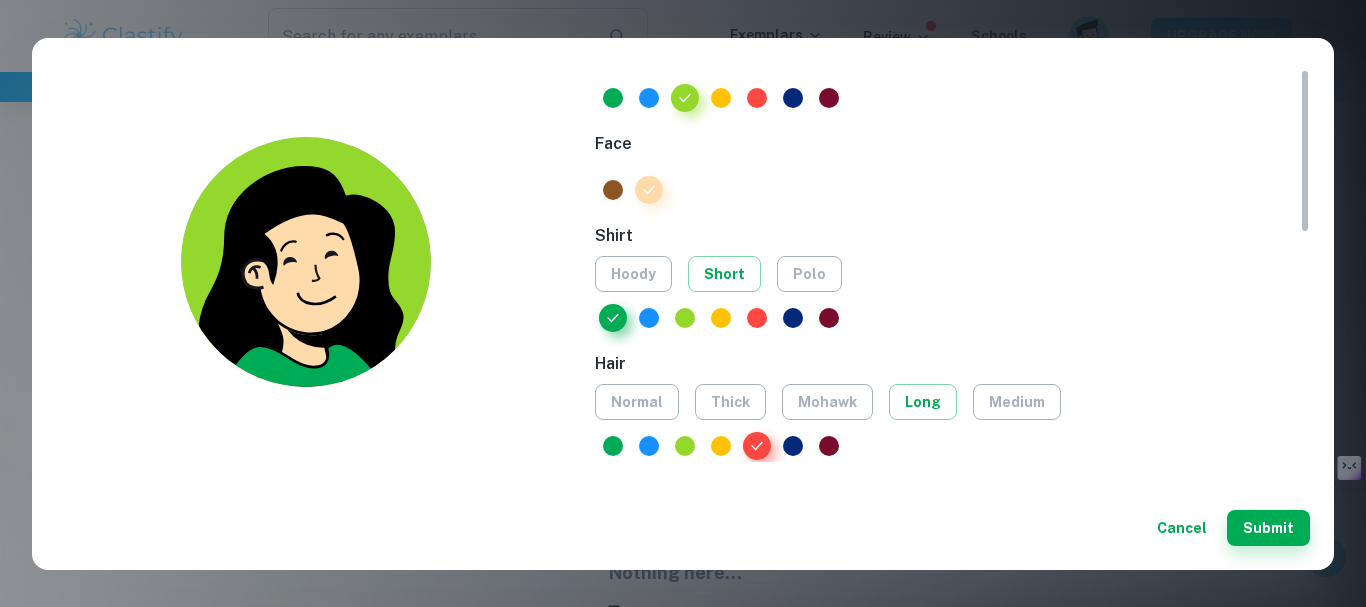 scroll, scrollTop: 23, scrollLeft: 0, axis: vertical 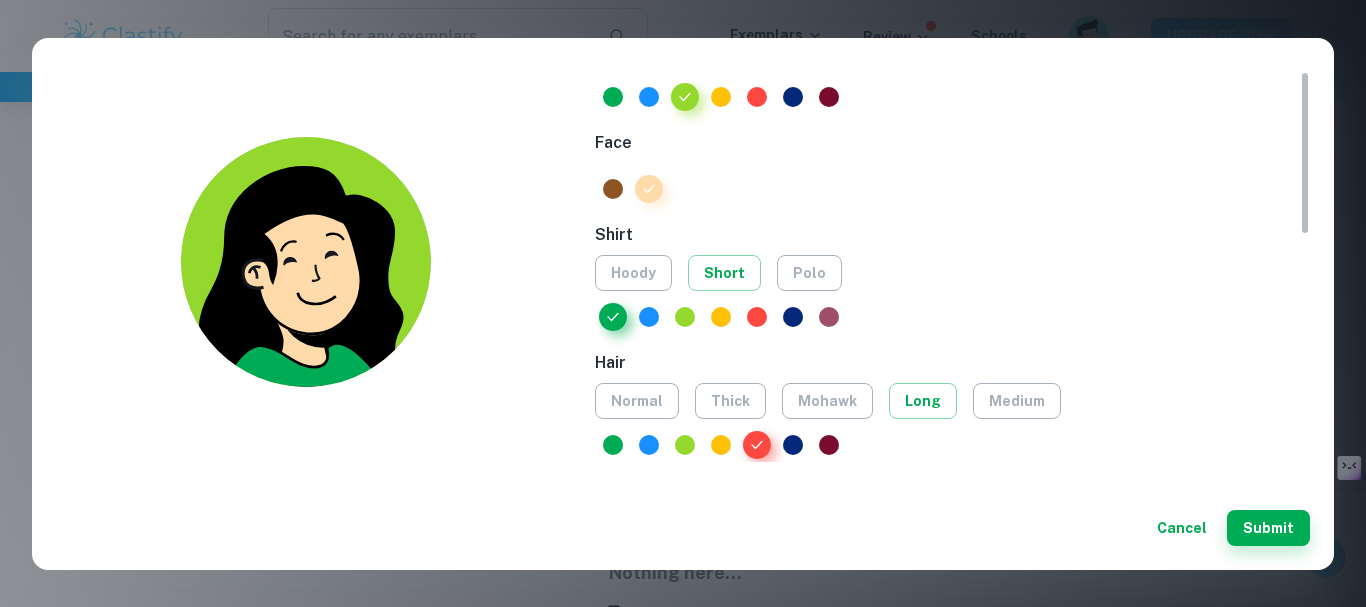 click at bounding box center (829, 317) 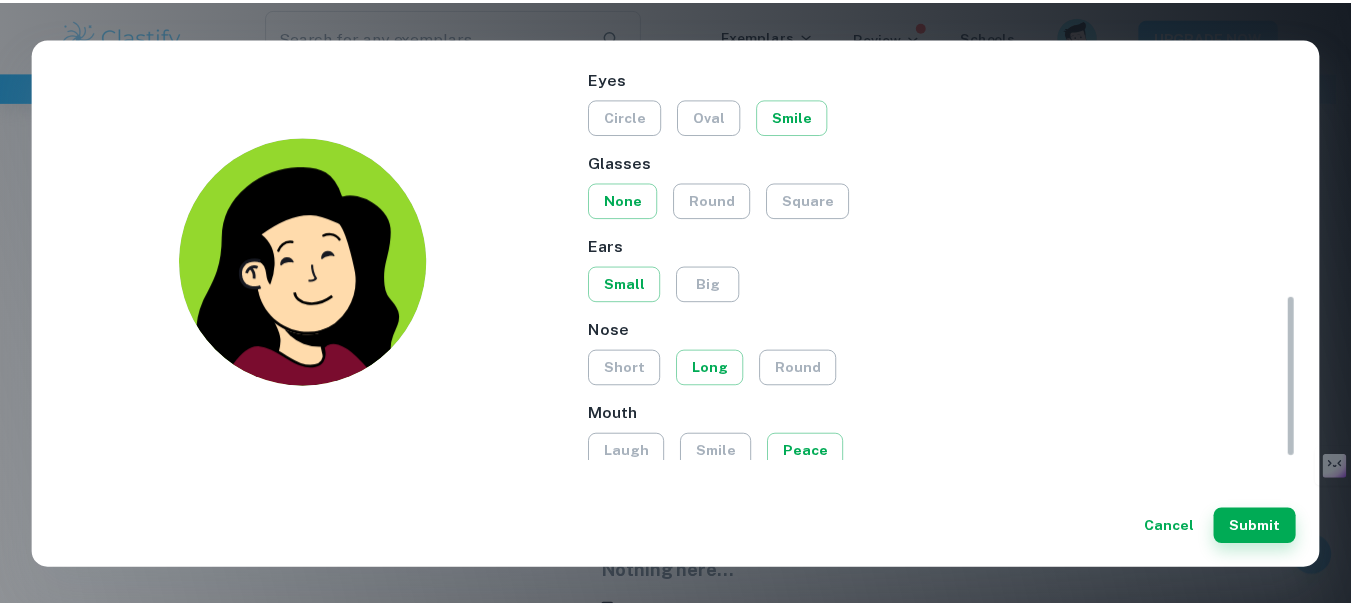 scroll, scrollTop: 572, scrollLeft: 0, axis: vertical 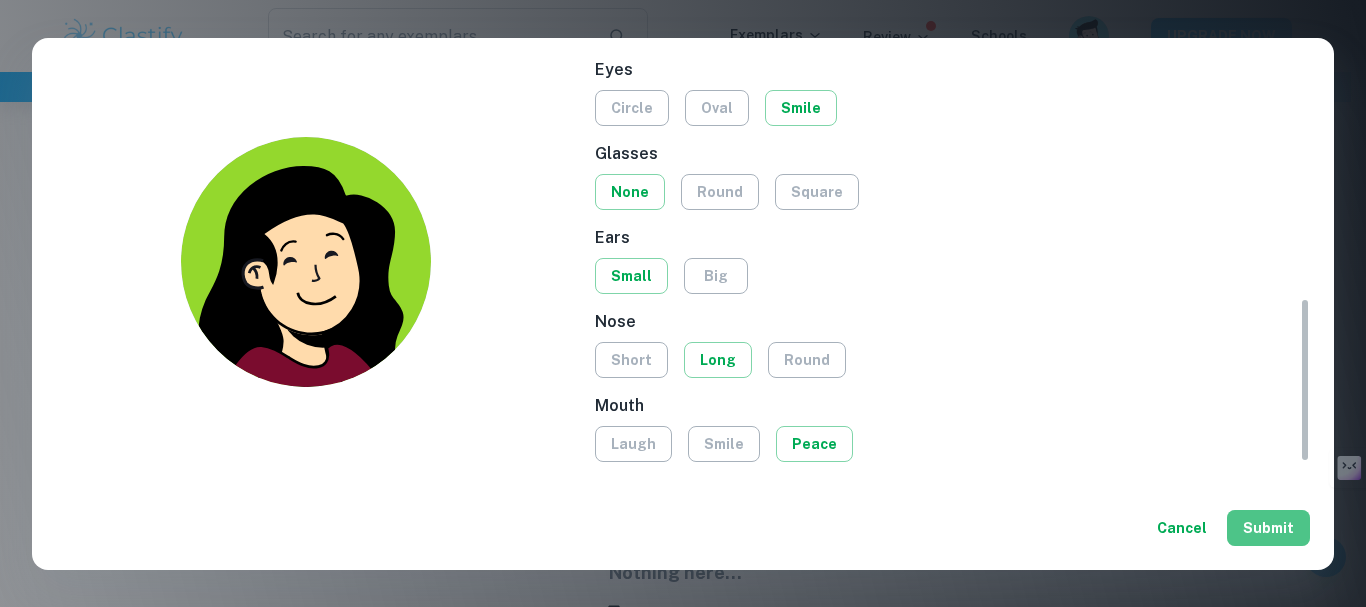 click on "Submit" at bounding box center (1268, 528) 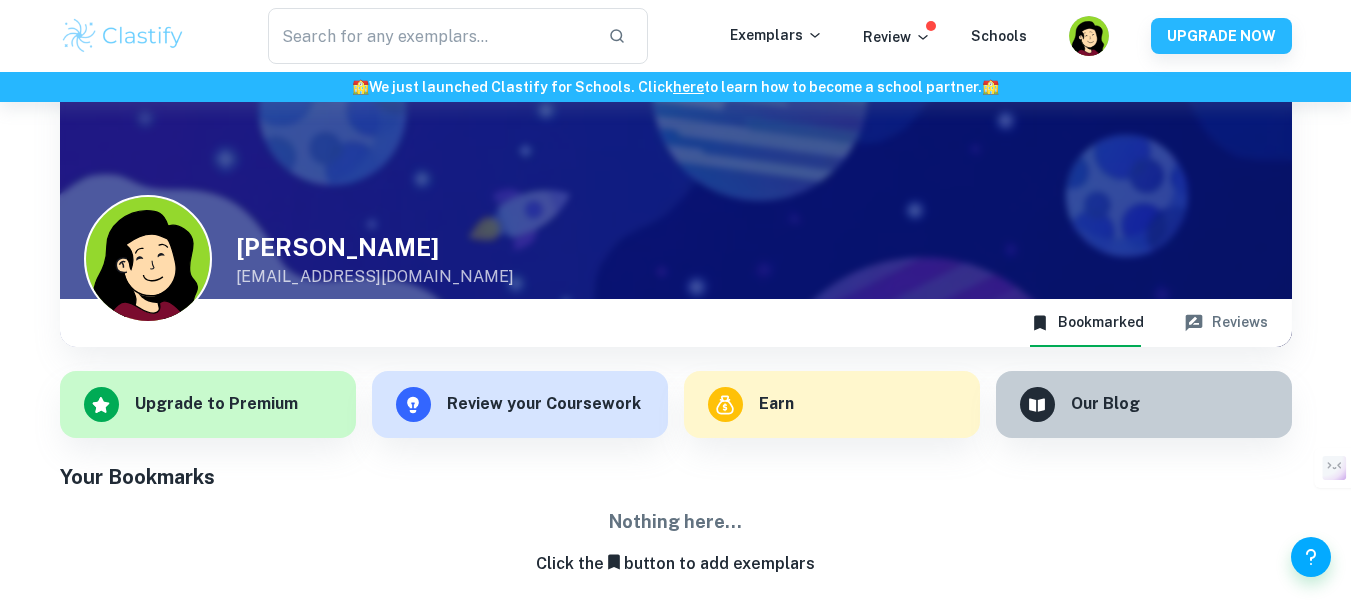 scroll, scrollTop: 0, scrollLeft: 0, axis: both 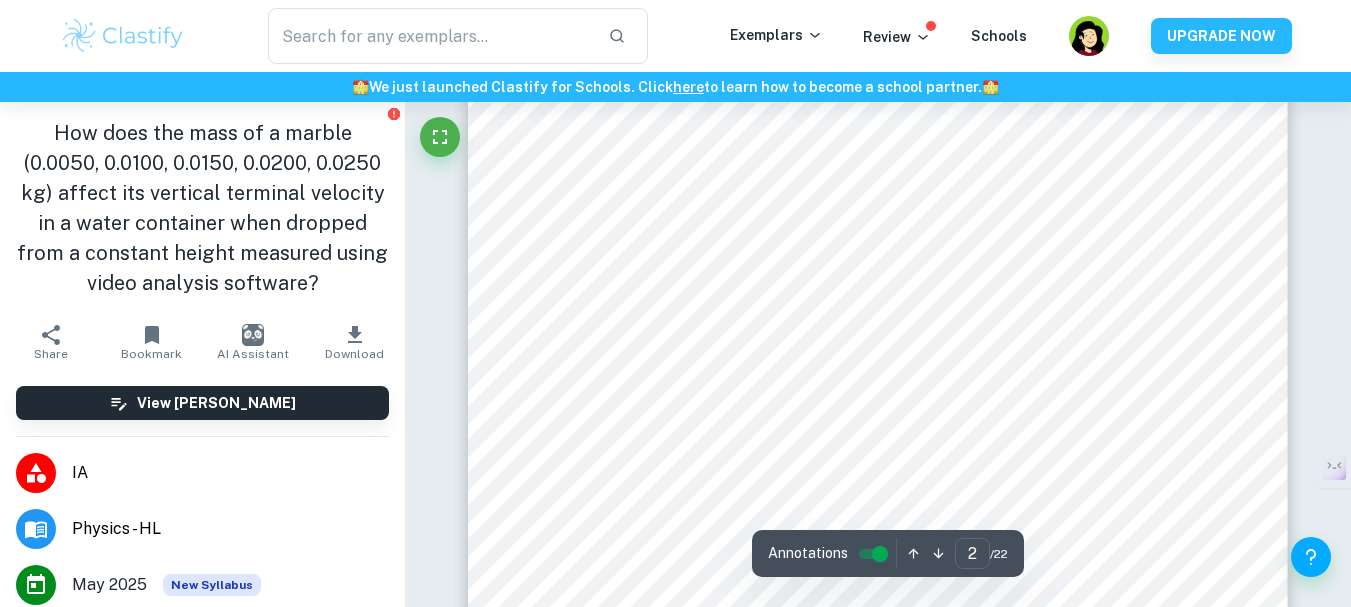 type on "1" 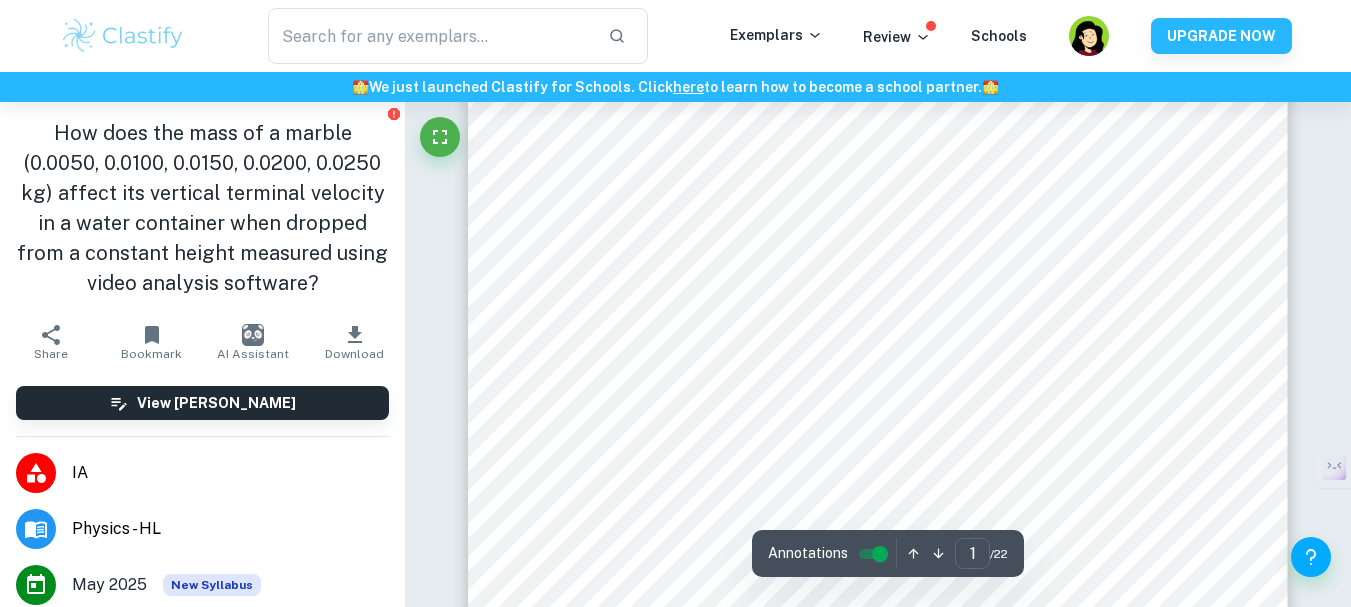 scroll, scrollTop: 0, scrollLeft: 0, axis: both 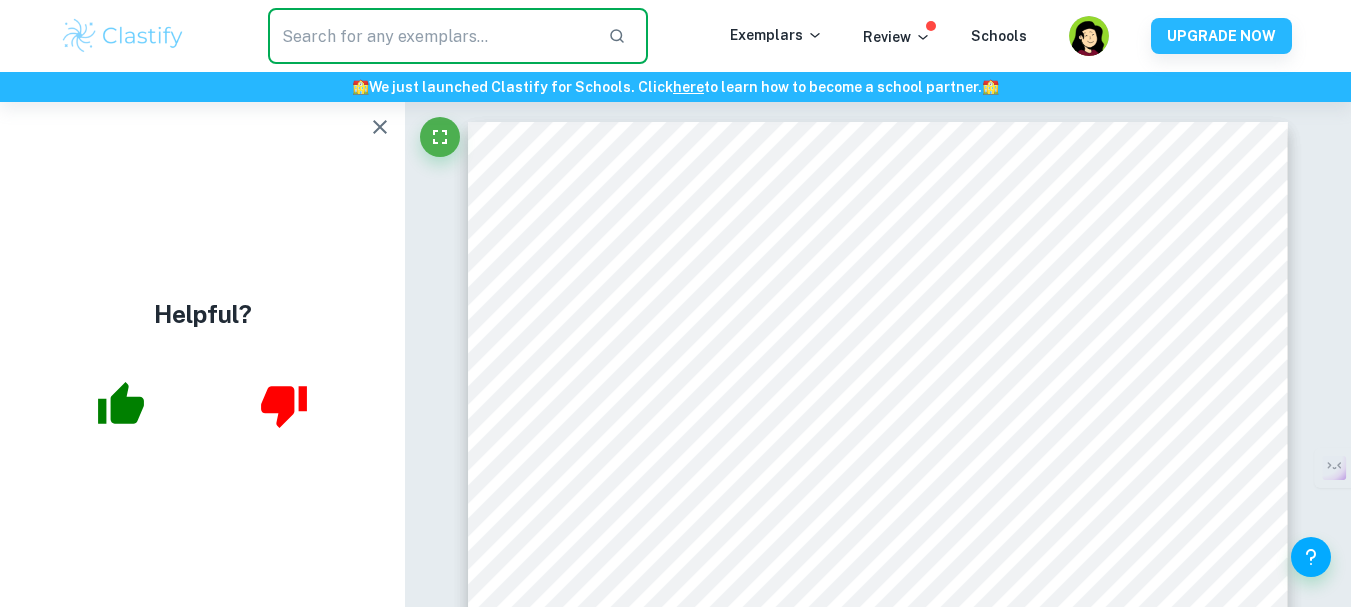 click at bounding box center (430, 36) 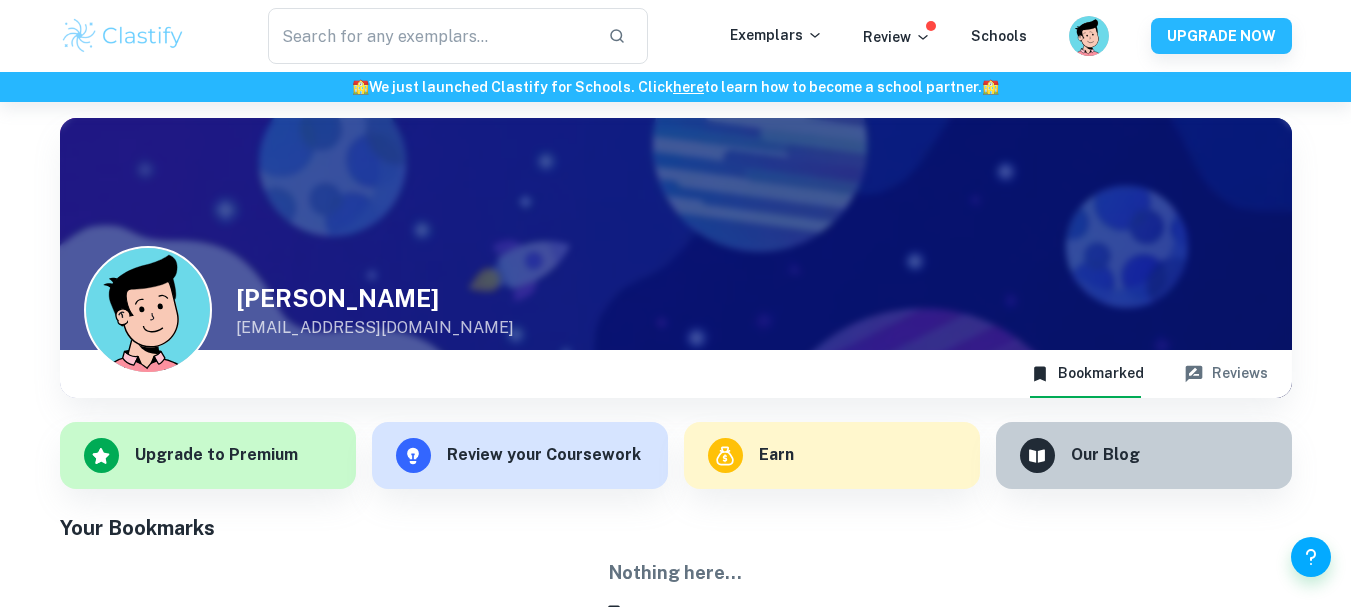 click on "Customize" at bounding box center (148, 310) 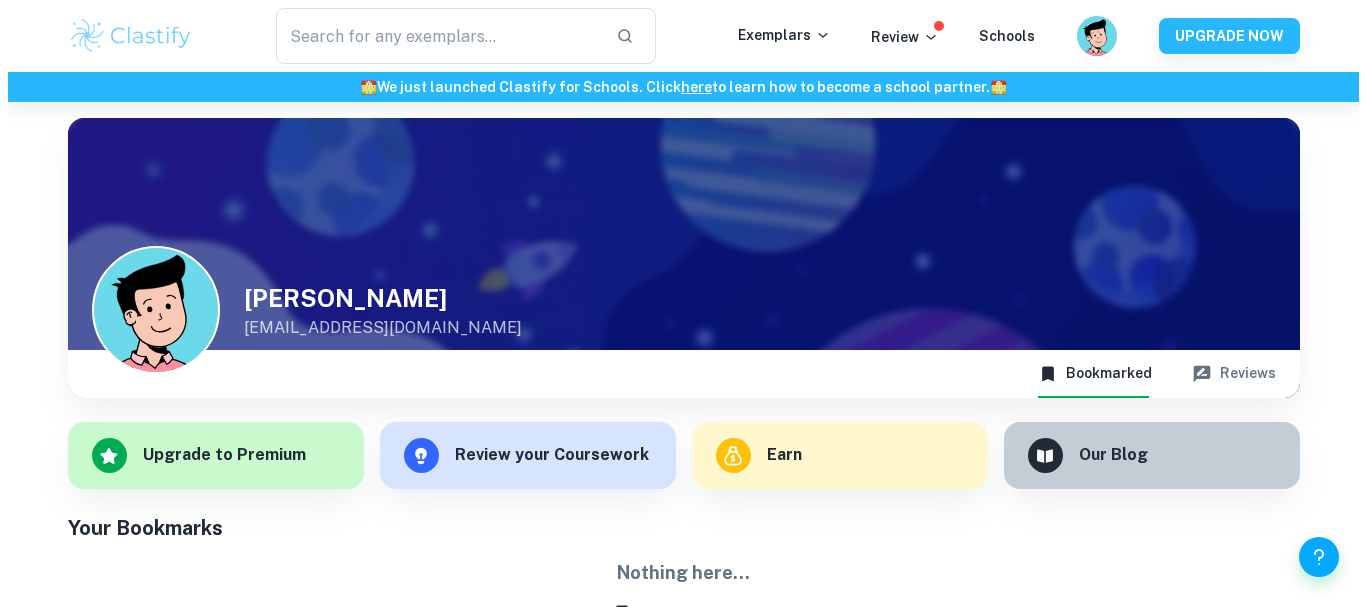 scroll, scrollTop: 0, scrollLeft: 0, axis: both 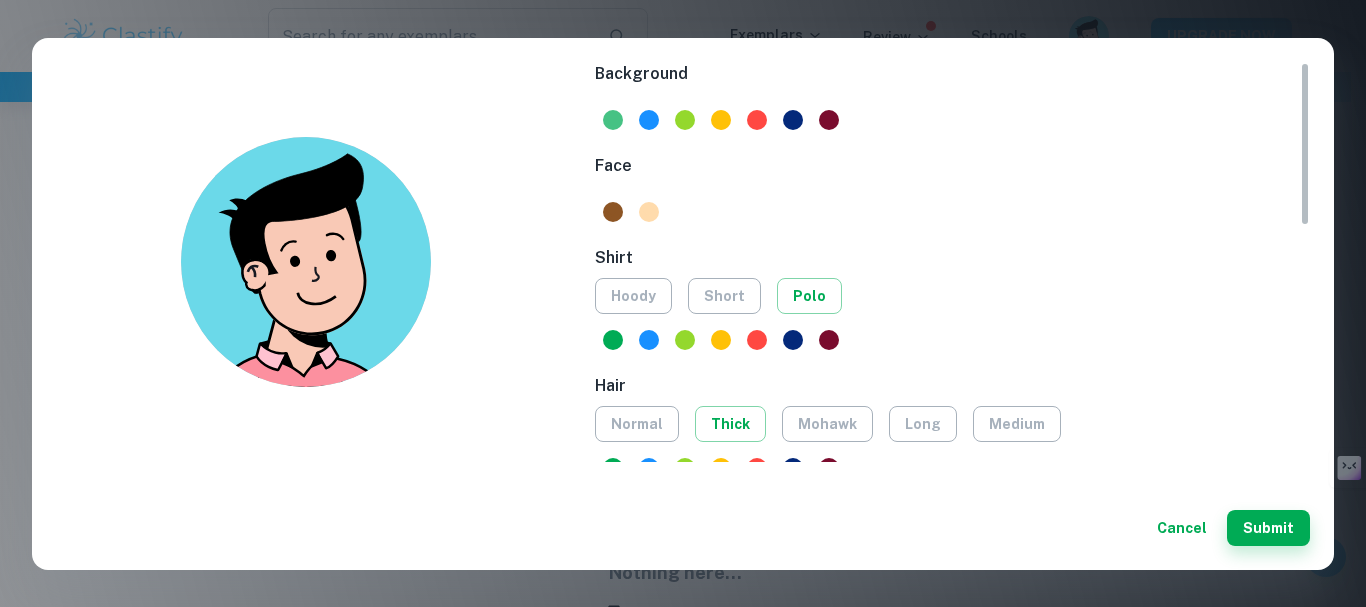 click at bounding box center [613, 120] 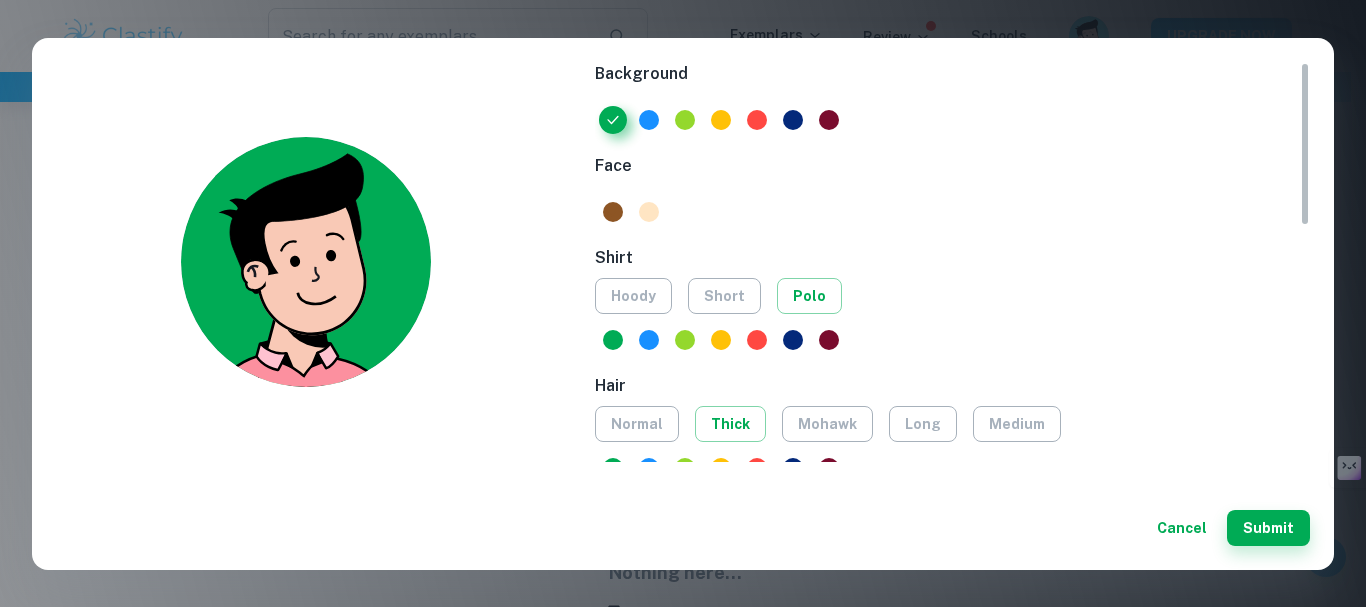 drag, startPoint x: 682, startPoint y: 118, endPoint x: 657, endPoint y: 207, distance: 92.44458 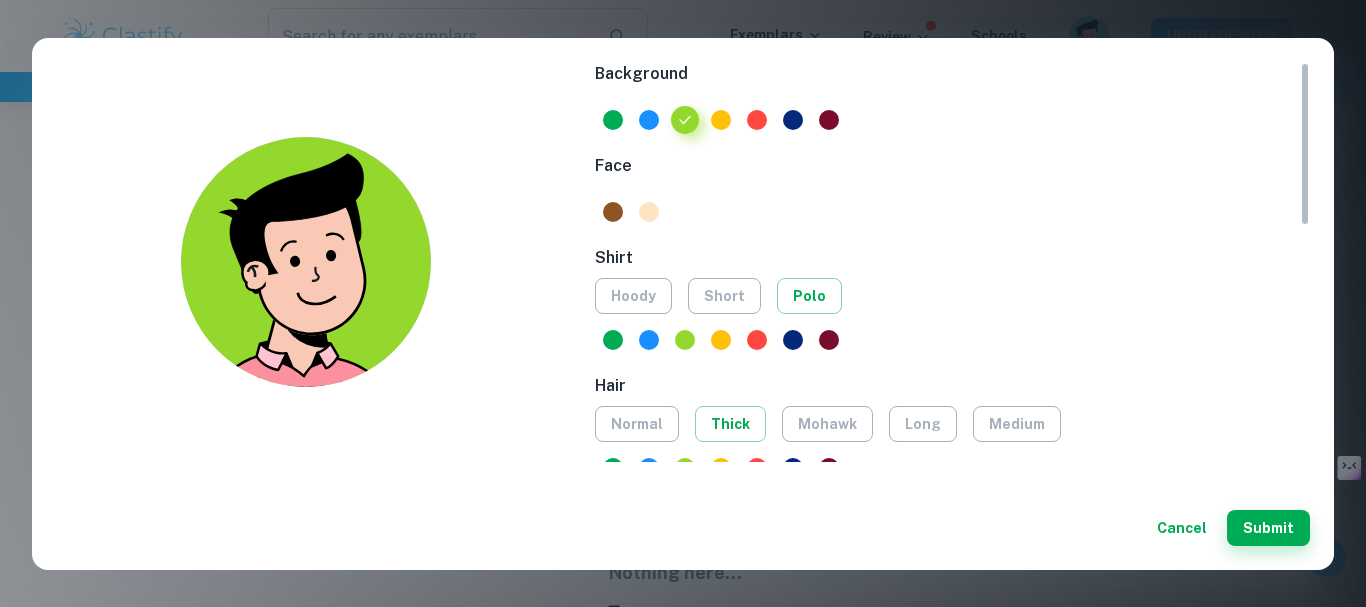 click at bounding box center (649, 212) 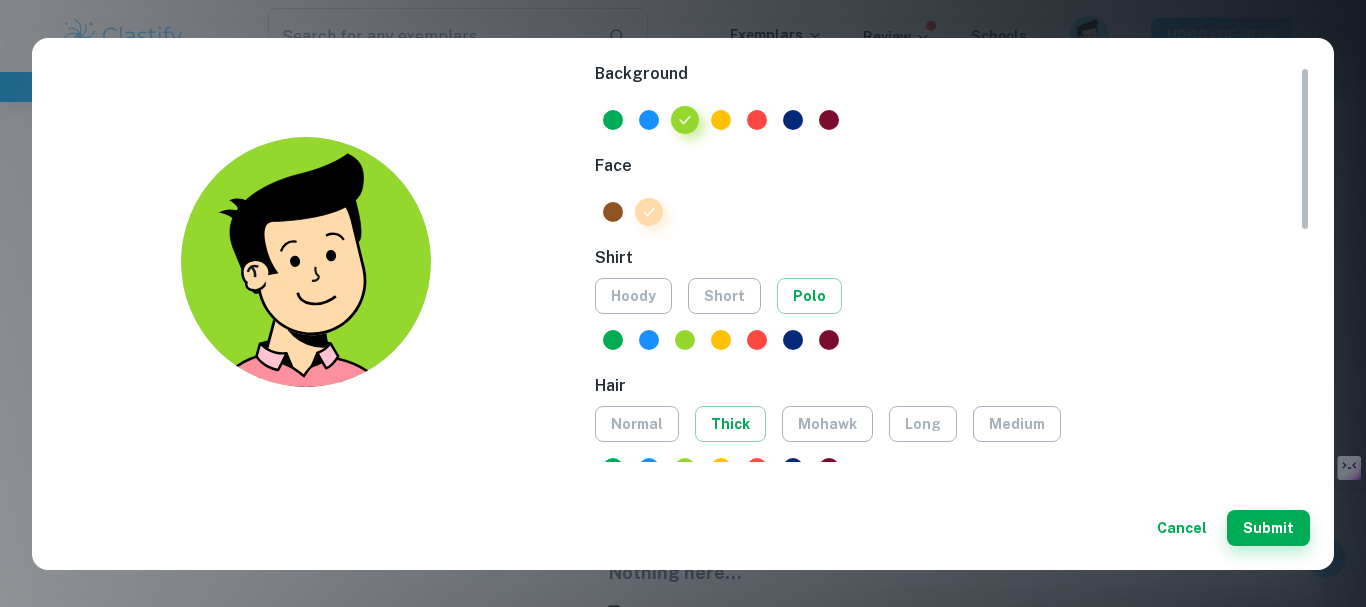 scroll, scrollTop: 100, scrollLeft: 0, axis: vertical 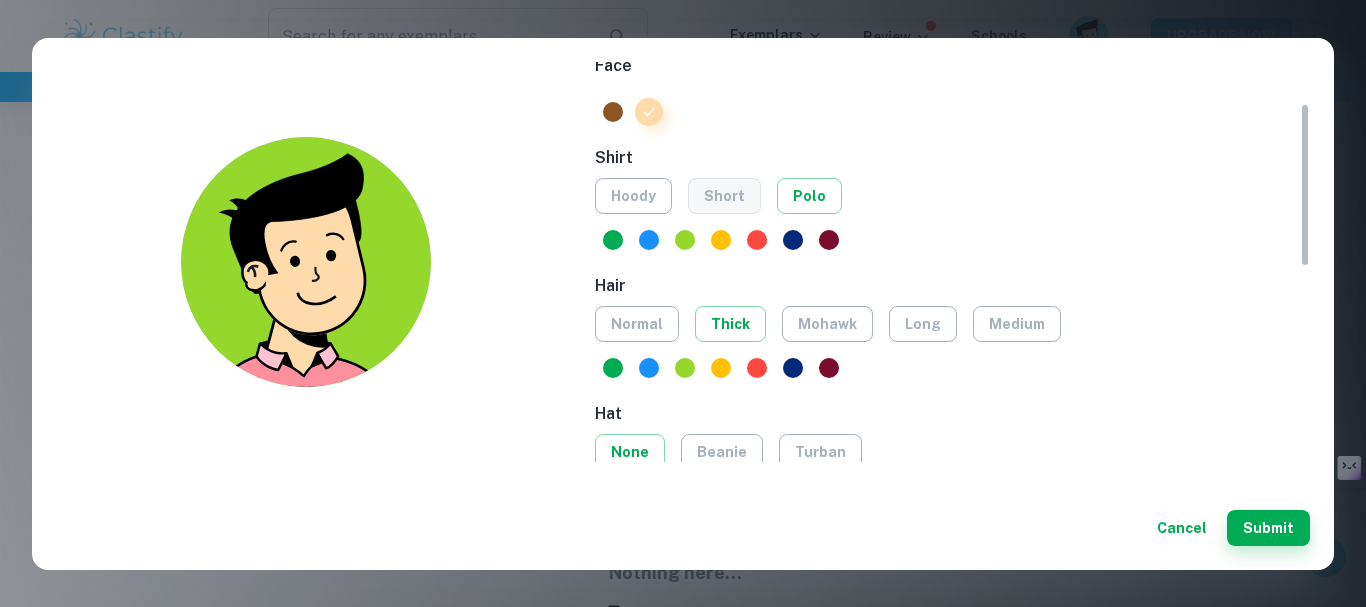 click on "short" at bounding box center (724, 196) 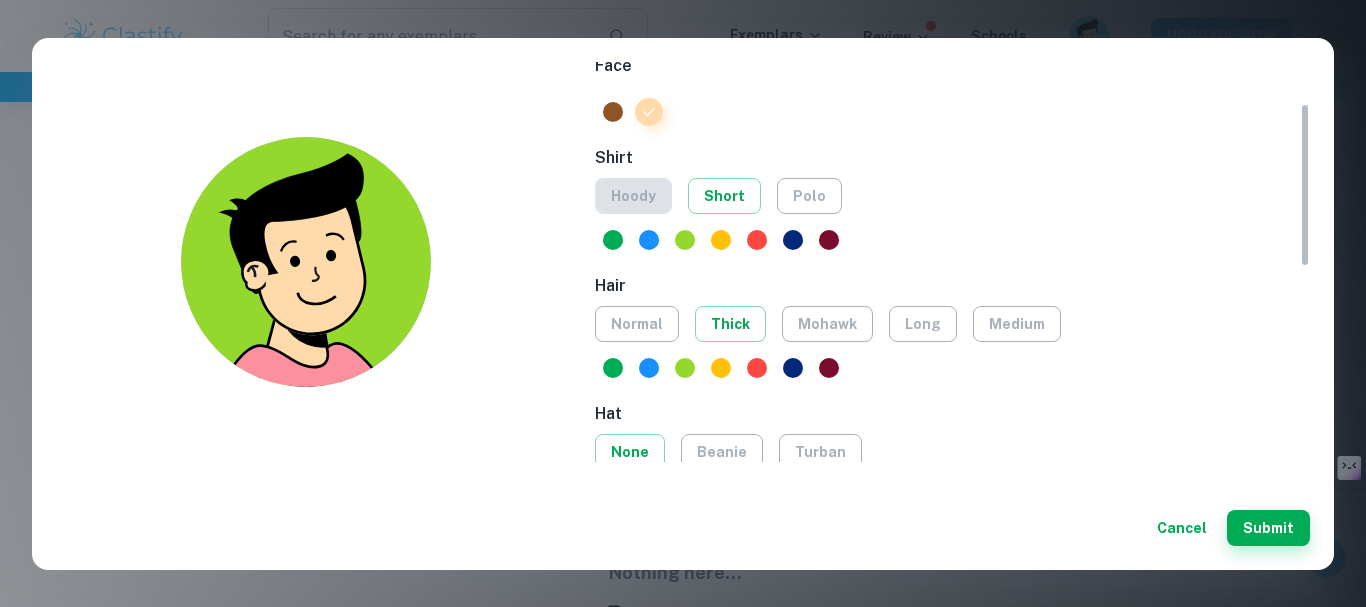 click on "hoody" at bounding box center (633, 196) 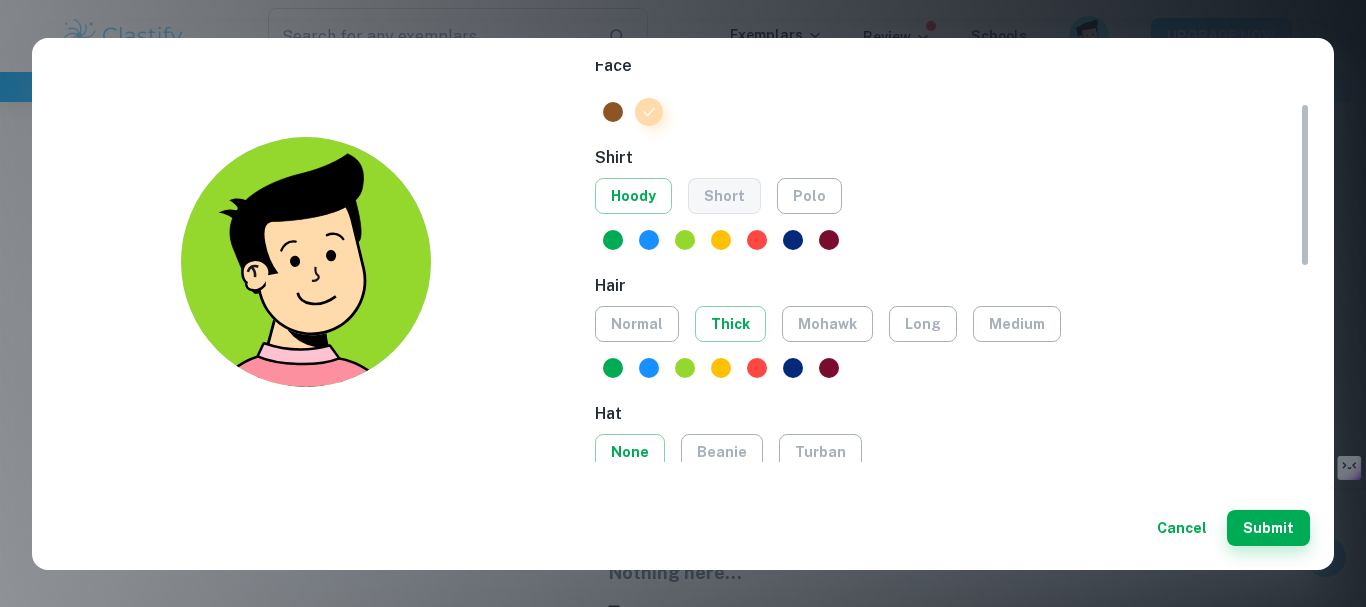 click on "short" at bounding box center [724, 196] 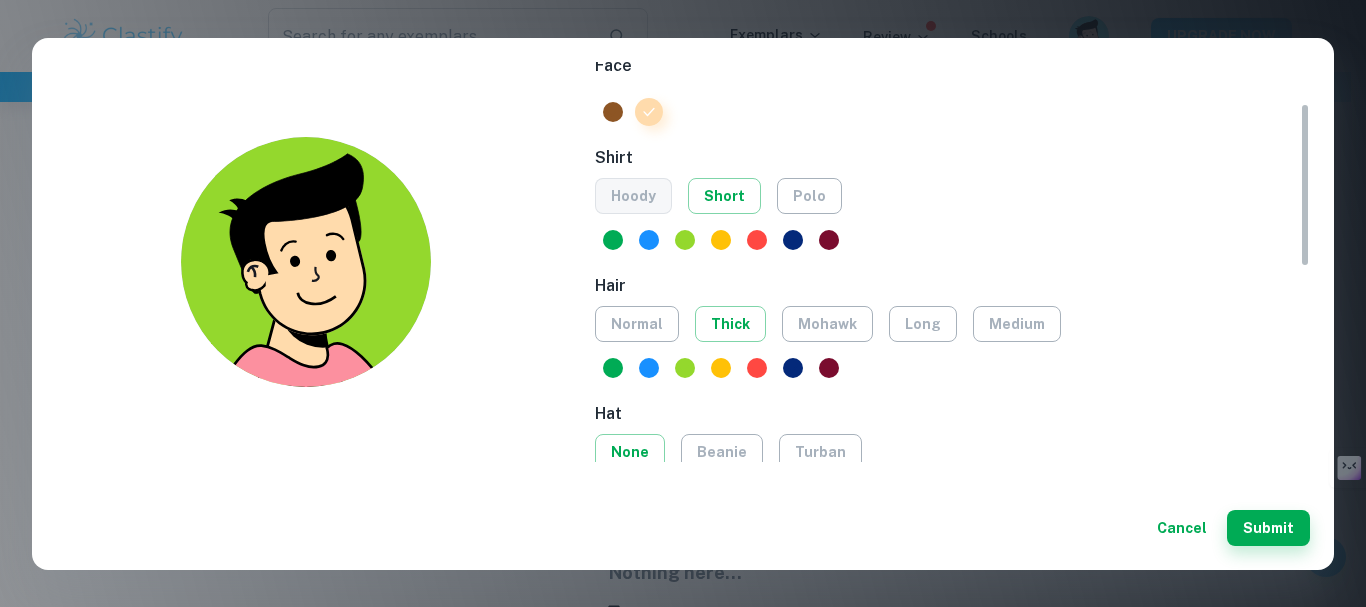 click on "hoody" at bounding box center [633, 196] 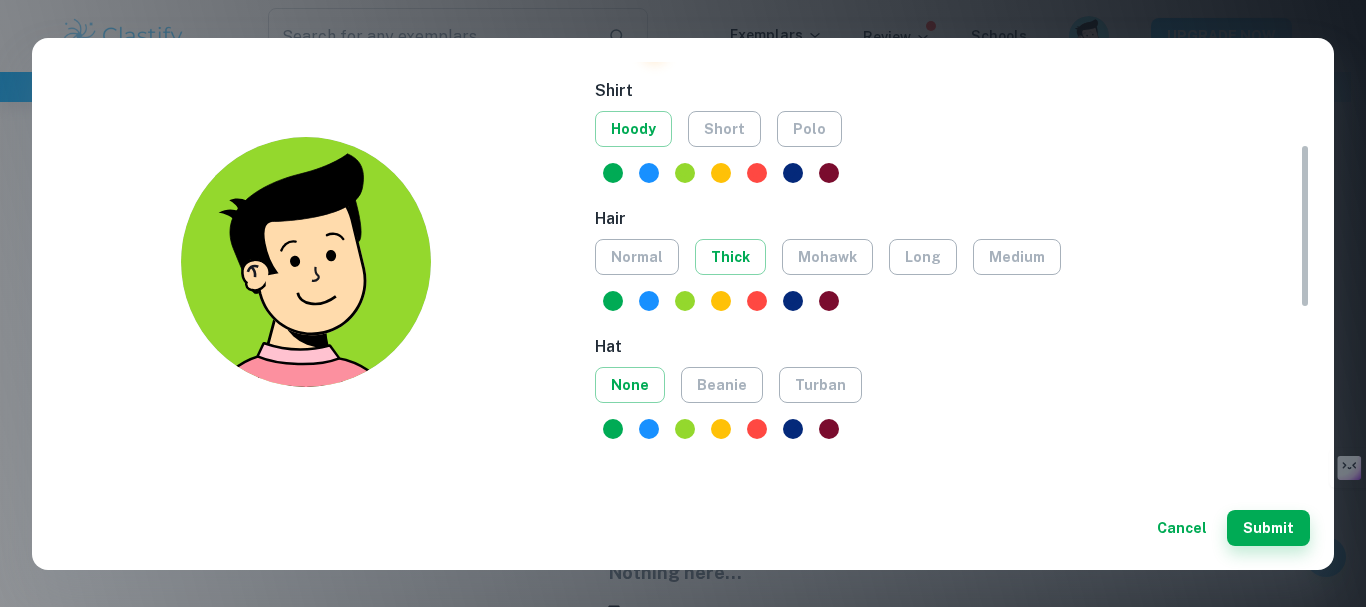 scroll, scrollTop: 200, scrollLeft: 0, axis: vertical 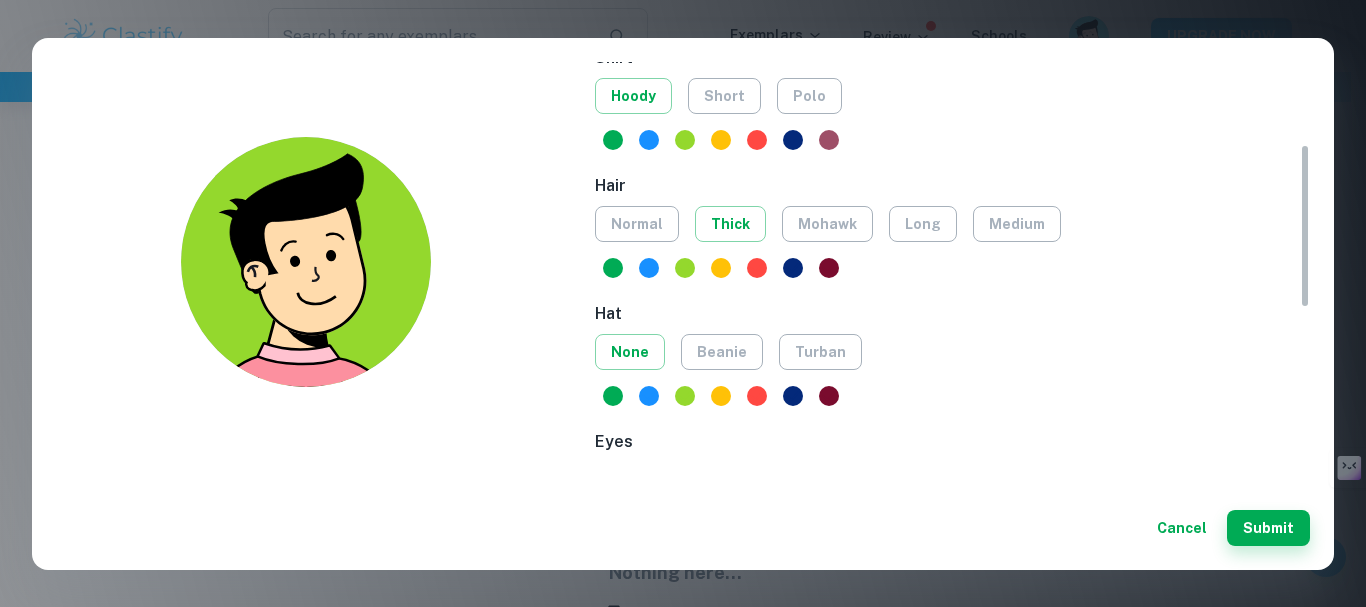 click at bounding box center [829, 140] 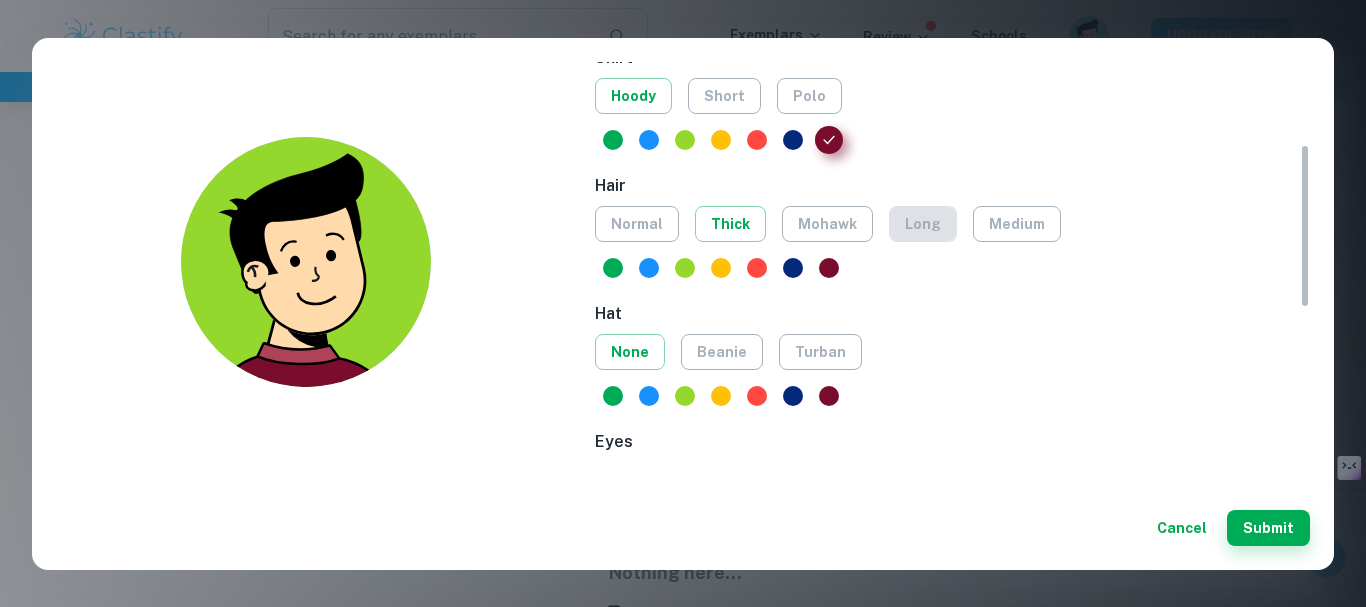click on "long" at bounding box center (923, 224) 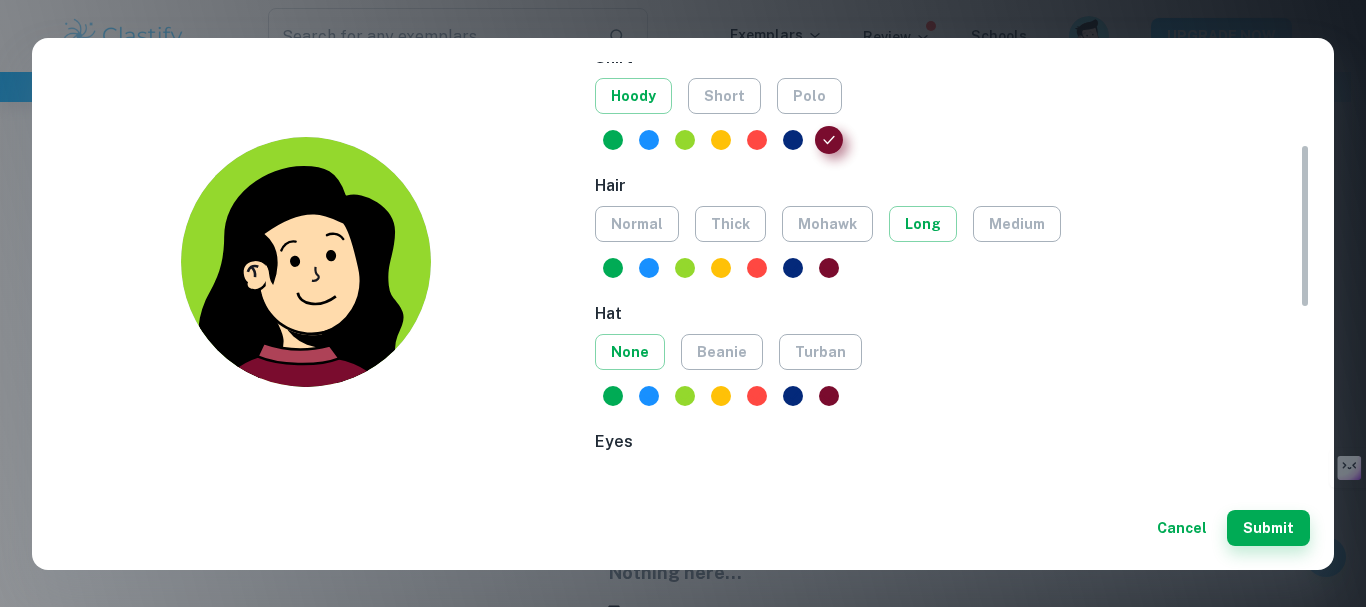scroll, scrollTop: 400, scrollLeft: 0, axis: vertical 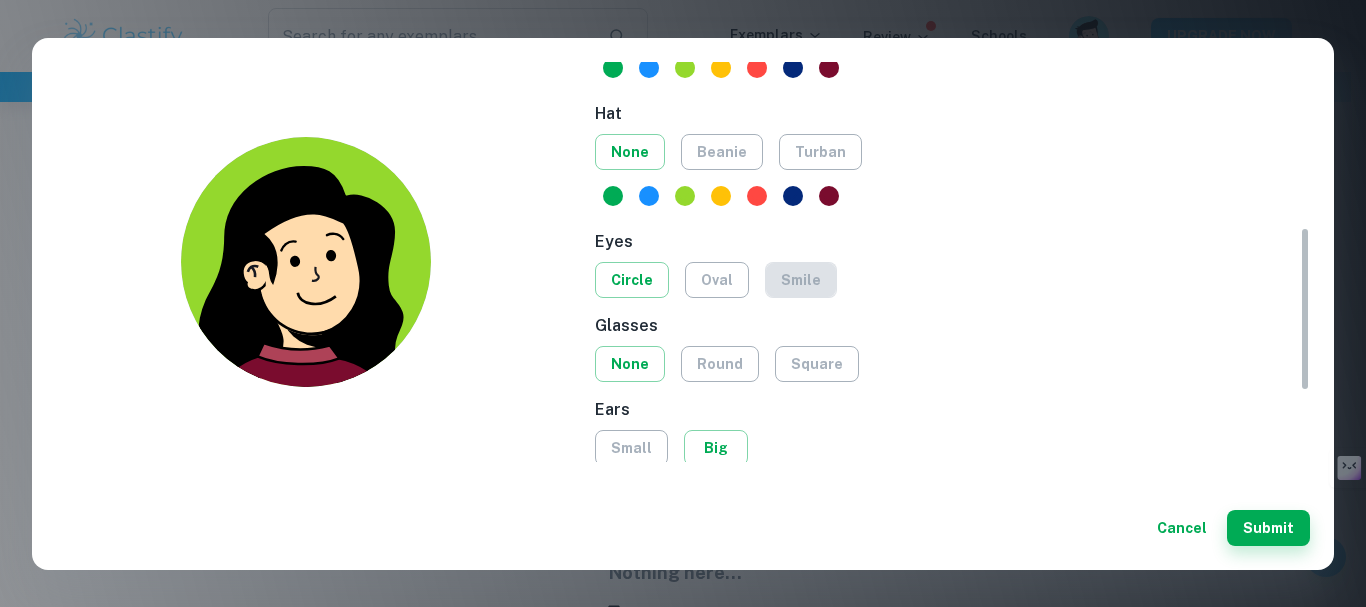 click on "smile" at bounding box center [801, 280] 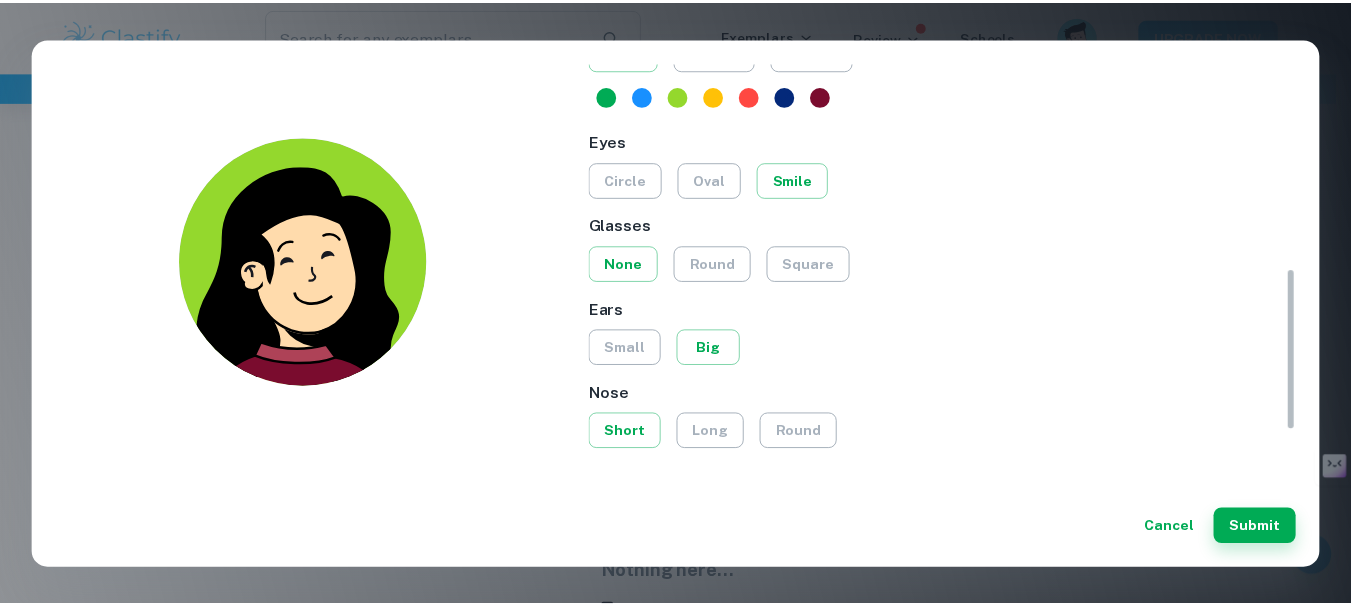 scroll, scrollTop: 572, scrollLeft: 0, axis: vertical 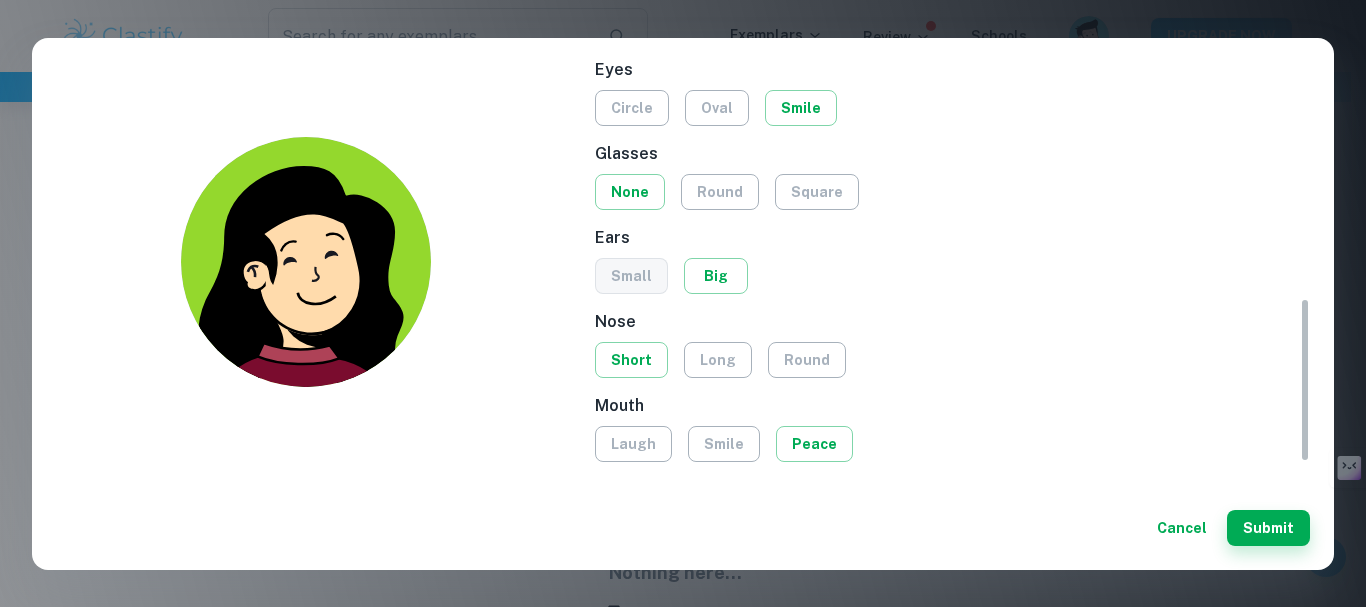 click on "small" at bounding box center (631, 276) 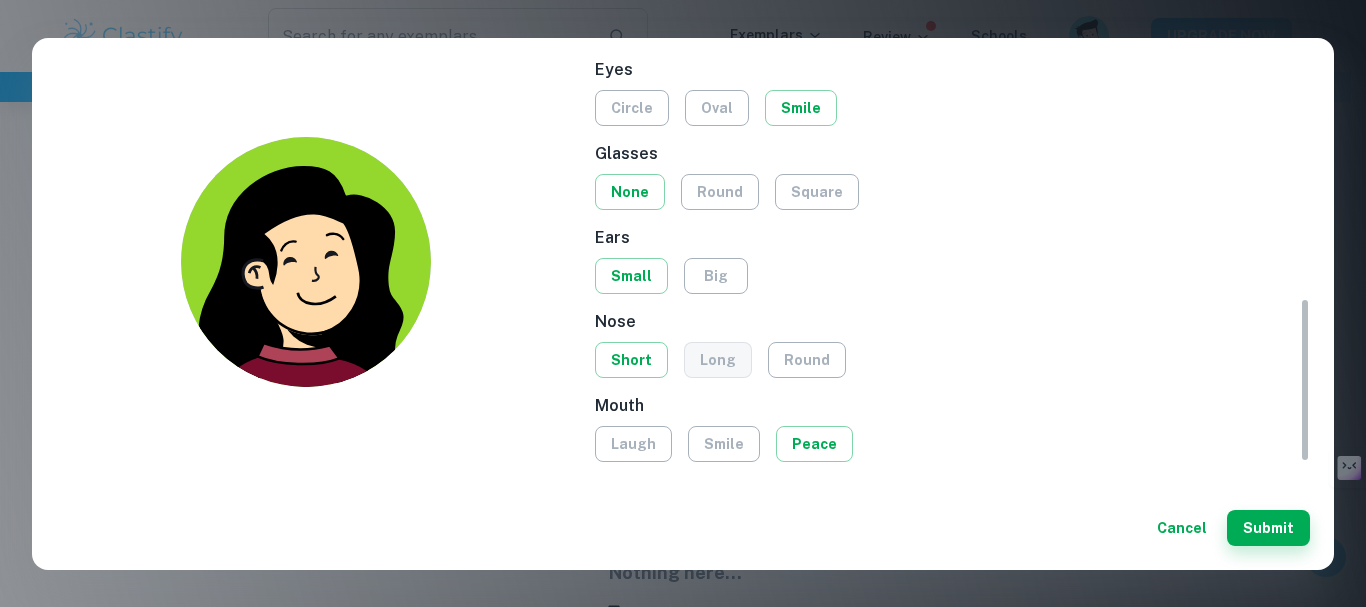 click on "long" at bounding box center [718, 360] 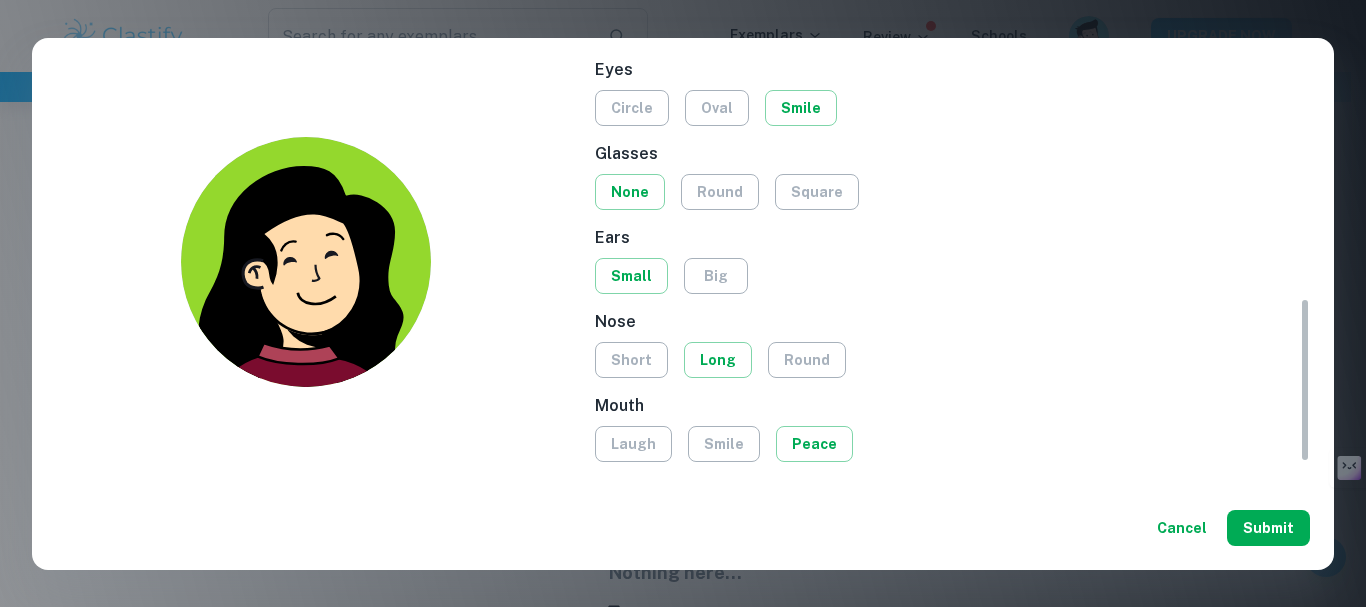 click on "Submit" at bounding box center [1268, 528] 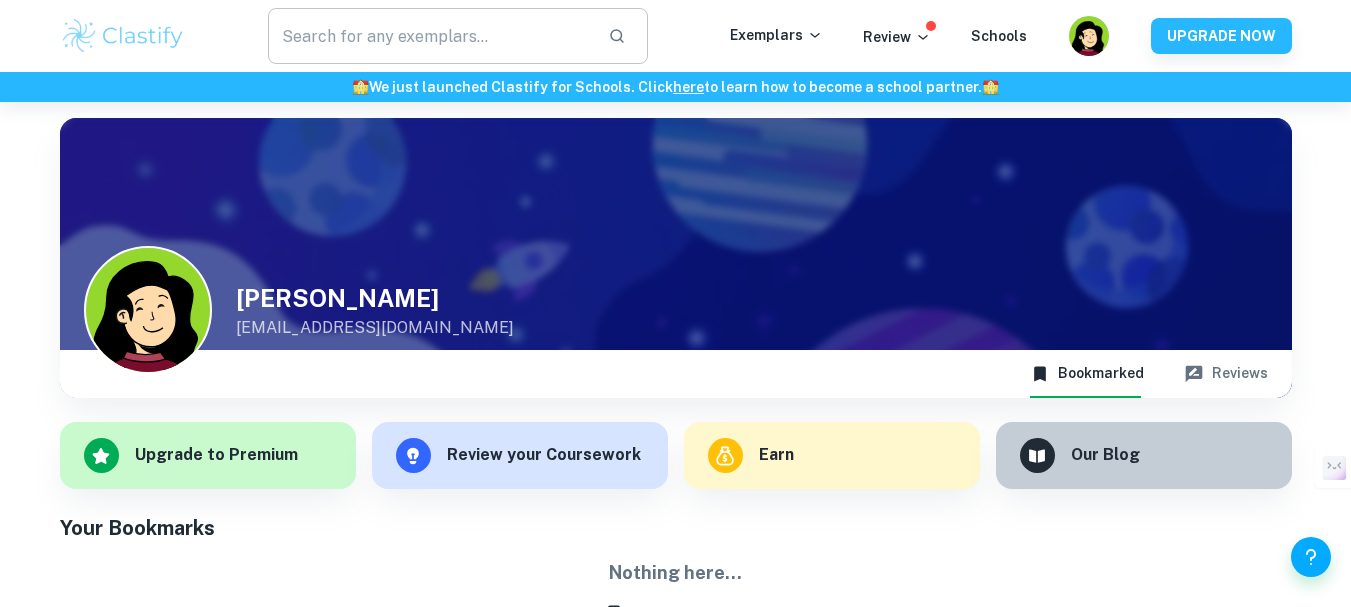 click at bounding box center (430, 36) 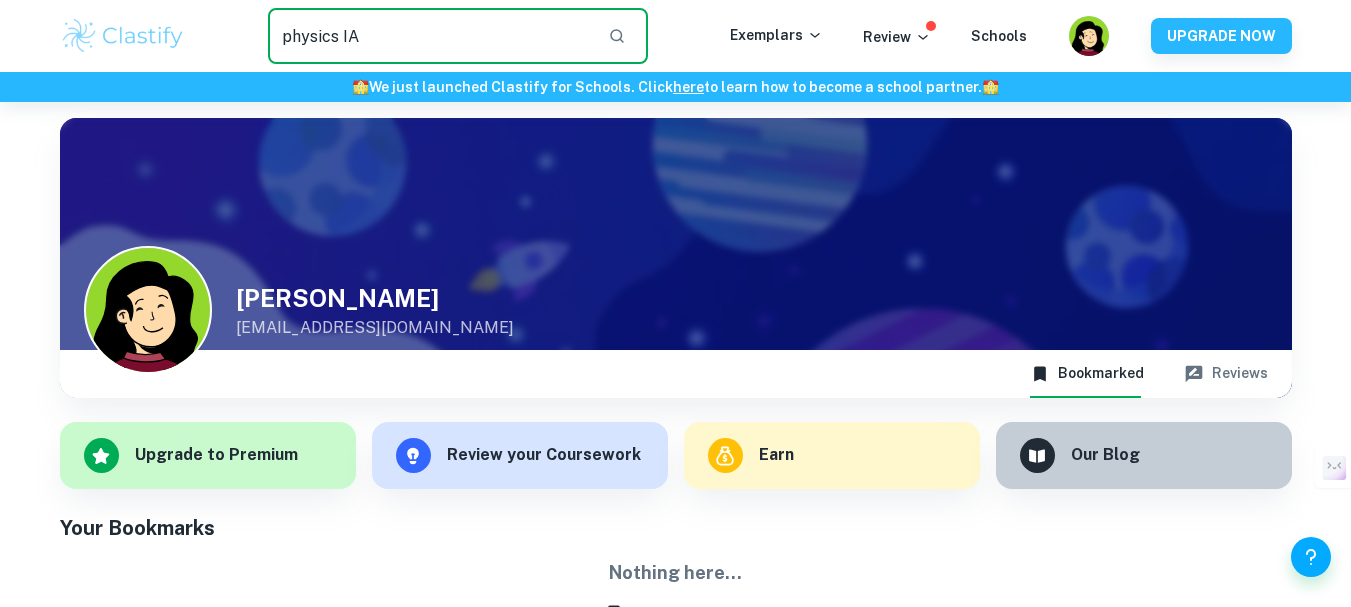 type on "physics IA" 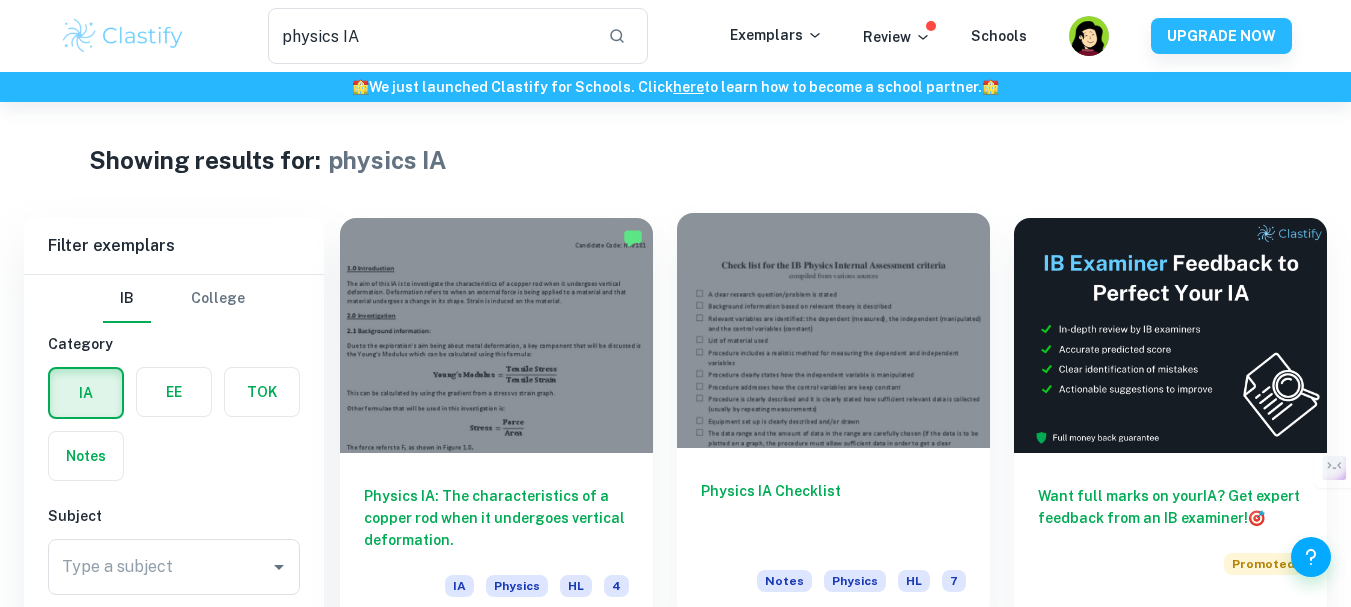 scroll, scrollTop: 500, scrollLeft: 0, axis: vertical 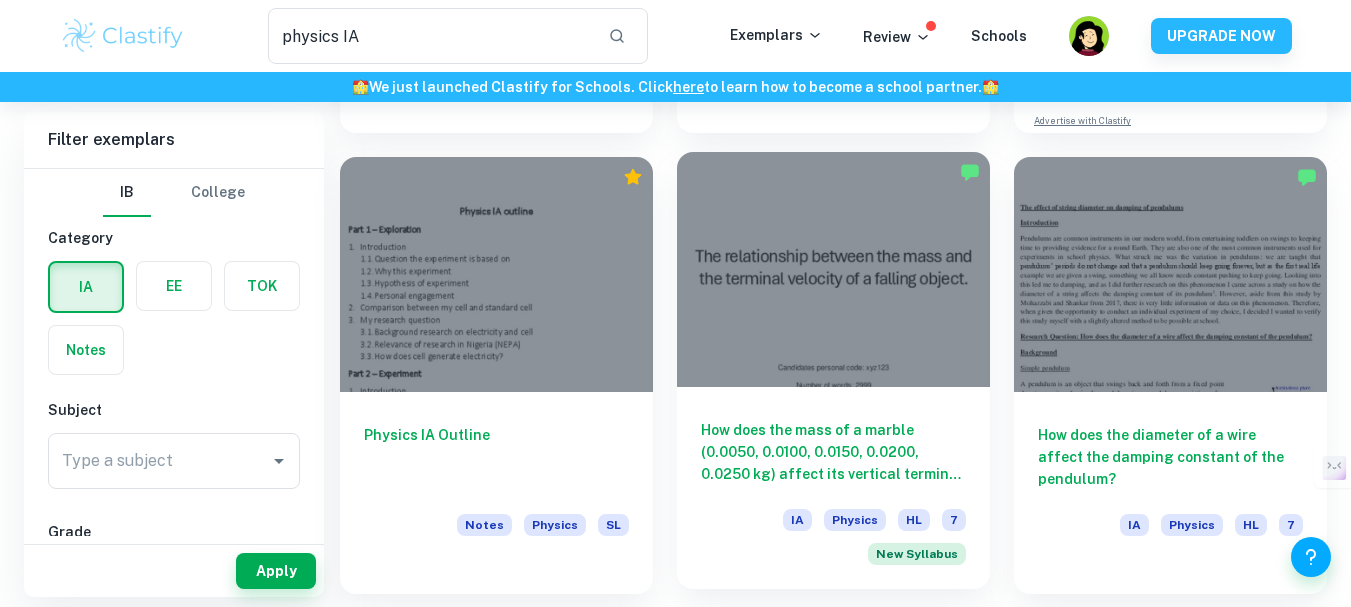 click at bounding box center [833, 269] 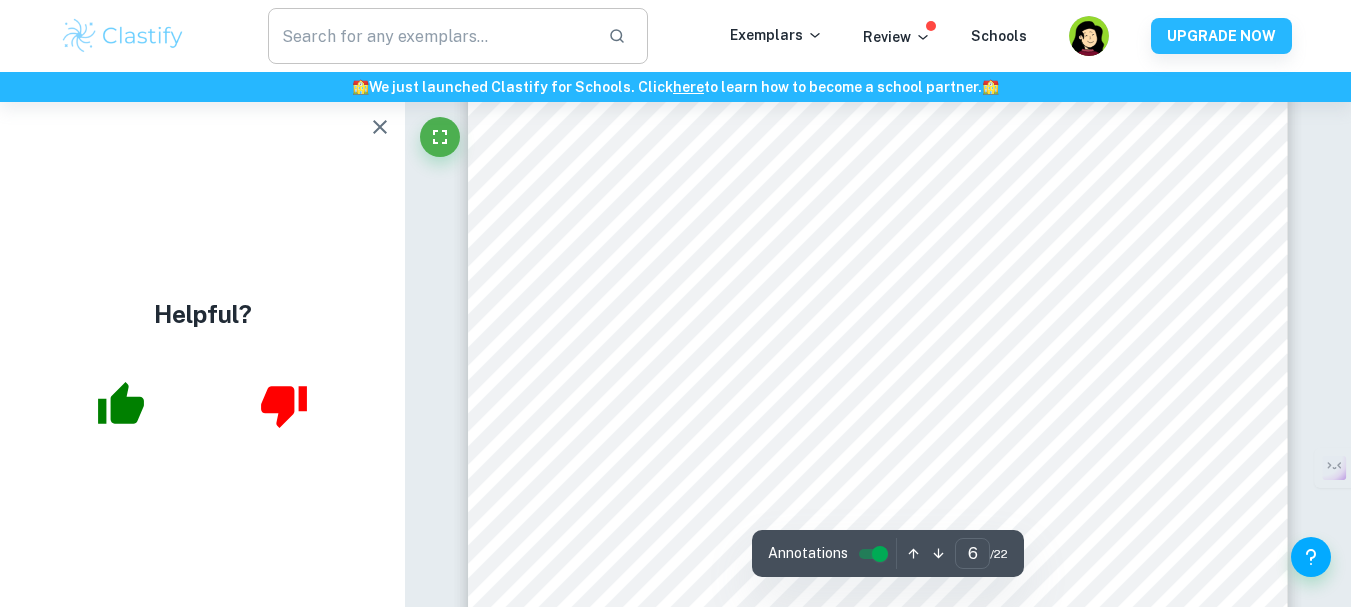 scroll, scrollTop: 6688, scrollLeft: 0, axis: vertical 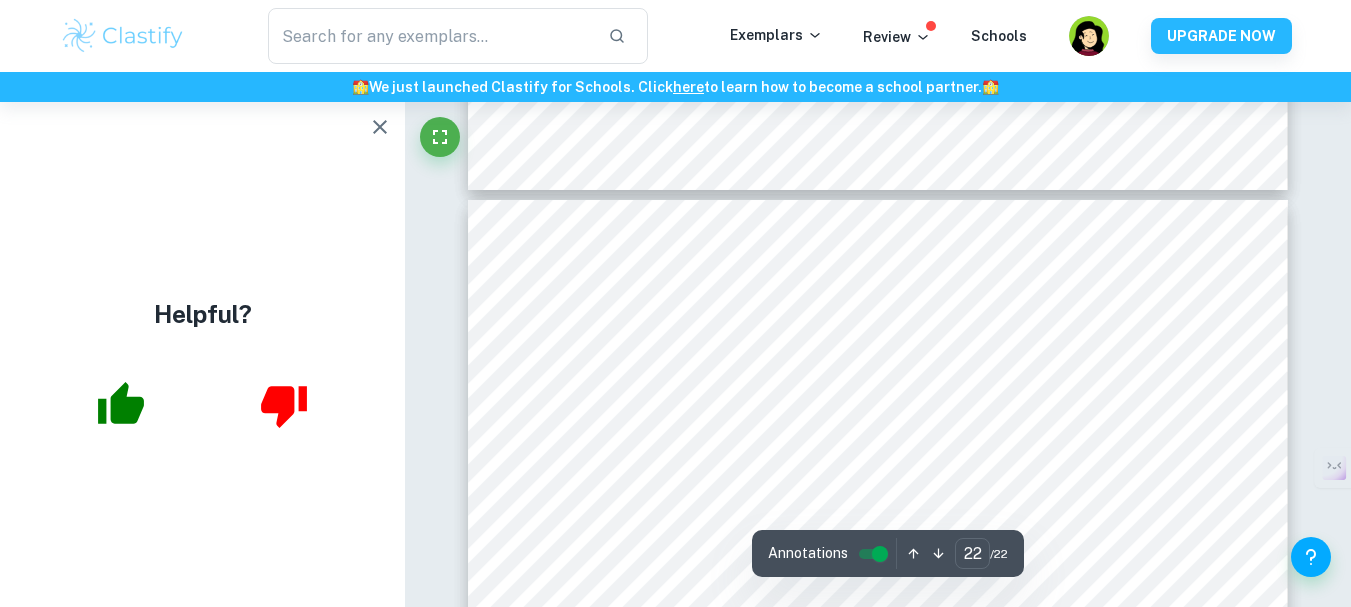 type on "21" 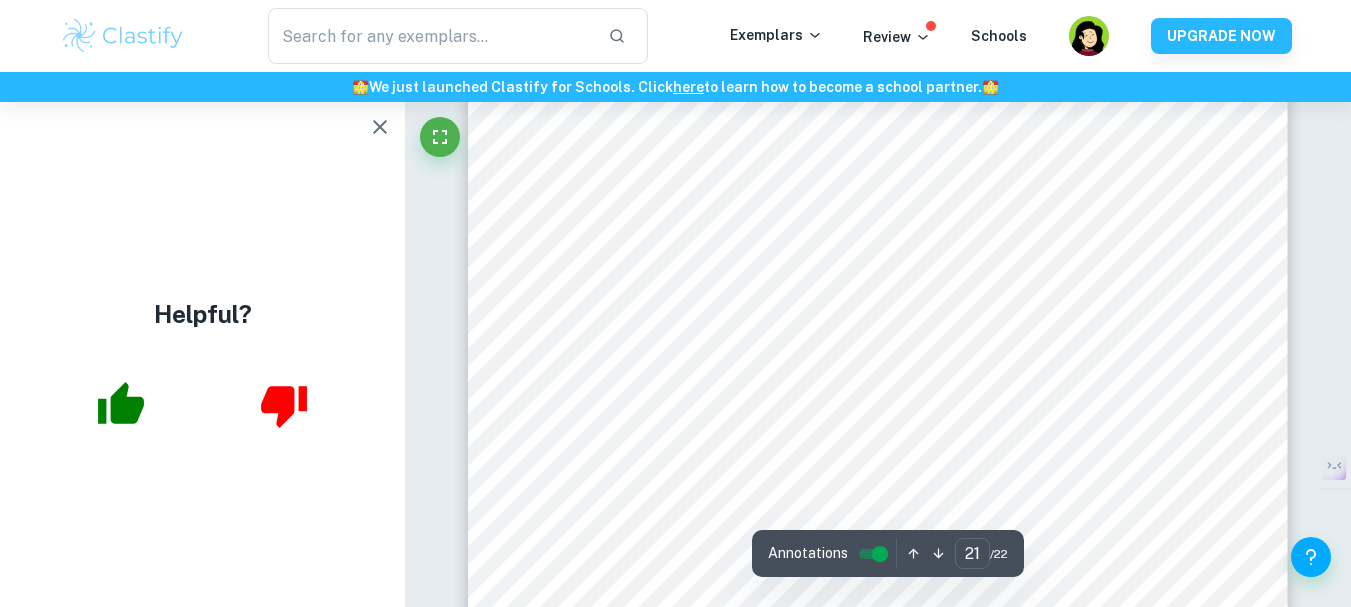 scroll, scrollTop: 24297, scrollLeft: 0, axis: vertical 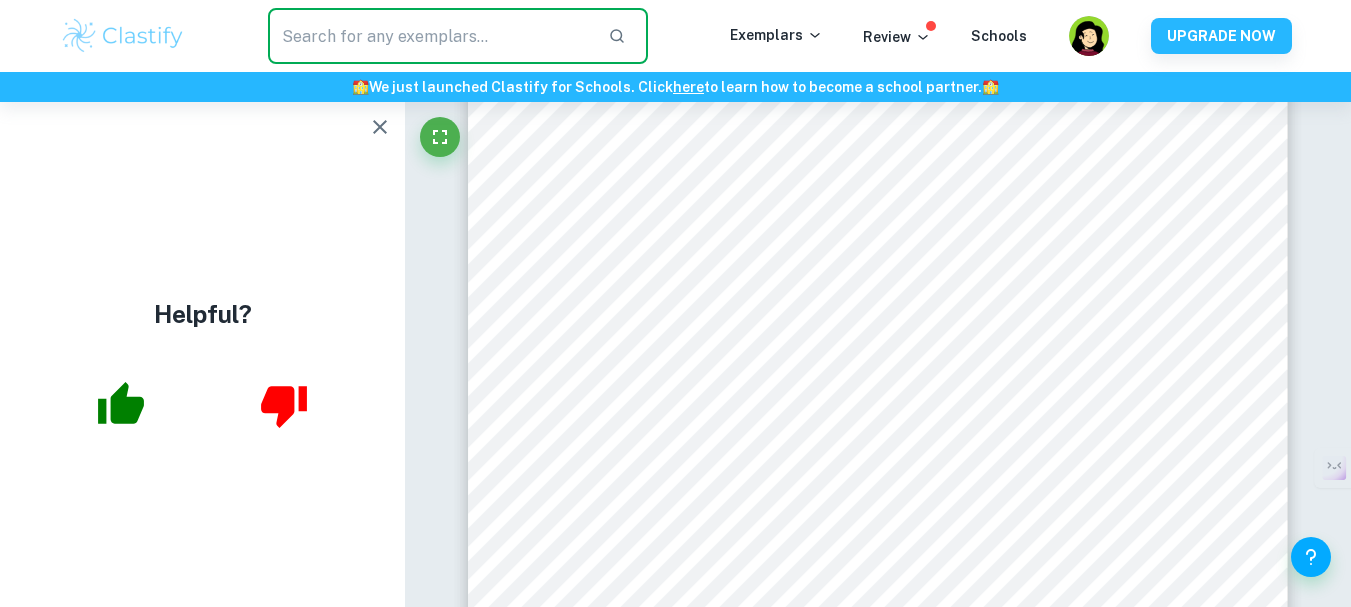 click at bounding box center (430, 36) 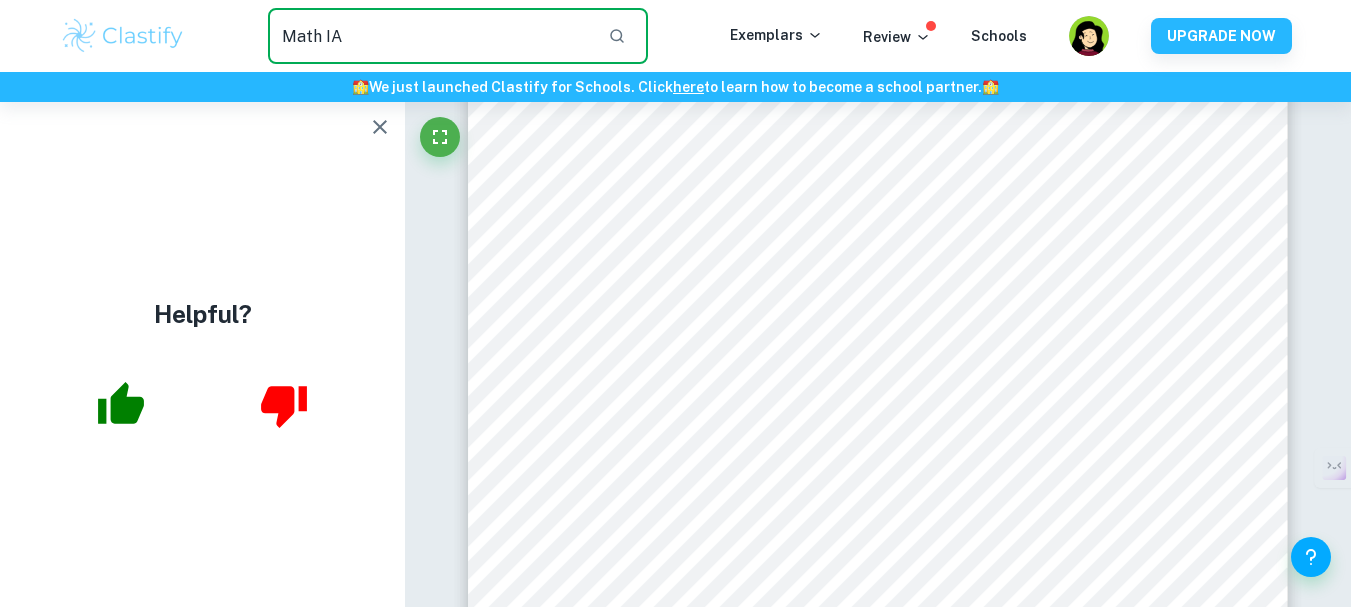 type on "Math IA" 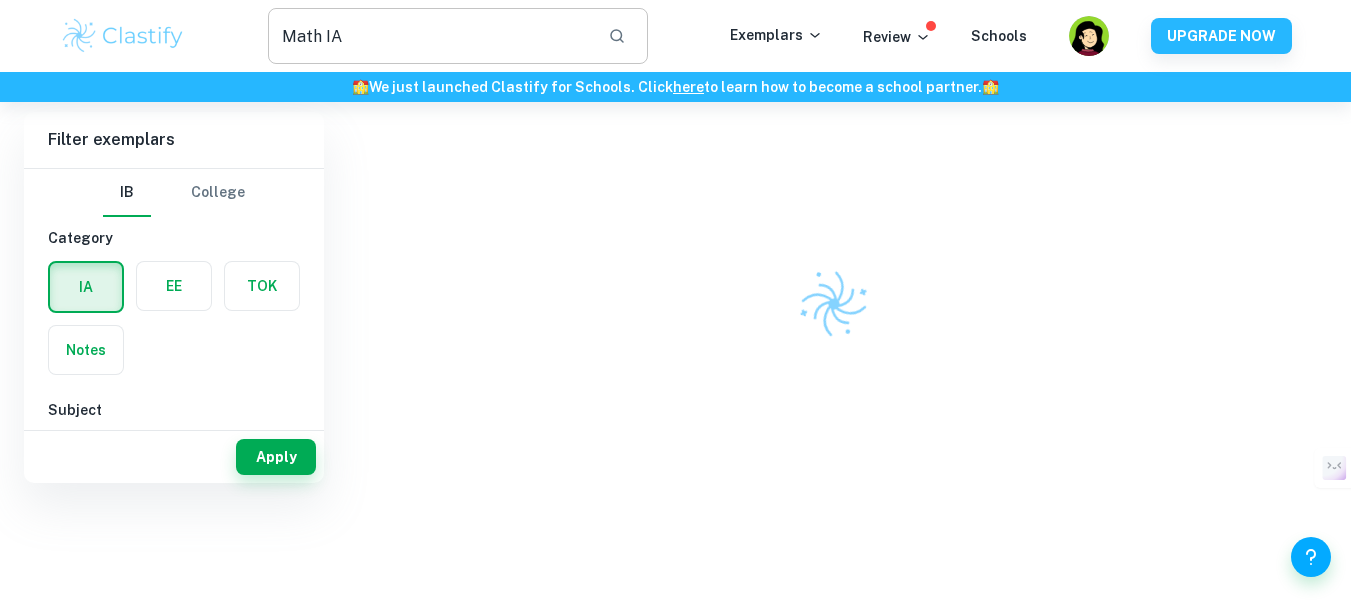 scroll, scrollTop: 0, scrollLeft: 0, axis: both 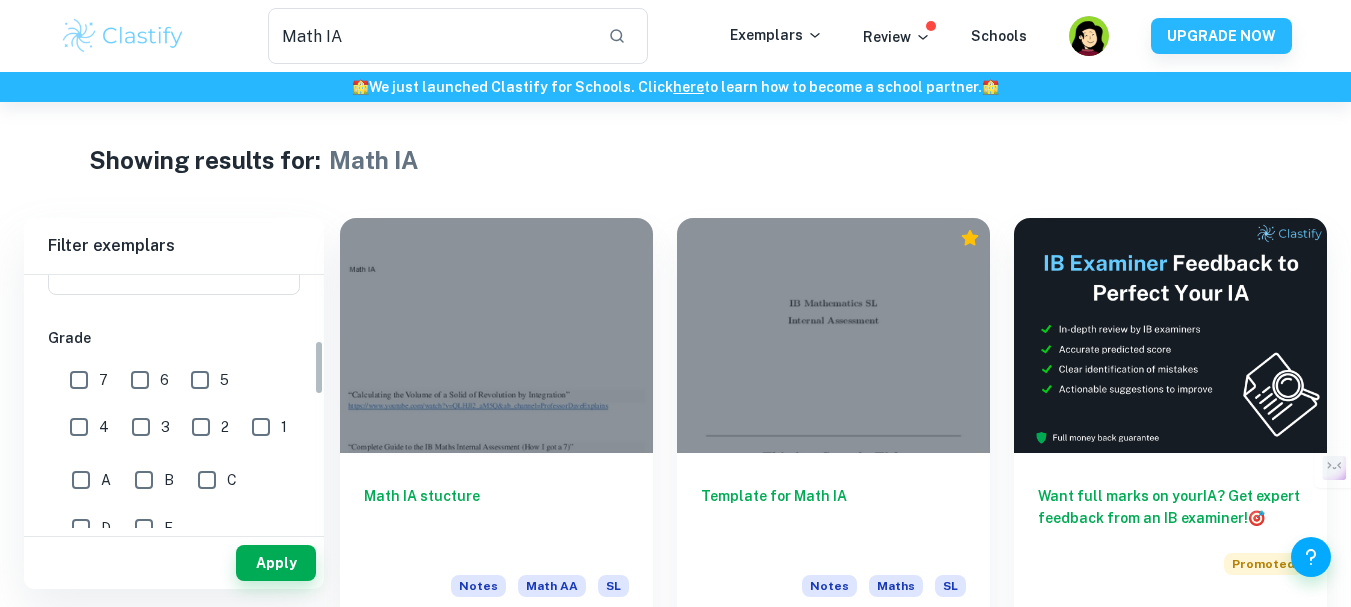 click on "7" at bounding box center [79, 380] 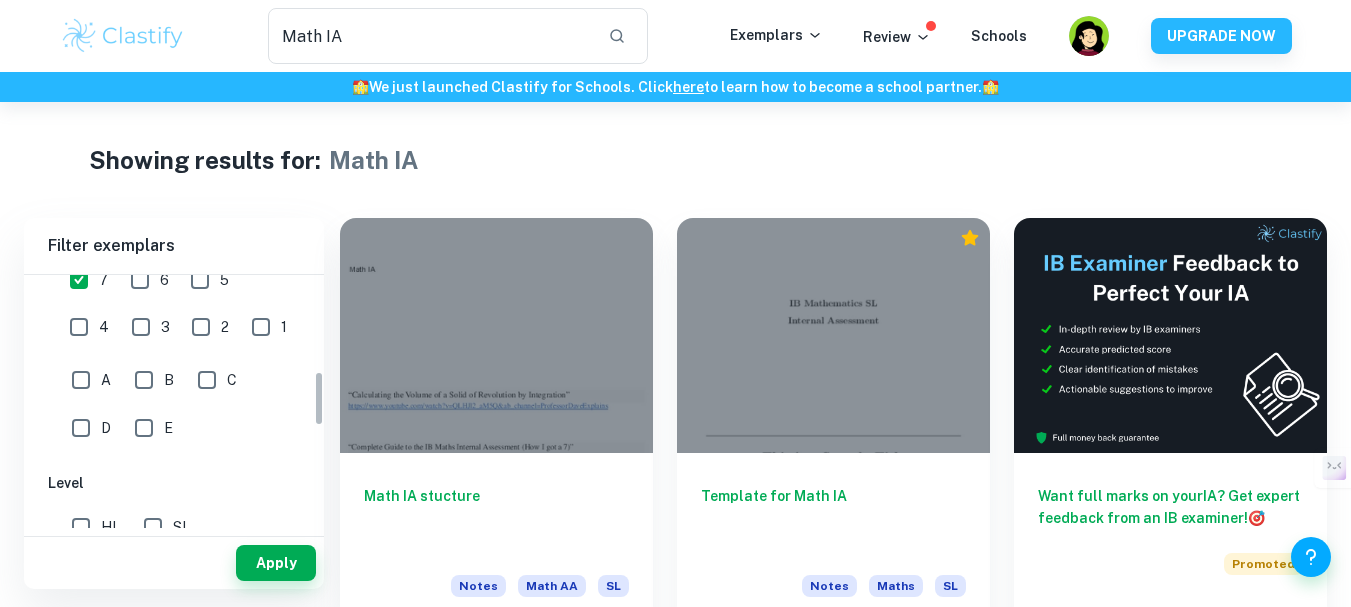 scroll, scrollTop: 600, scrollLeft: 0, axis: vertical 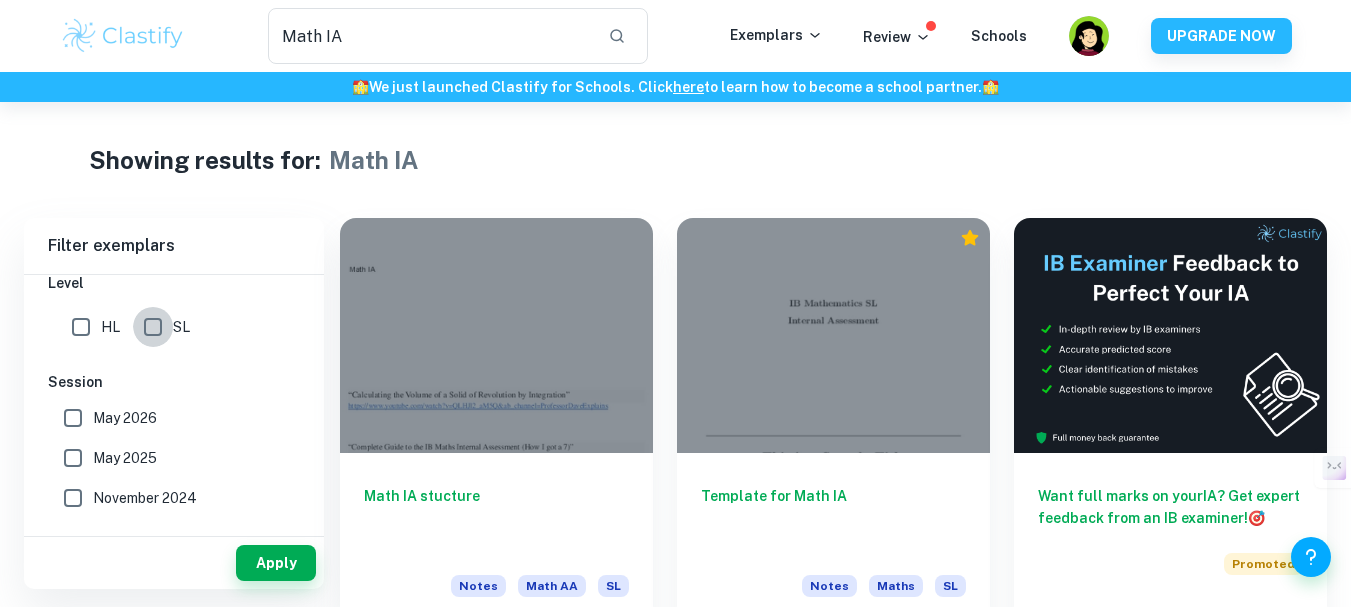 click on "SL" at bounding box center (153, 327) 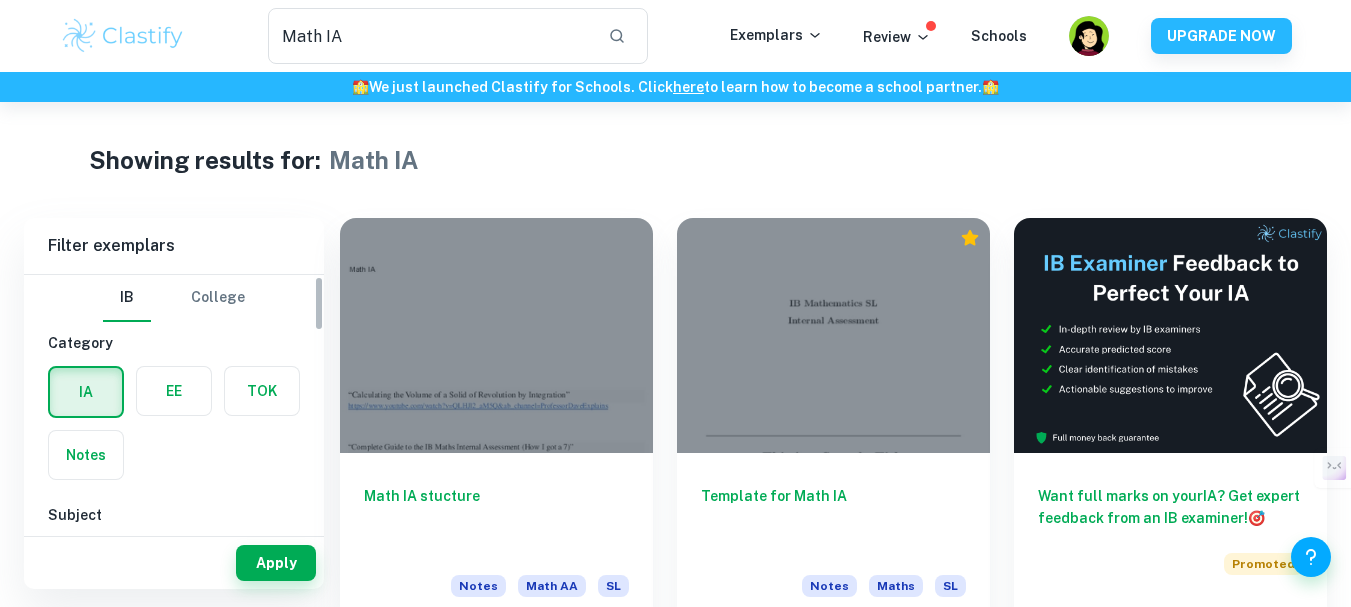 scroll, scrollTop: 0, scrollLeft: 0, axis: both 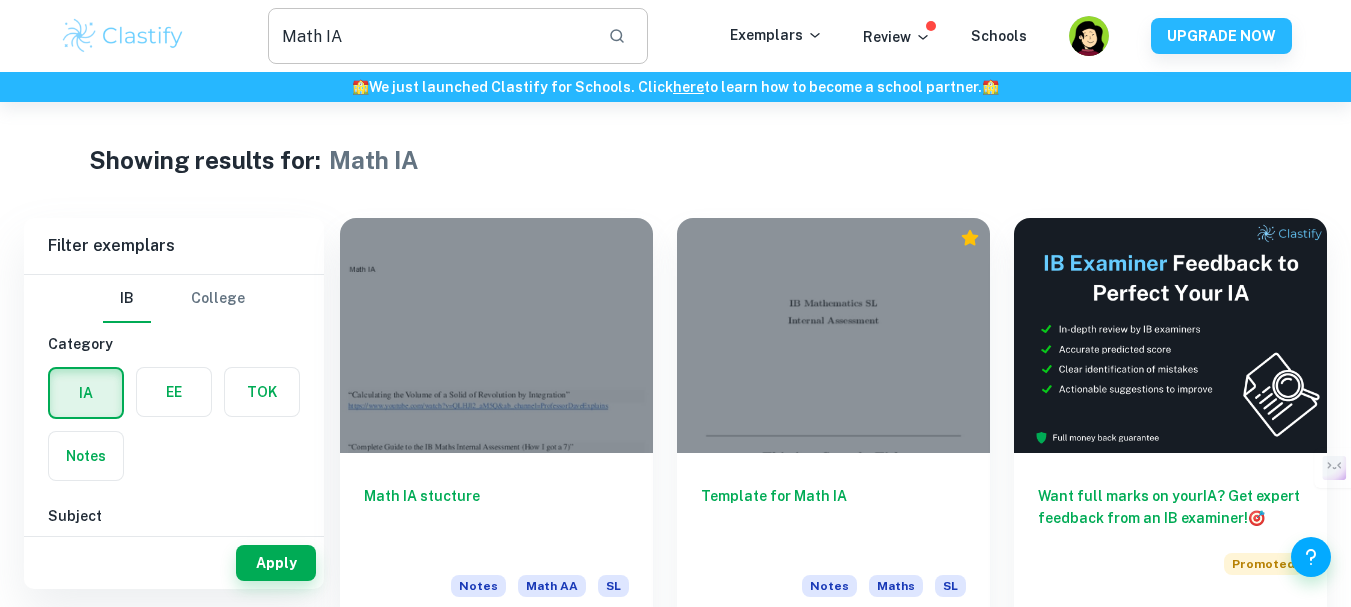 click on "Math IA" at bounding box center [430, 36] 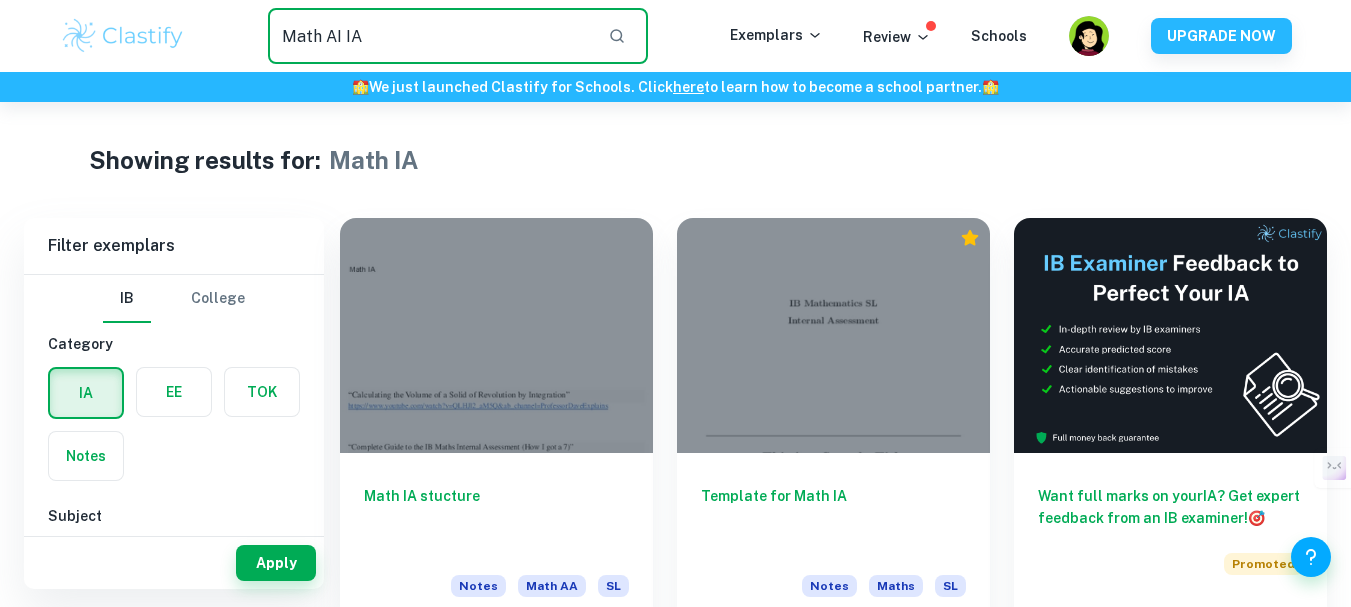 type on "Math AI IA" 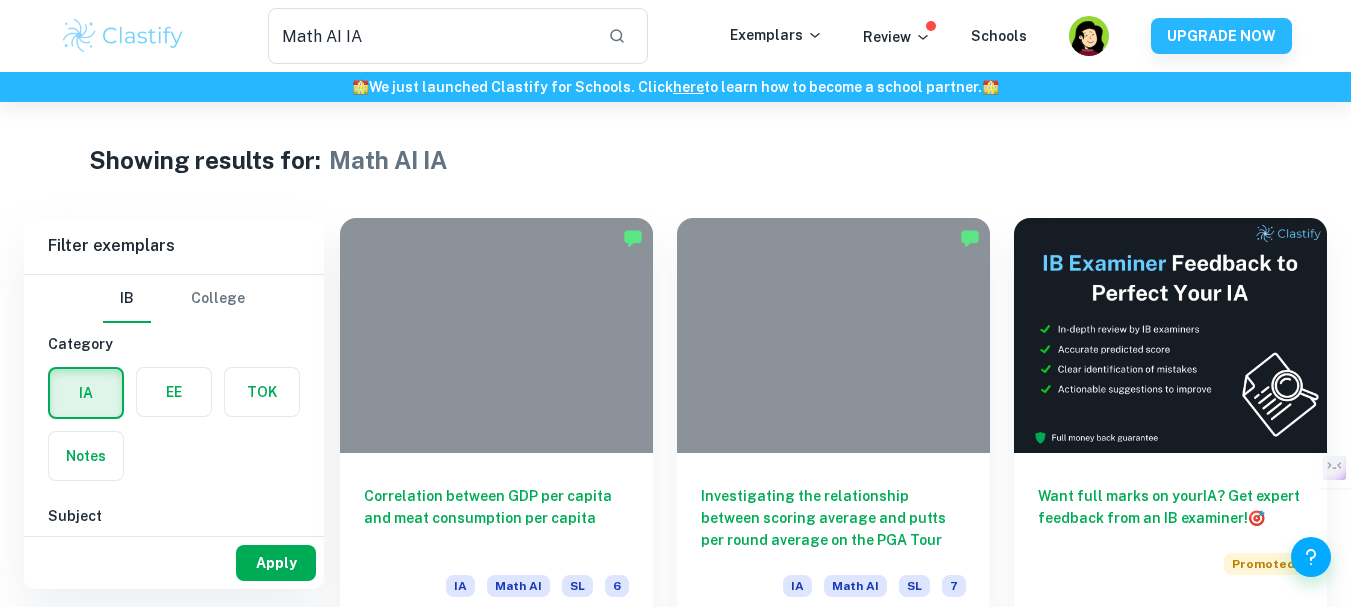 click on "Apply" at bounding box center [276, 563] 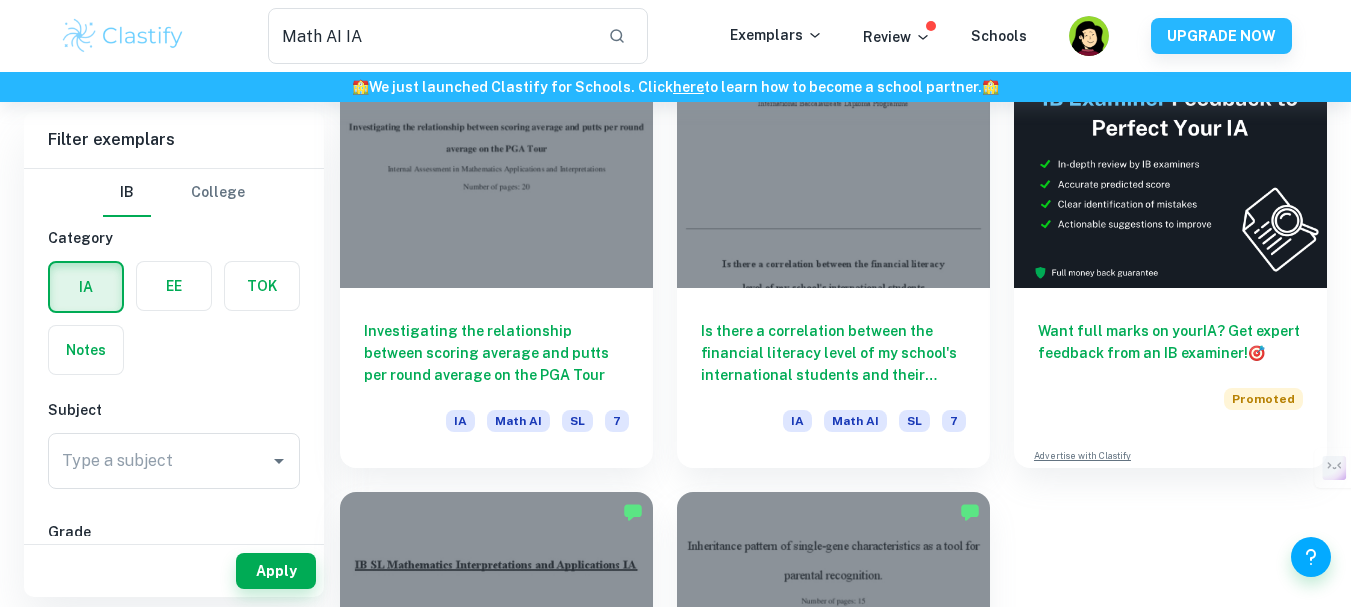 scroll, scrollTop: 200, scrollLeft: 0, axis: vertical 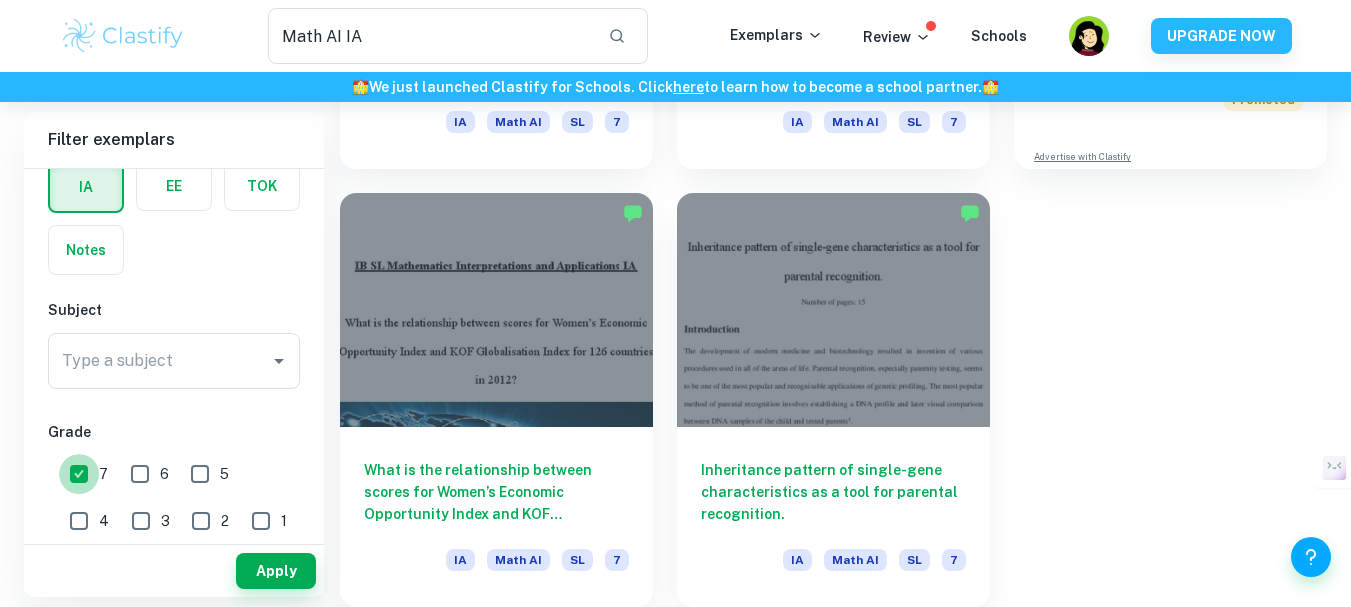 click on "7" at bounding box center [79, 474] 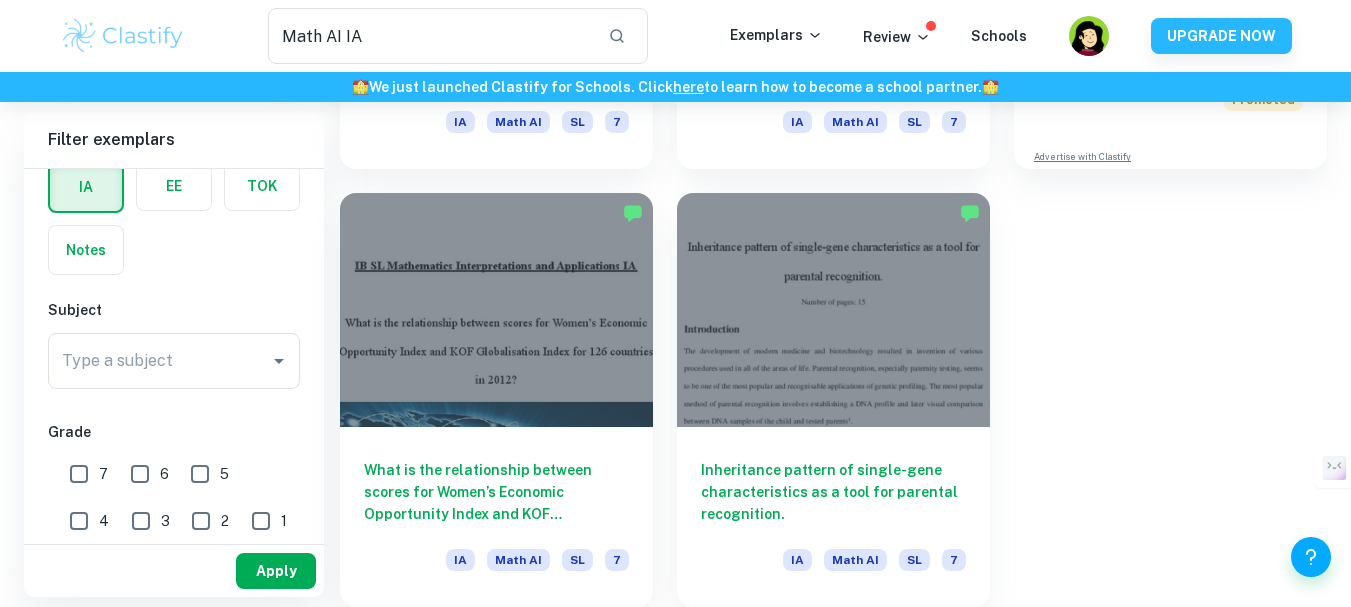 click on "Apply" at bounding box center (276, 571) 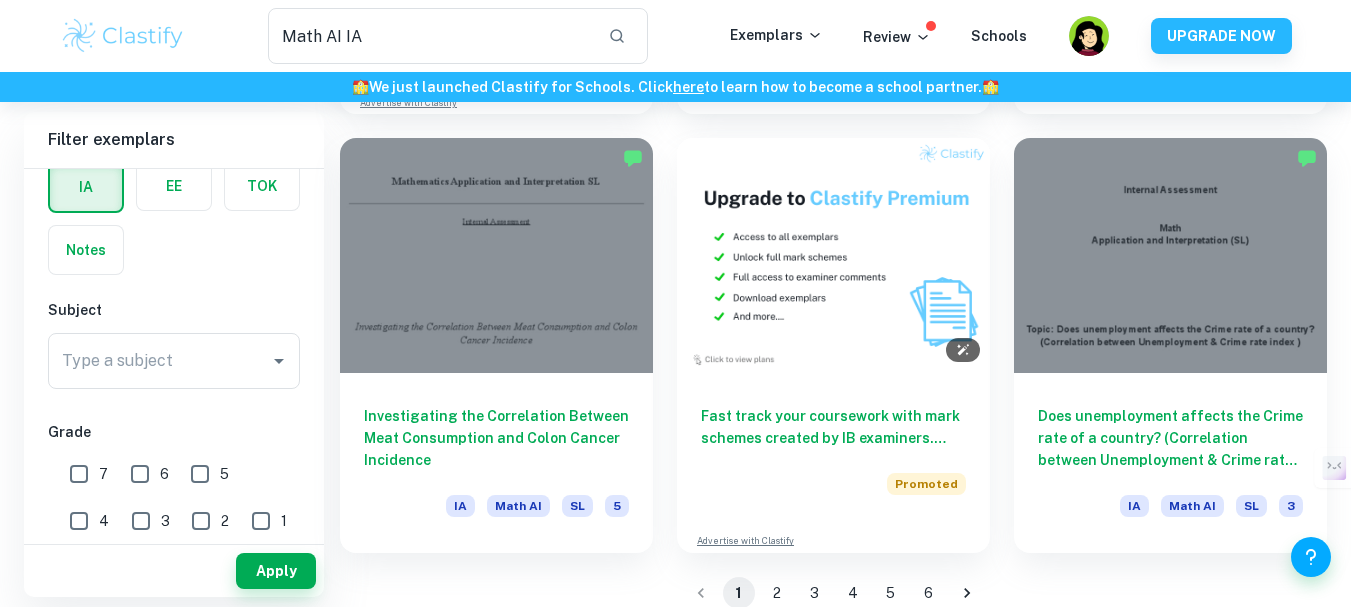 scroll, scrollTop: 3145, scrollLeft: 0, axis: vertical 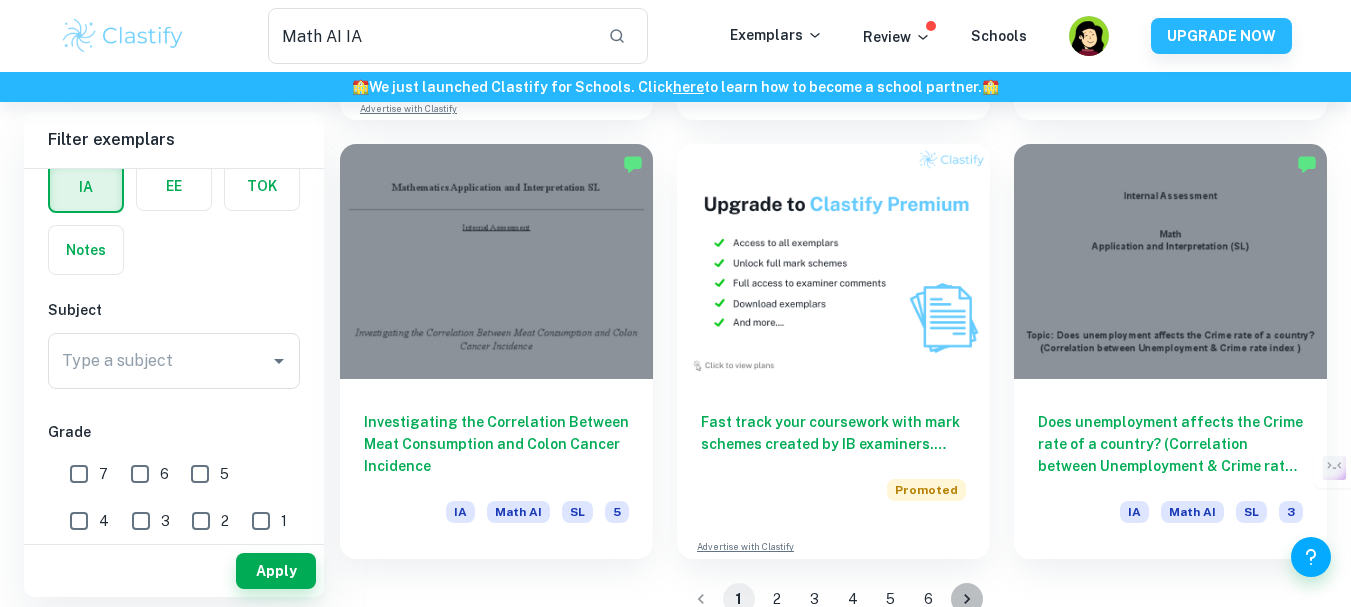 click 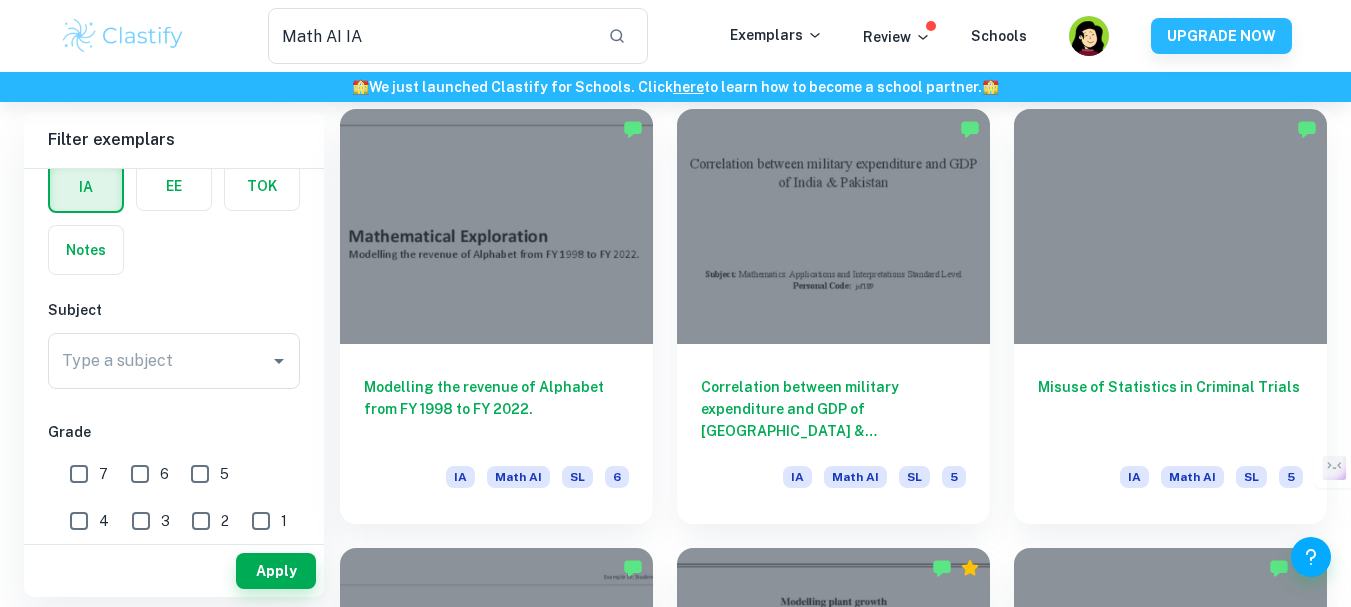 scroll, scrollTop: 1893, scrollLeft: 0, axis: vertical 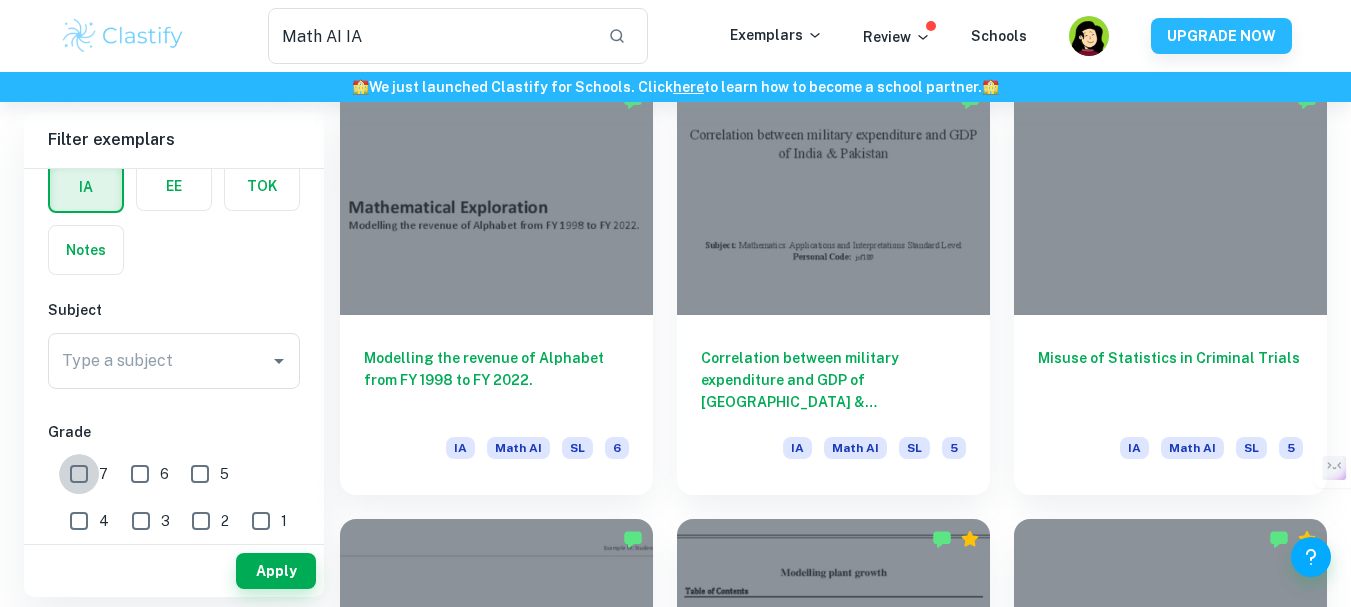 click on "7" at bounding box center [79, 474] 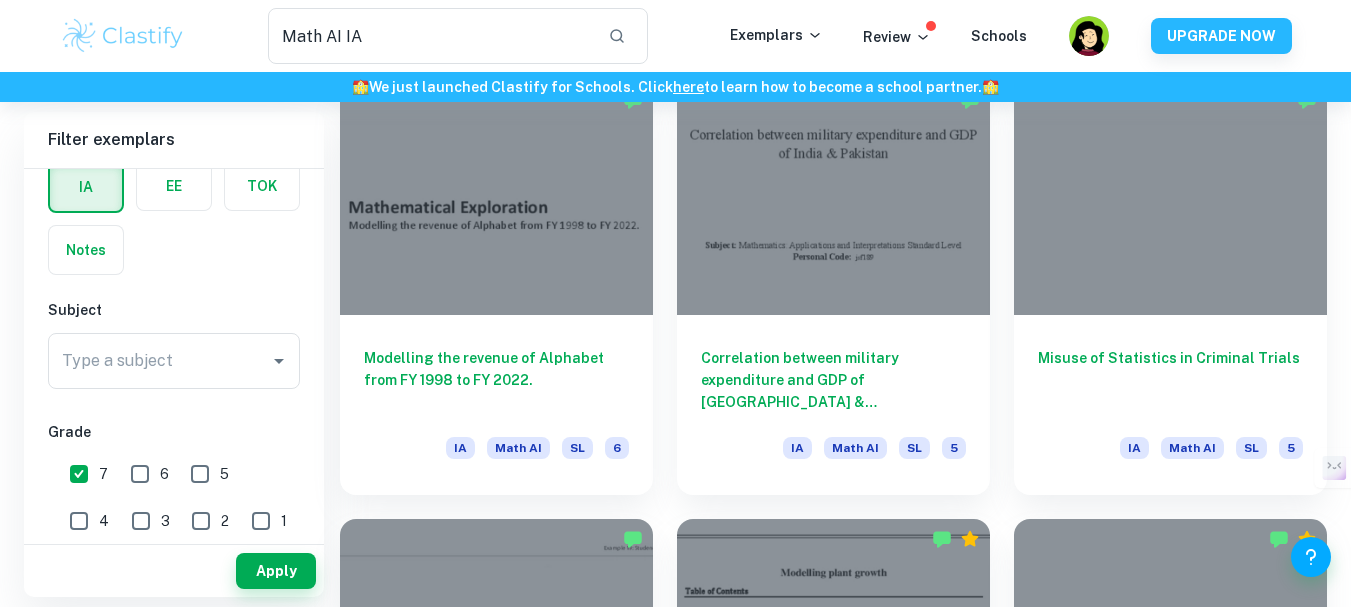 click on "7" at bounding box center [94, 471] 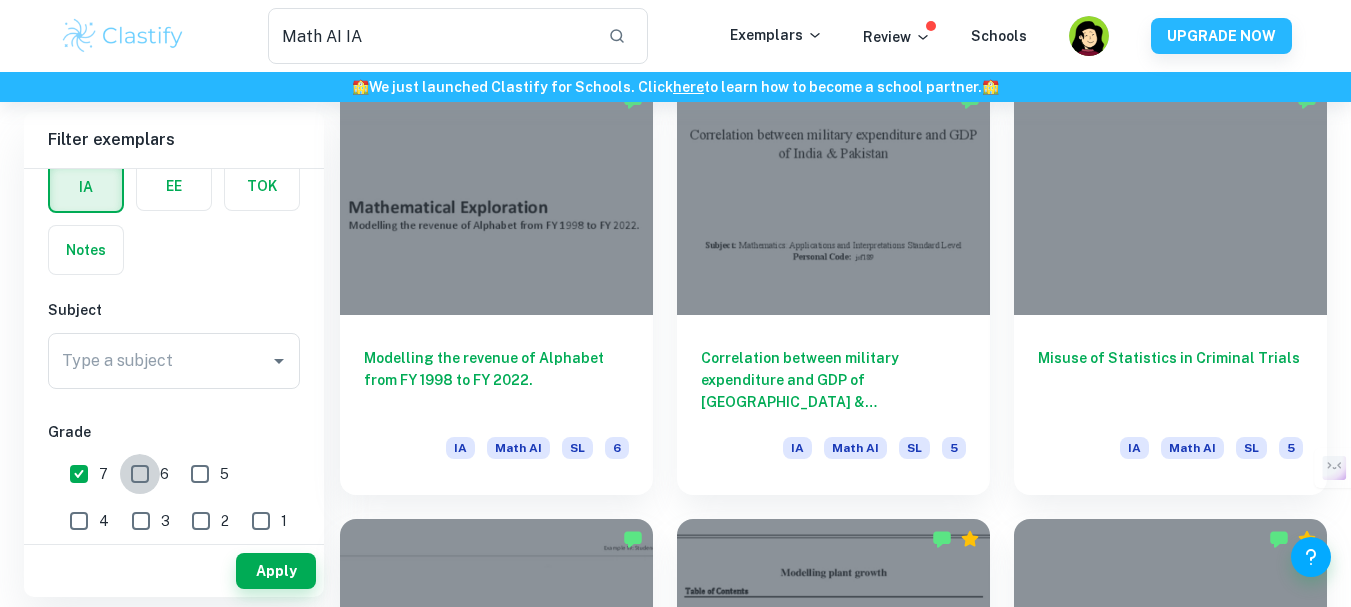 click on "6" at bounding box center [140, 474] 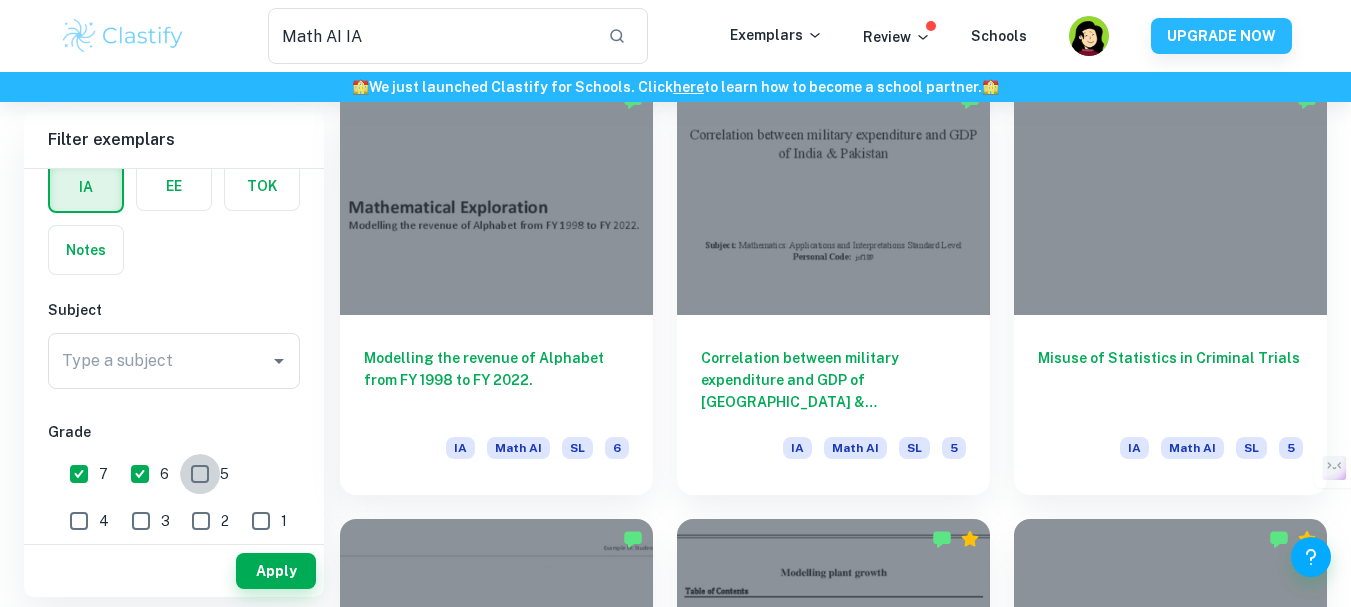 click on "5" at bounding box center (200, 474) 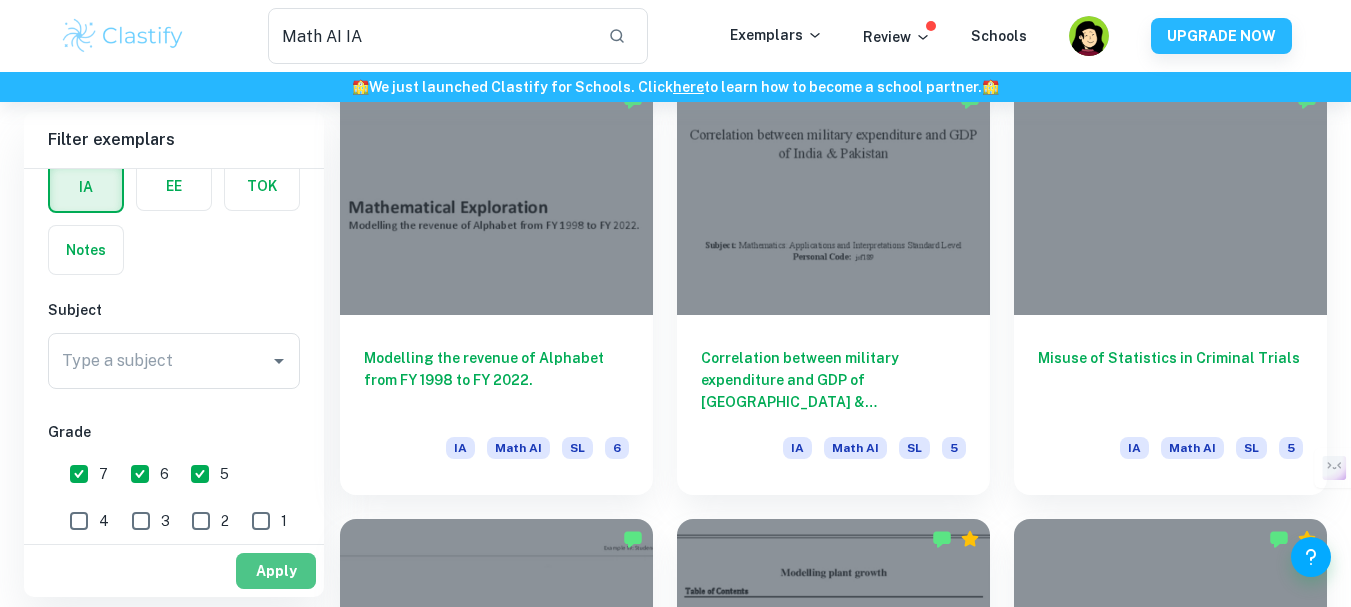 click on "Apply" at bounding box center [276, 571] 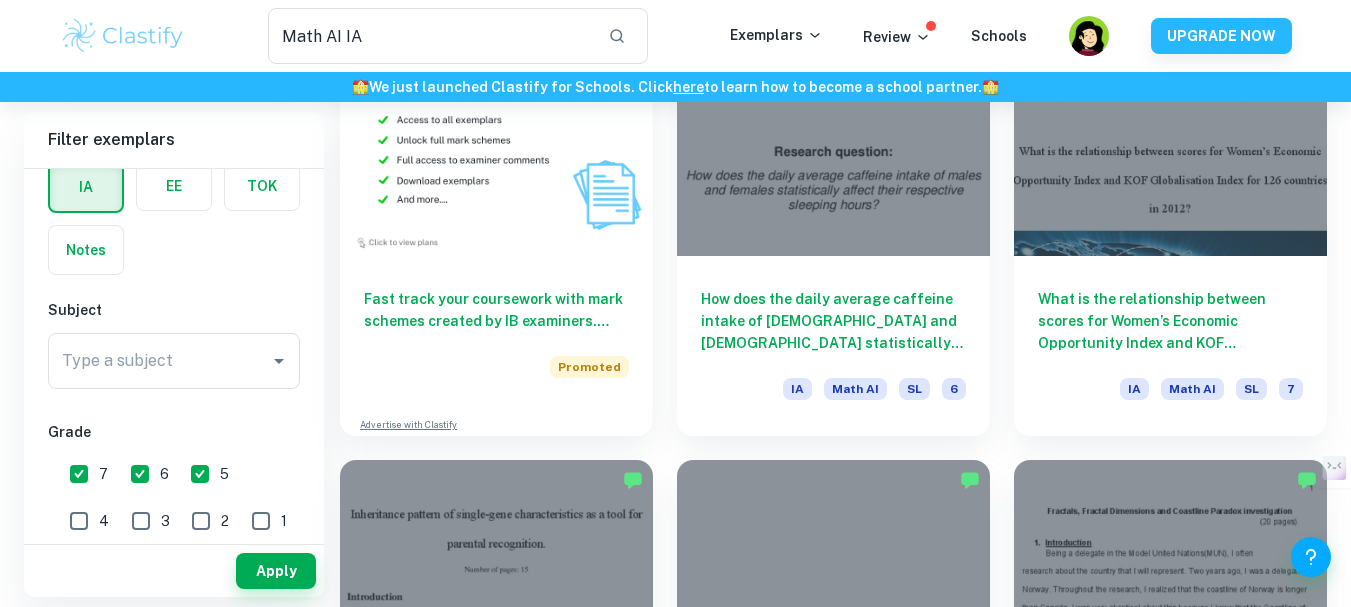 scroll, scrollTop: 1067, scrollLeft: 0, axis: vertical 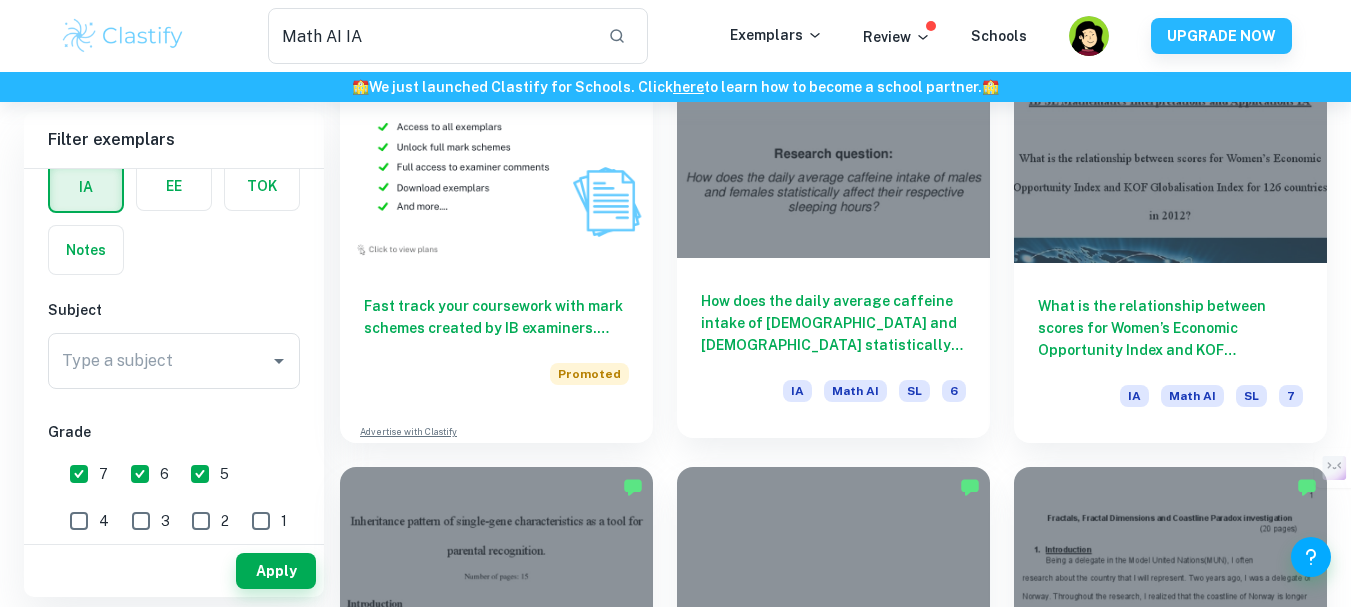 click at bounding box center (833, 140) 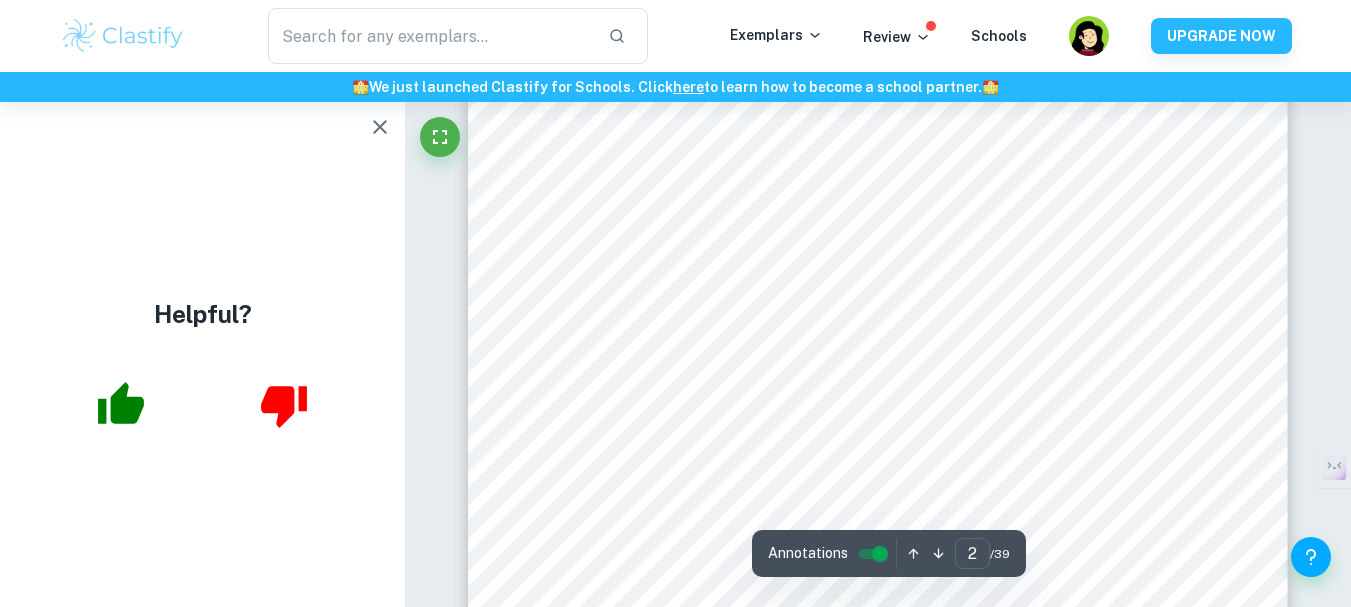 scroll, scrollTop: 1303, scrollLeft: 0, axis: vertical 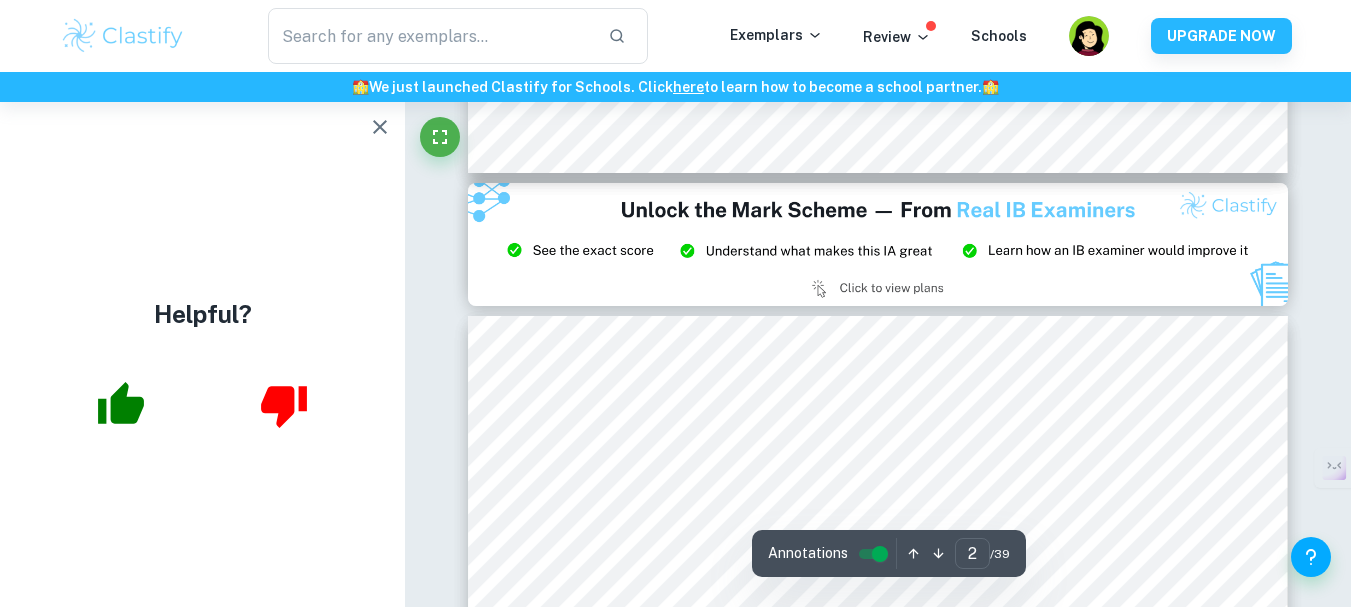 type on "3" 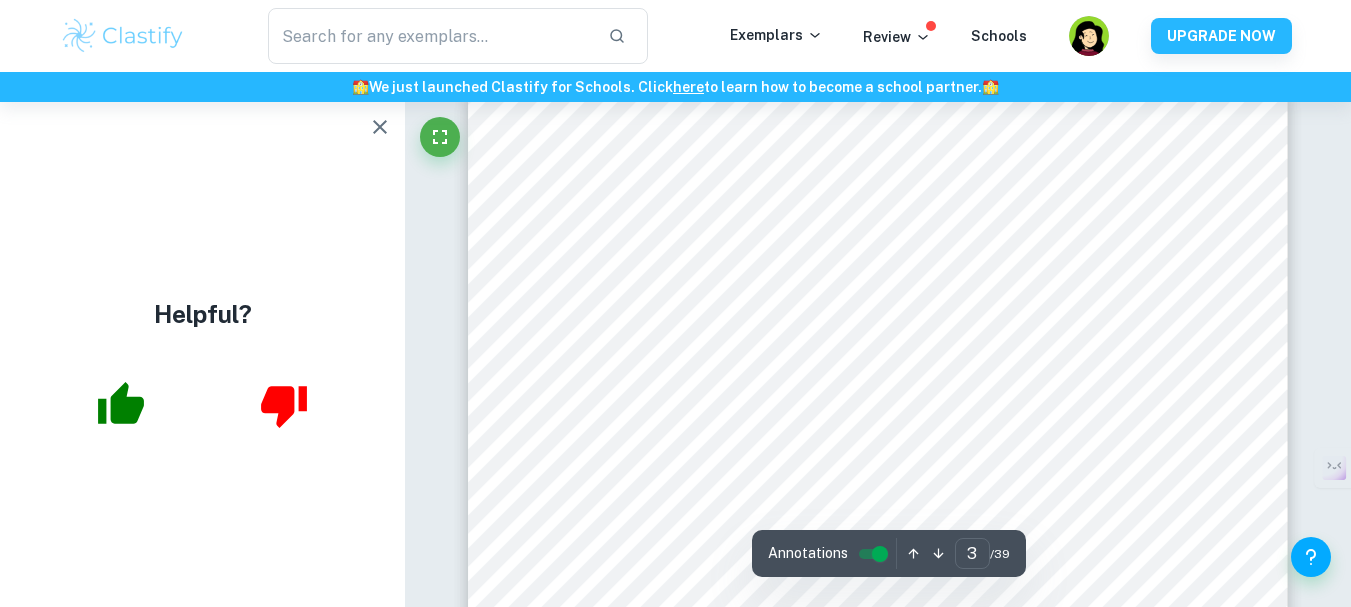 scroll, scrollTop: 2458, scrollLeft: 0, axis: vertical 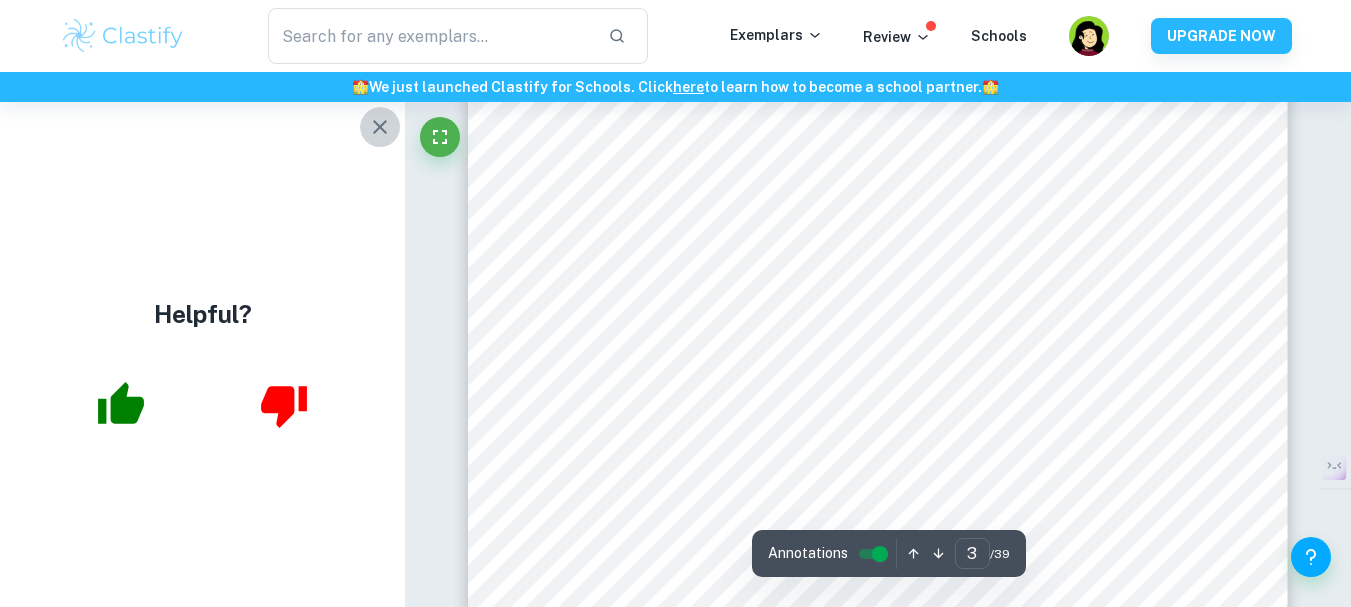 click 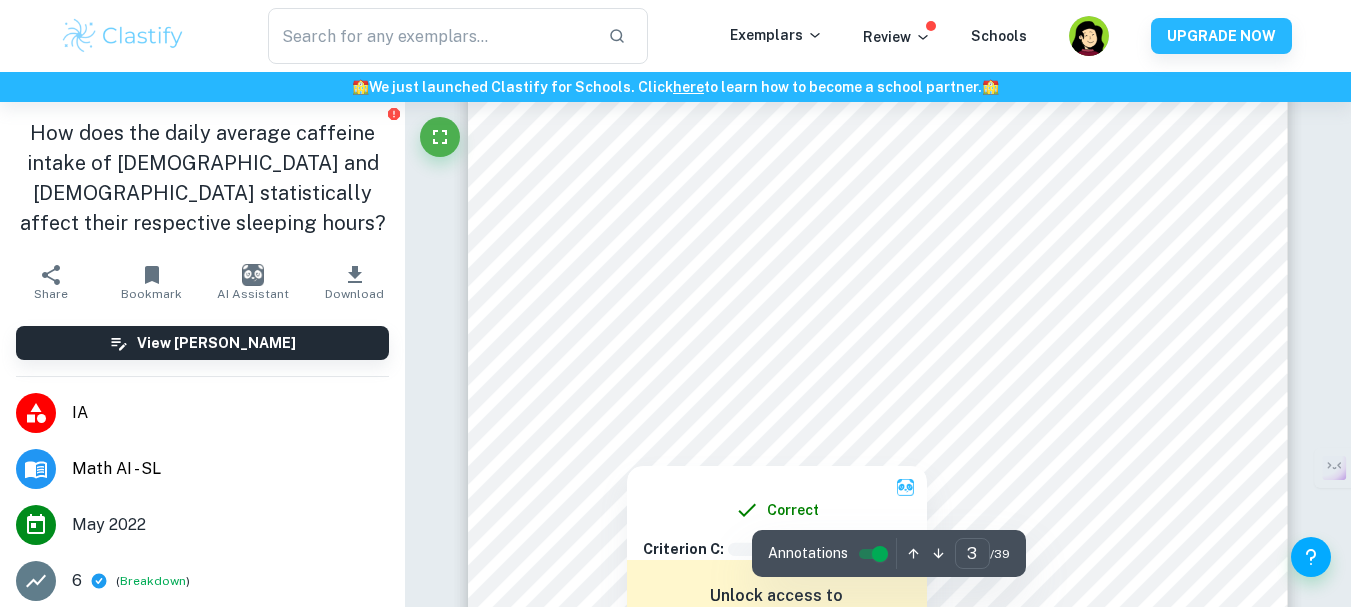 click at bounding box center [878, 400] 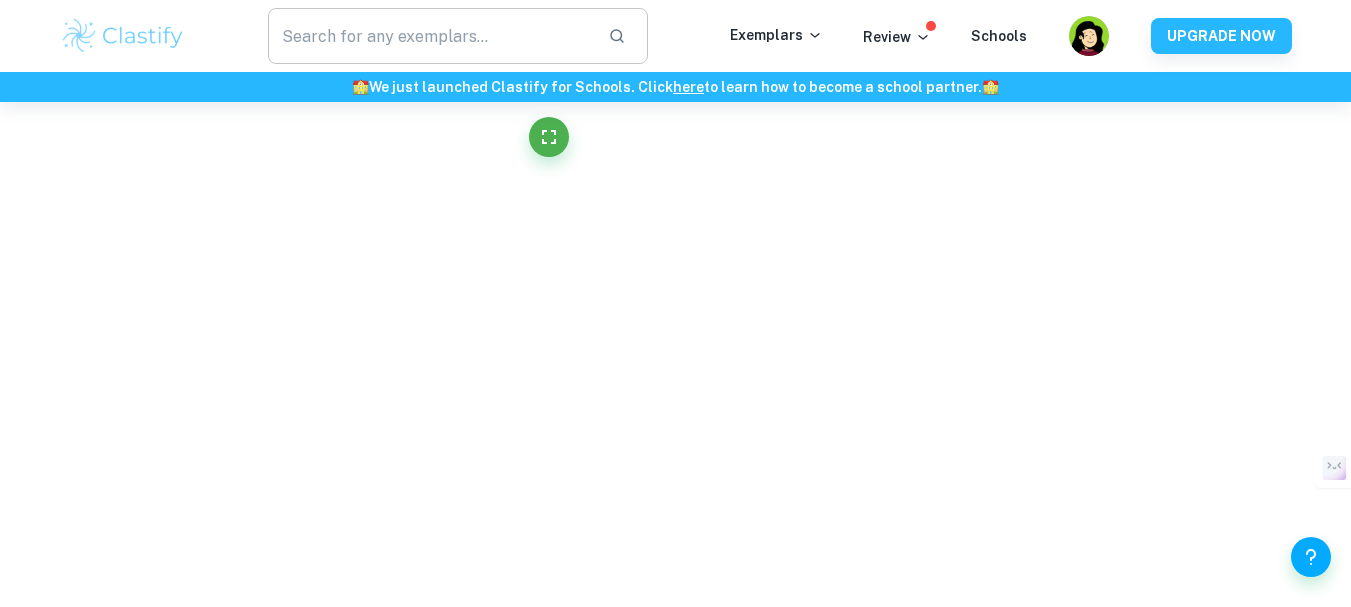 scroll, scrollTop: 1067, scrollLeft: 0, axis: vertical 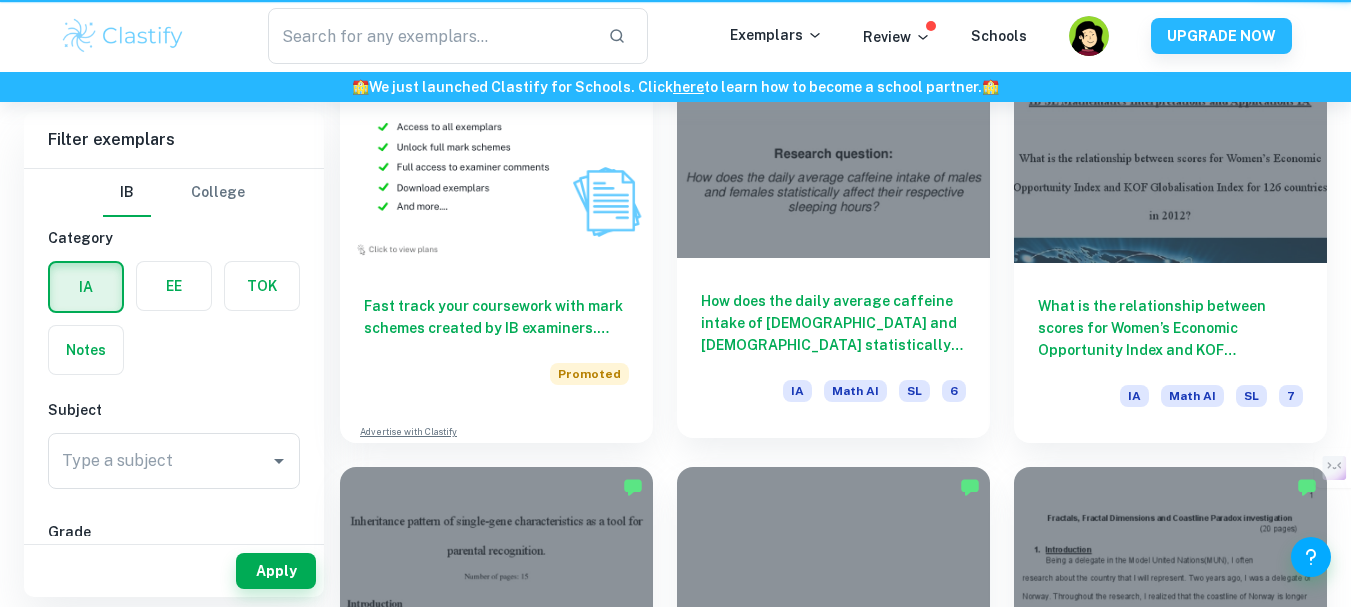 type on "Math AI IA" 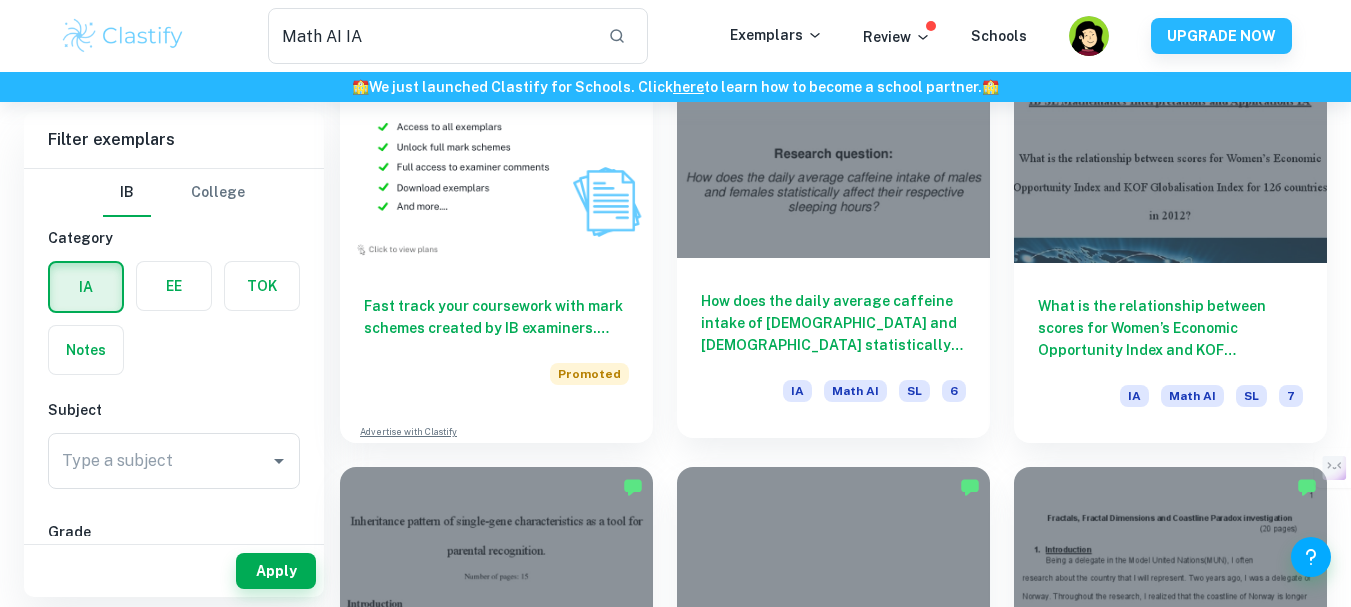 click at bounding box center (833, 140) 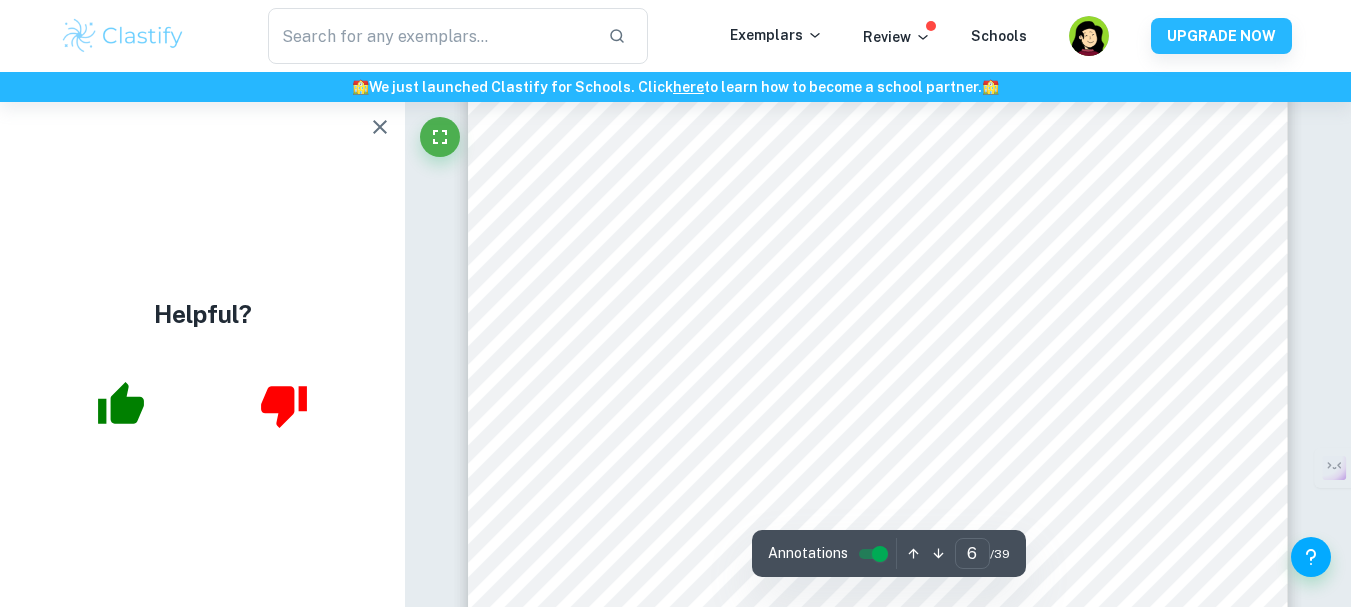 scroll, scrollTop: 5690, scrollLeft: 0, axis: vertical 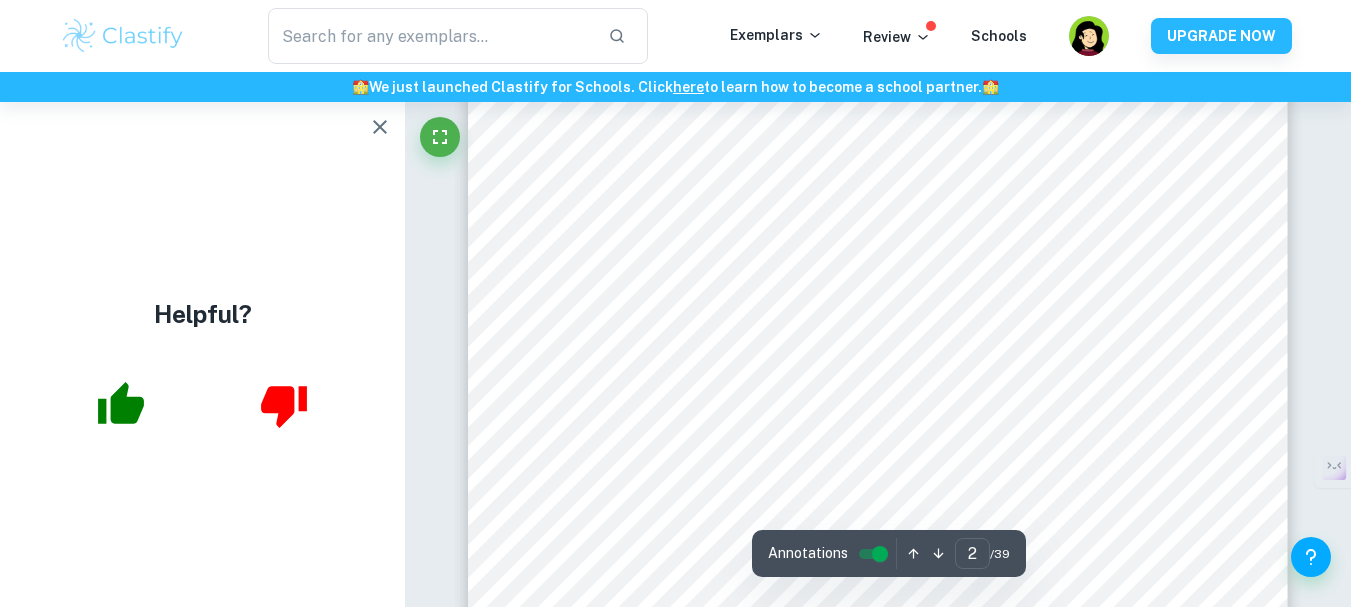 type on "1" 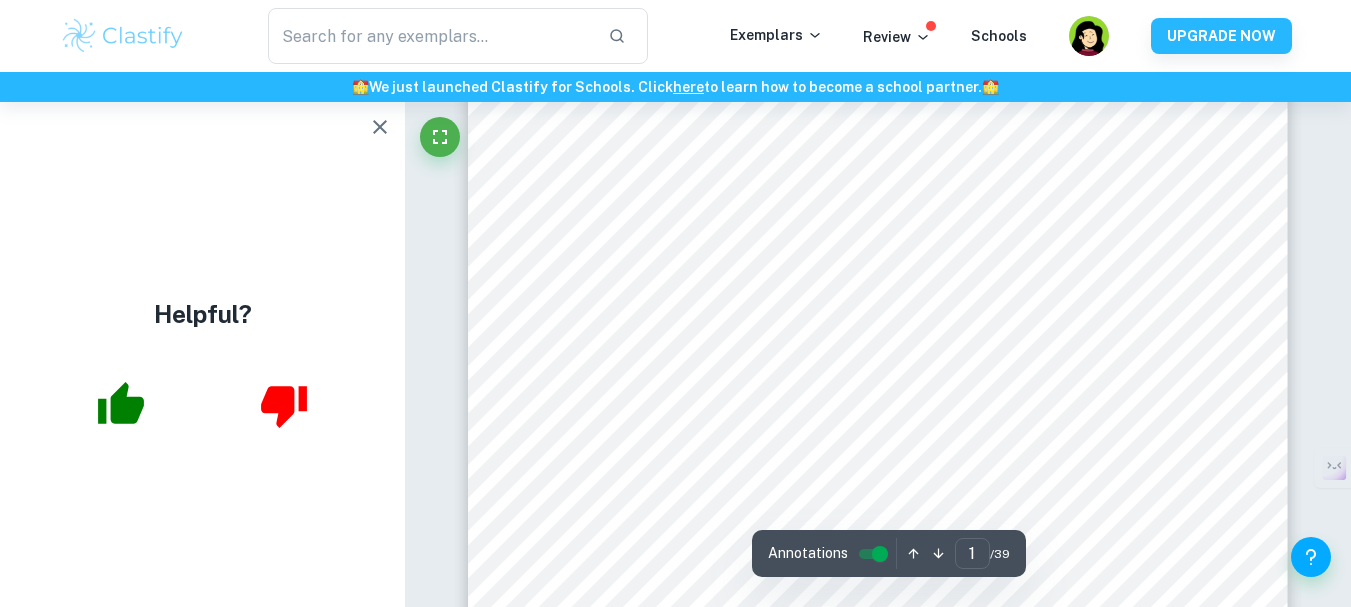 scroll, scrollTop: 203, scrollLeft: 0, axis: vertical 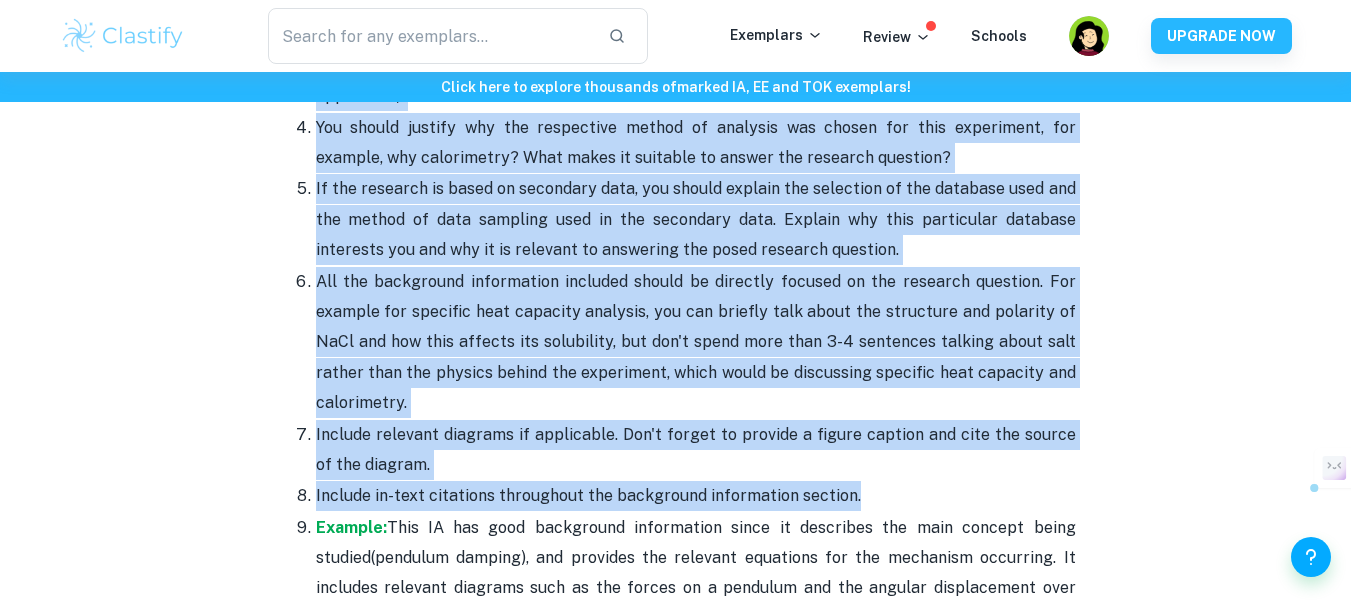 drag, startPoint x: 316, startPoint y: 169, endPoint x: 914, endPoint y: 456, distance: 663.3046 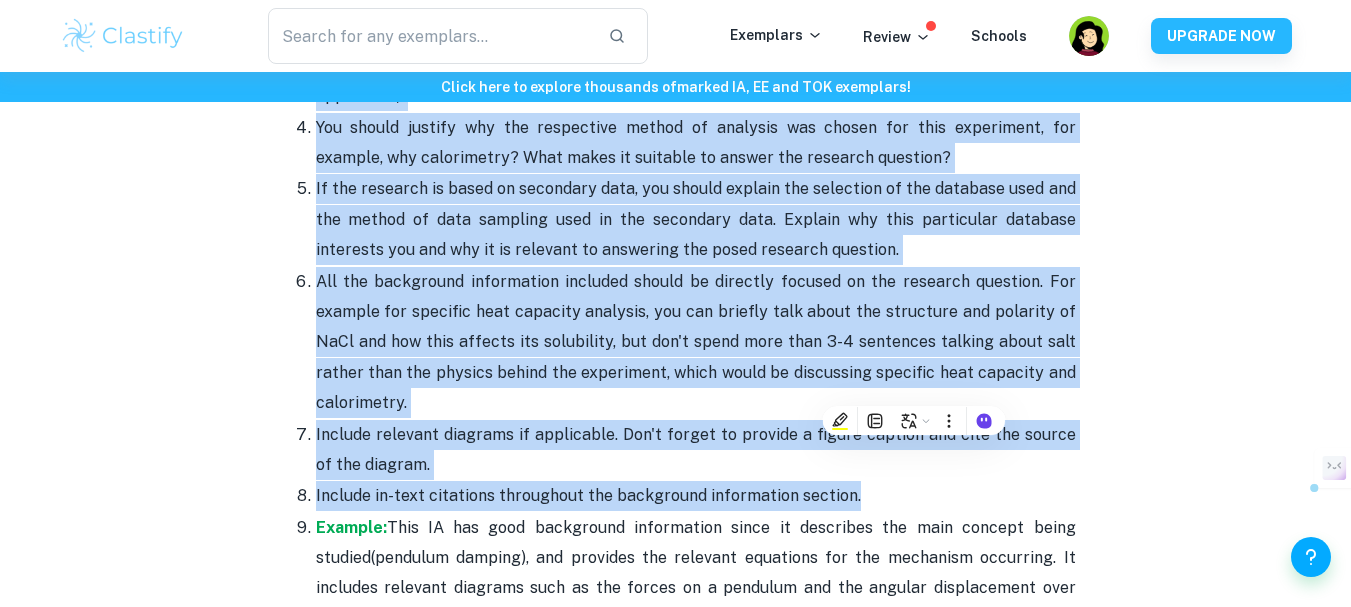 scroll, scrollTop: 2514, scrollLeft: 0, axis: vertical 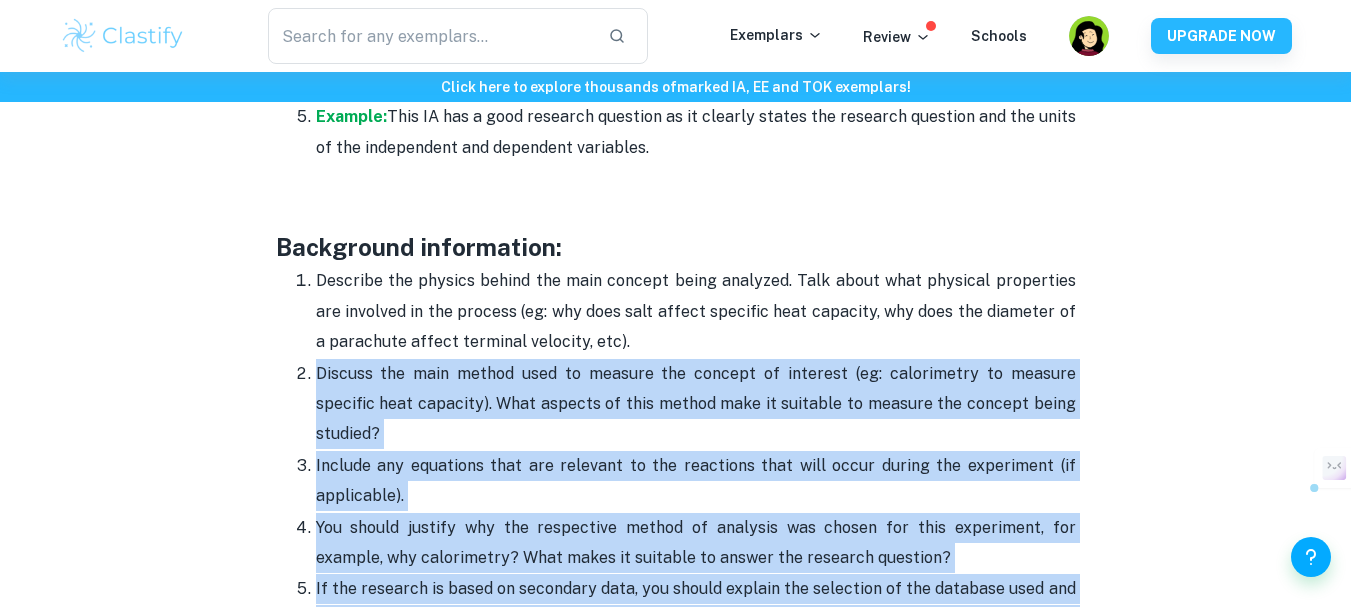 drag, startPoint x: 540, startPoint y: 517, endPoint x: 304, endPoint y: 385, distance: 270.4071 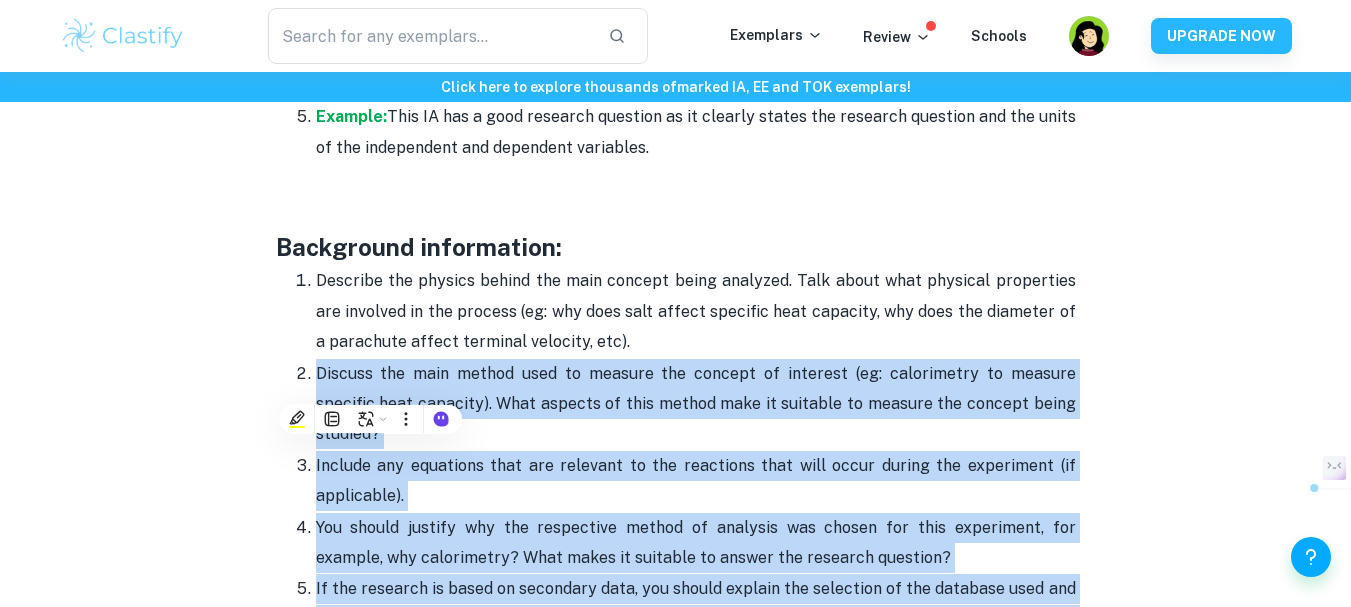 copy on "Discuss the main method used to measure the concept of interest (eg: calorimetry to measure specific heat capacity). What aspects of this method make it suitable to measure the concept being studied? Include any equations that are relevant to the reactions that will occur during the experiment (if applicable). You should justify why the respective method of analysis was chosen for this experiment, for example, why calorimetry? What makes it suitable to answer the research question? If the research is based on secondary data, you should explain the selection of the database used and the method of data sampling used in the secondary data. Explain why this particular database interests you and why it is relevant to answering the posed research question.   All the background information included should be directly focused on the research question. For example for specific heat capacity analysis, you can briefly talk about the structure and polarity of NaCl and how this affects its solubility, but don't spend m..." 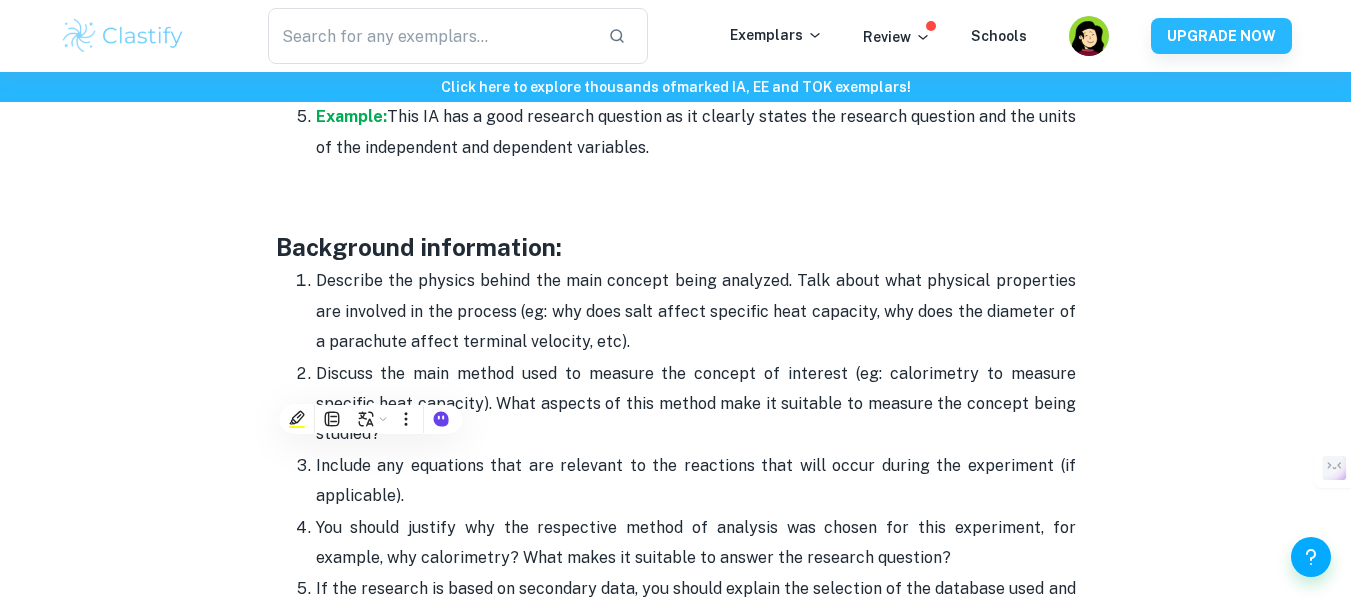 click on "Describe the physics behind the main concept being analyzed. Talk about what physical properties are involved in the process (eg: why does salt affect specific heat capacity, why does the diameter of a parachute affect terminal velocity, etc)." at bounding box center [696, 311] 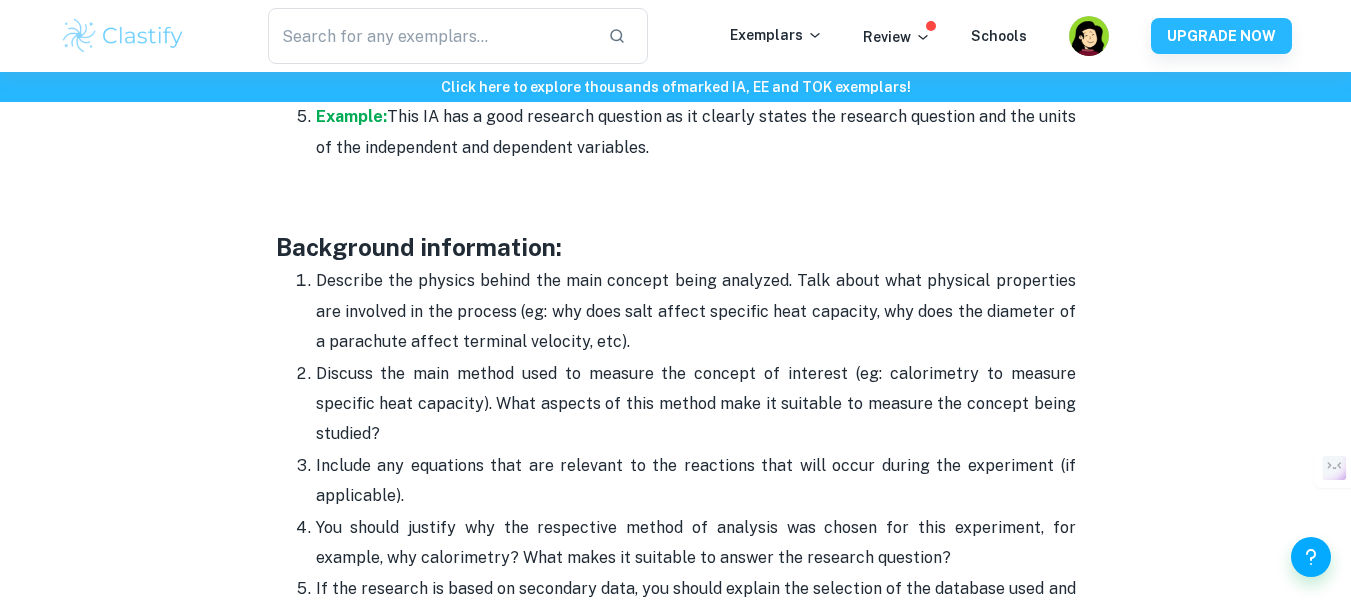 scroll, scrollTop: 2114, scrollLeft: 0, axis: vertical 